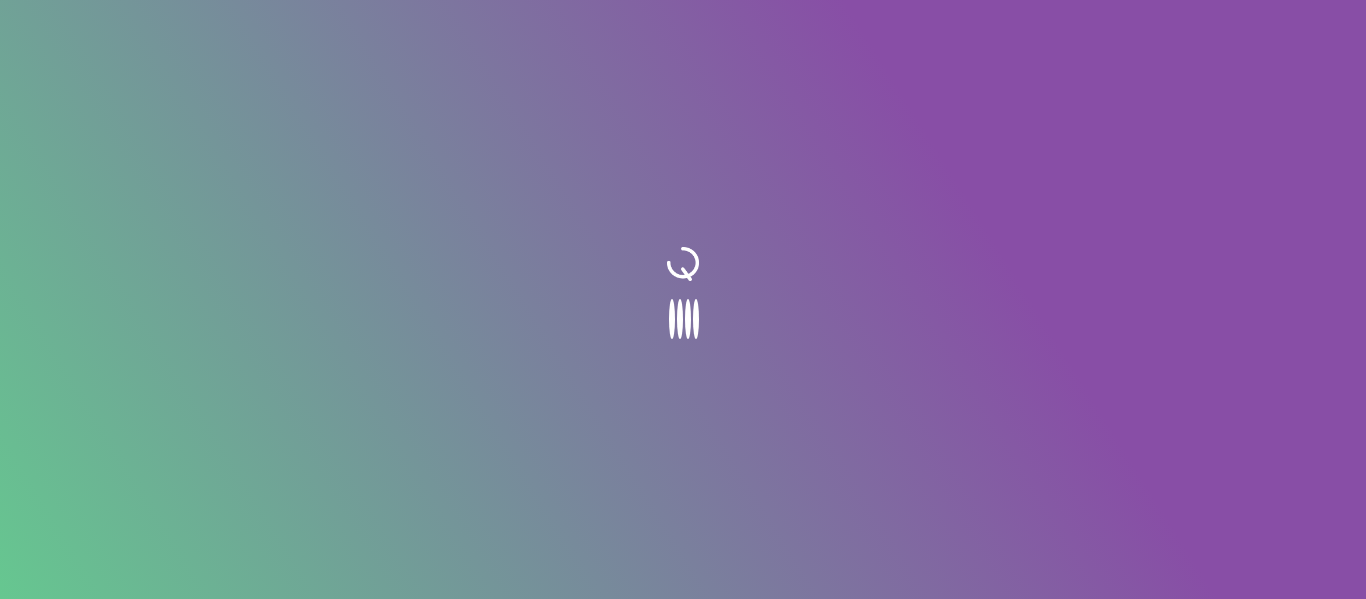 scroll, scrollTop: 0, scrollLeft: 0, axis: both 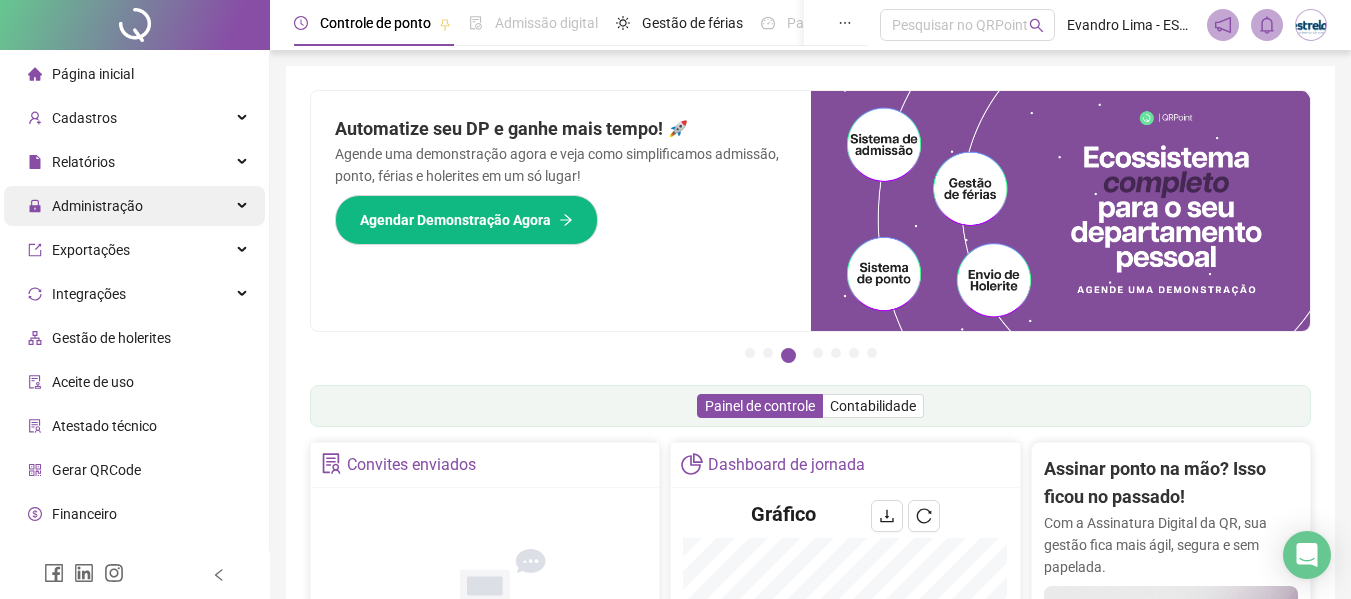 click on "Administração" at bounding box center (134, 206) 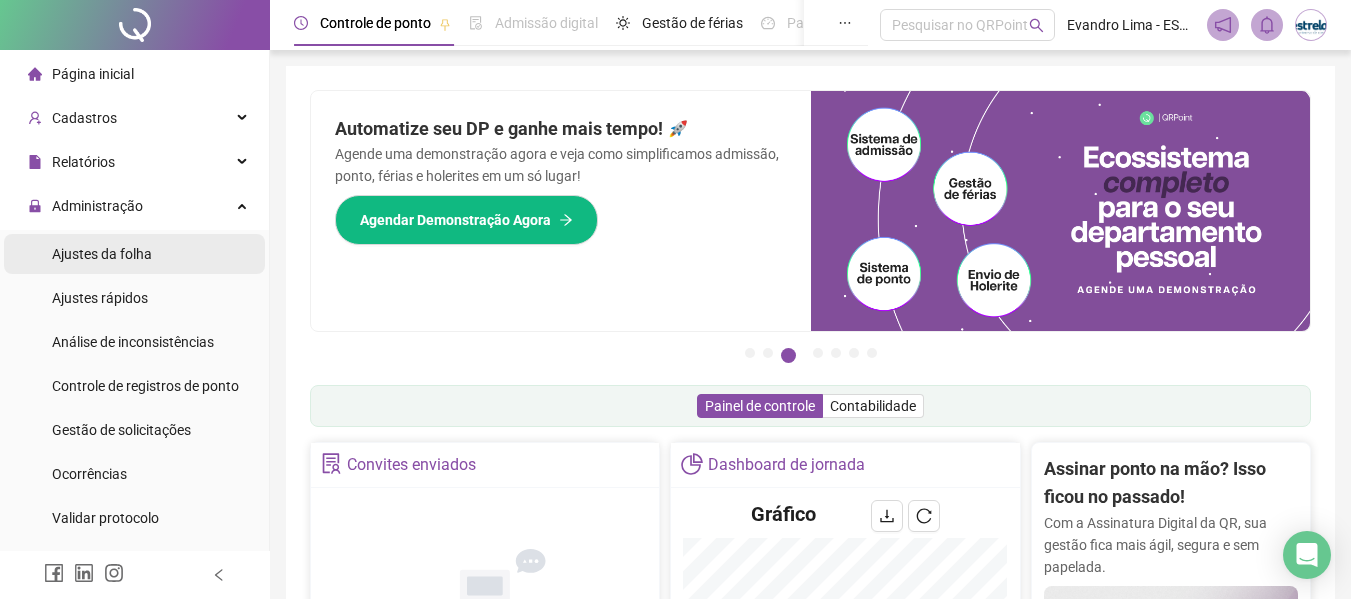 click on "Ajustes da folha" at bounding box center [102, 254] 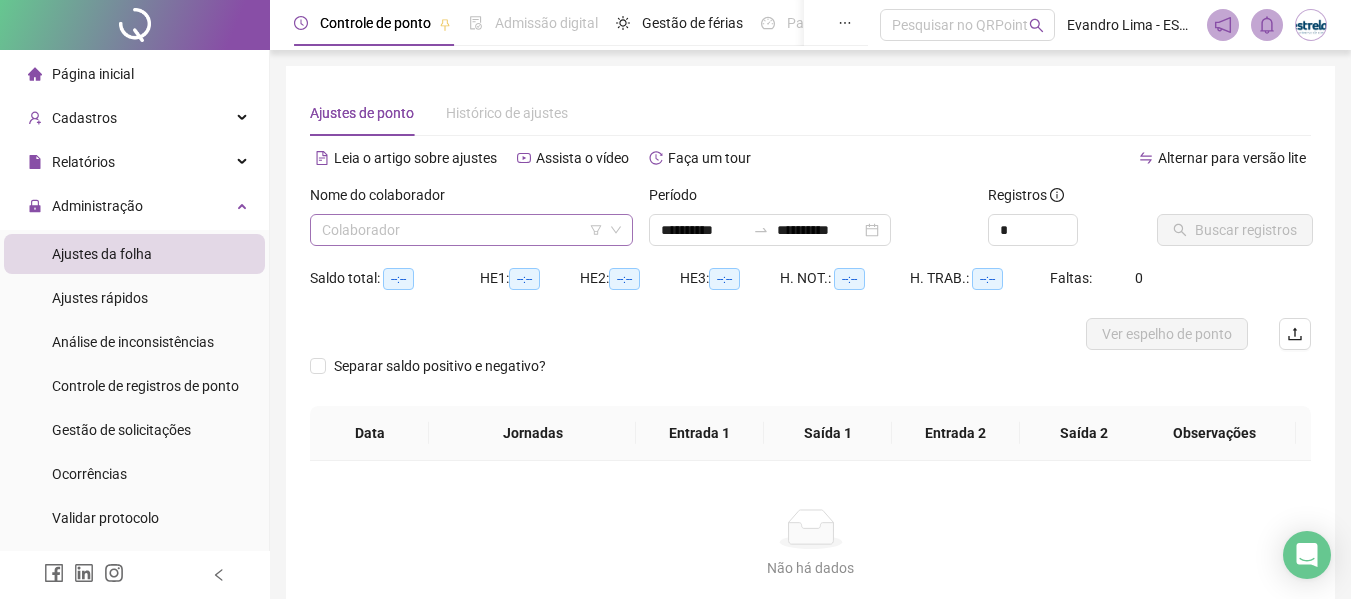 click at bounding box center (462, 230) 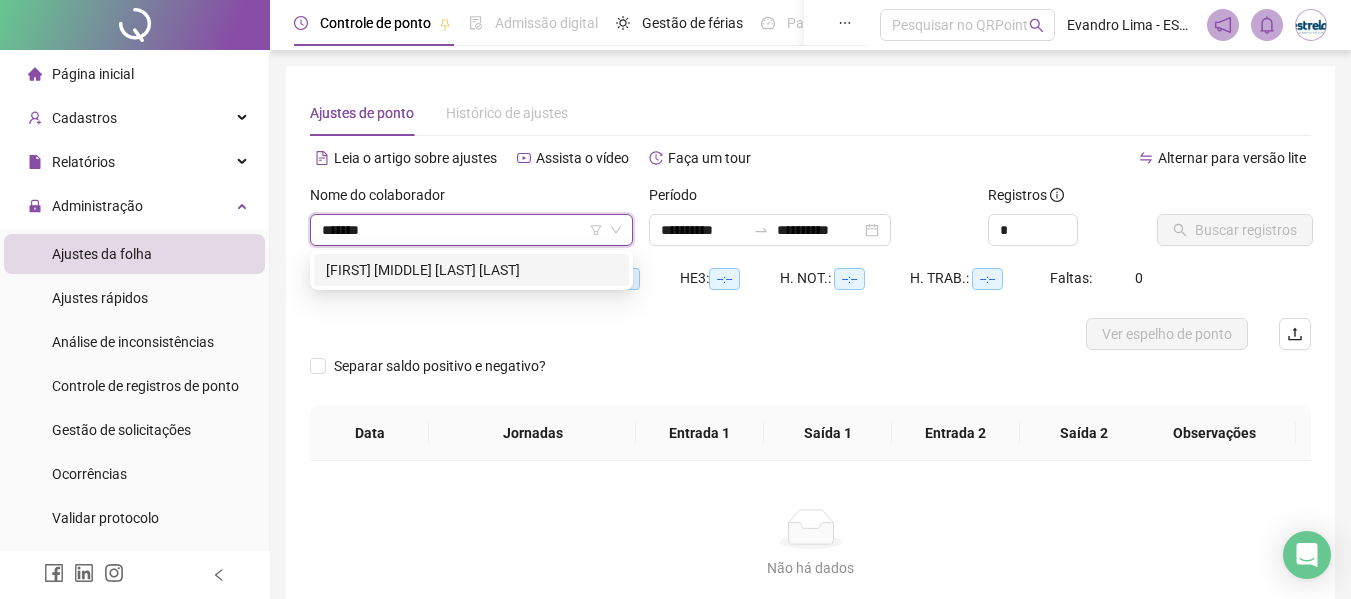 type on "********" 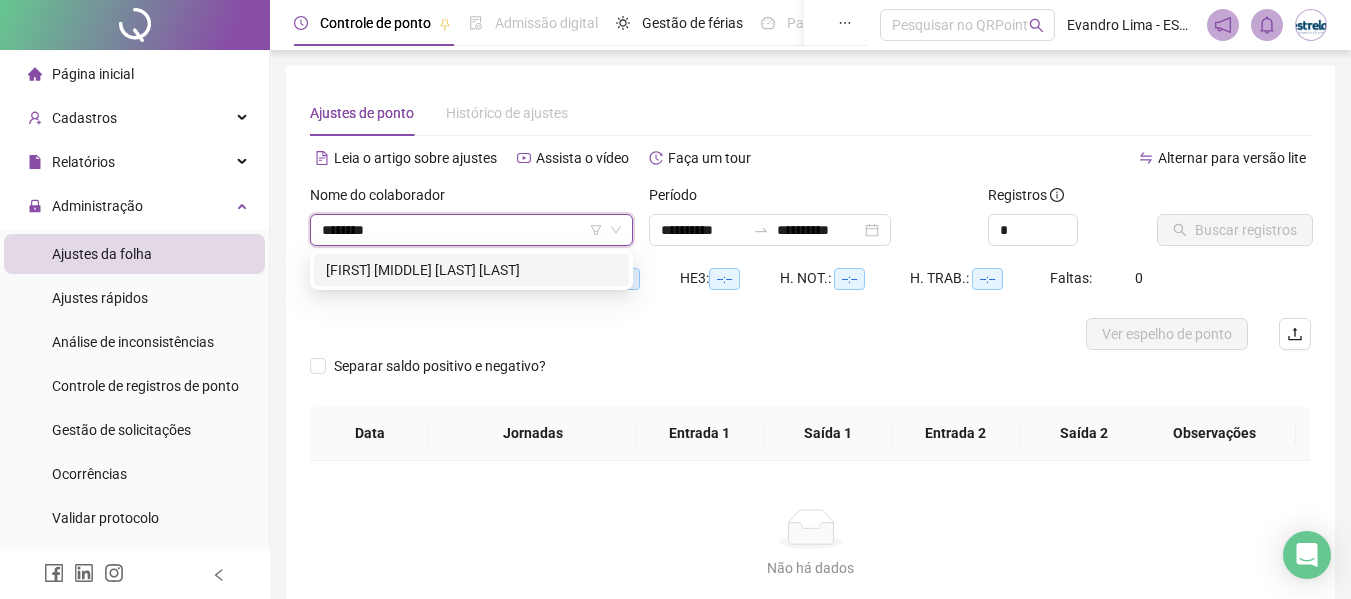click on "[FIRST] [MIDDLE] [LAST] [LAST]" at bounding box center (471, 270) 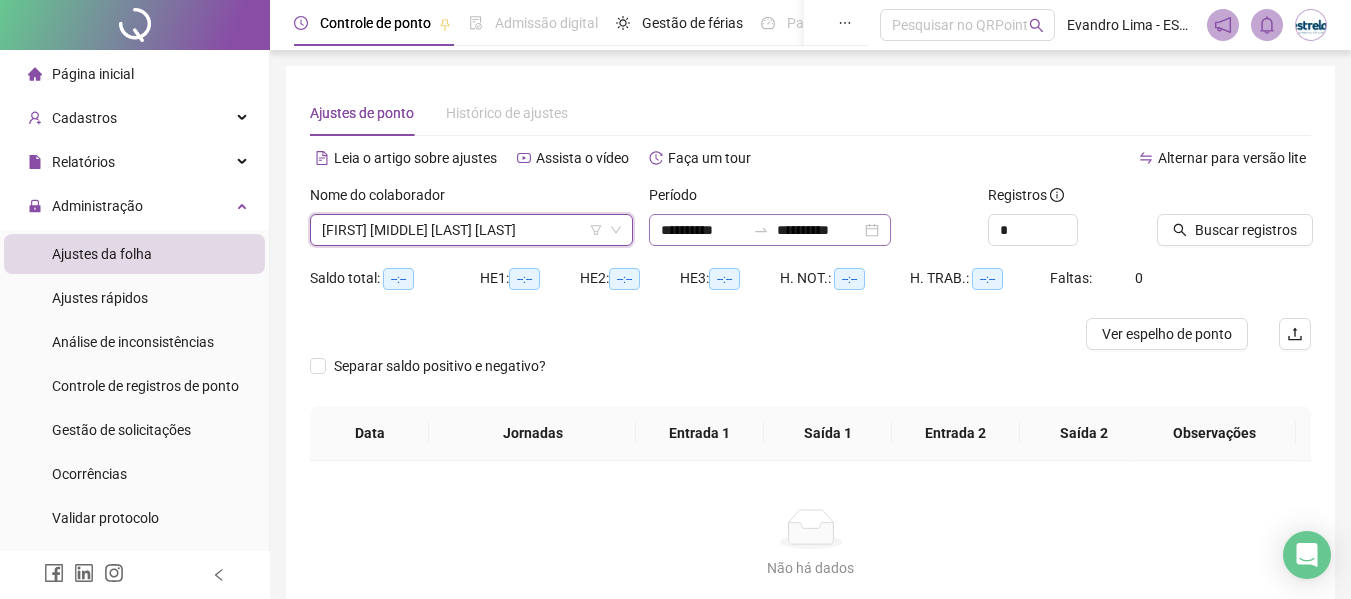 click on "**********" at bounding box center (770, 230) 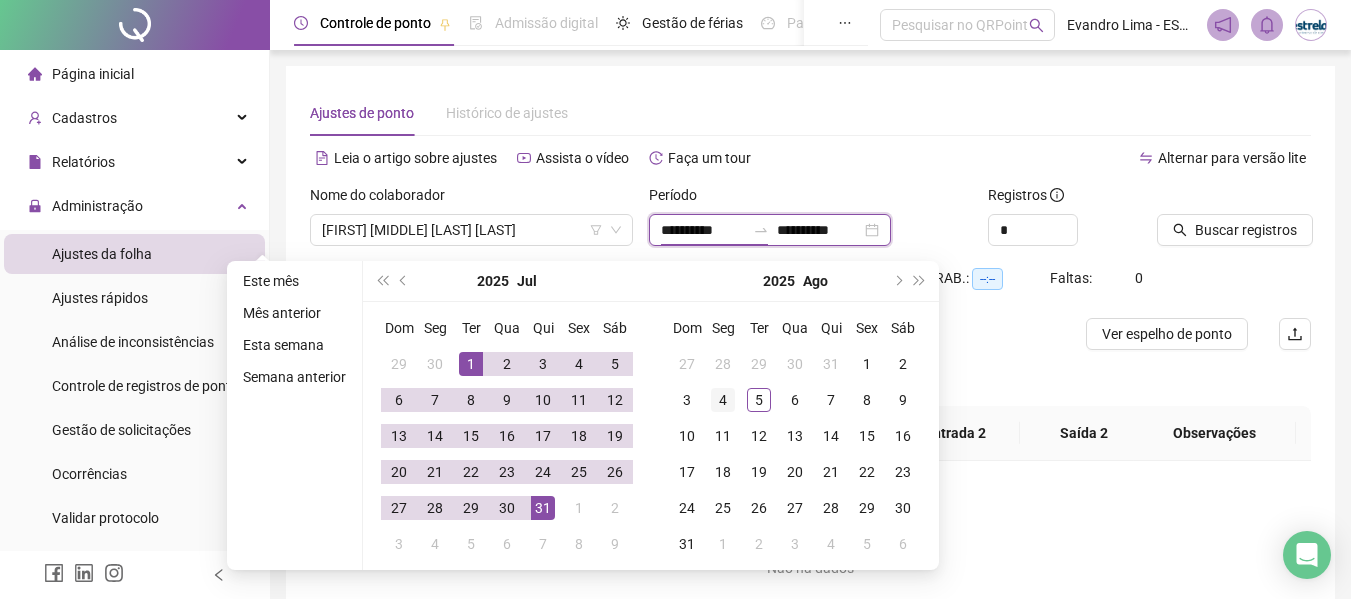 type on "**********" 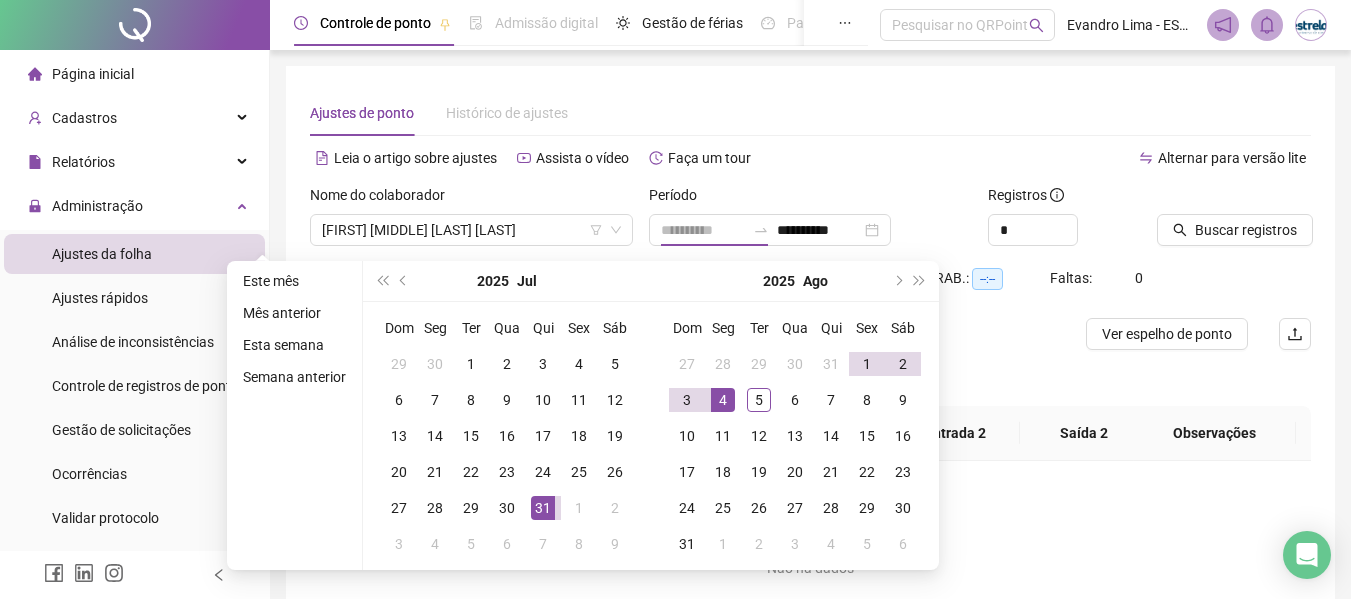 click on "4" at bounding box center (723, 400) 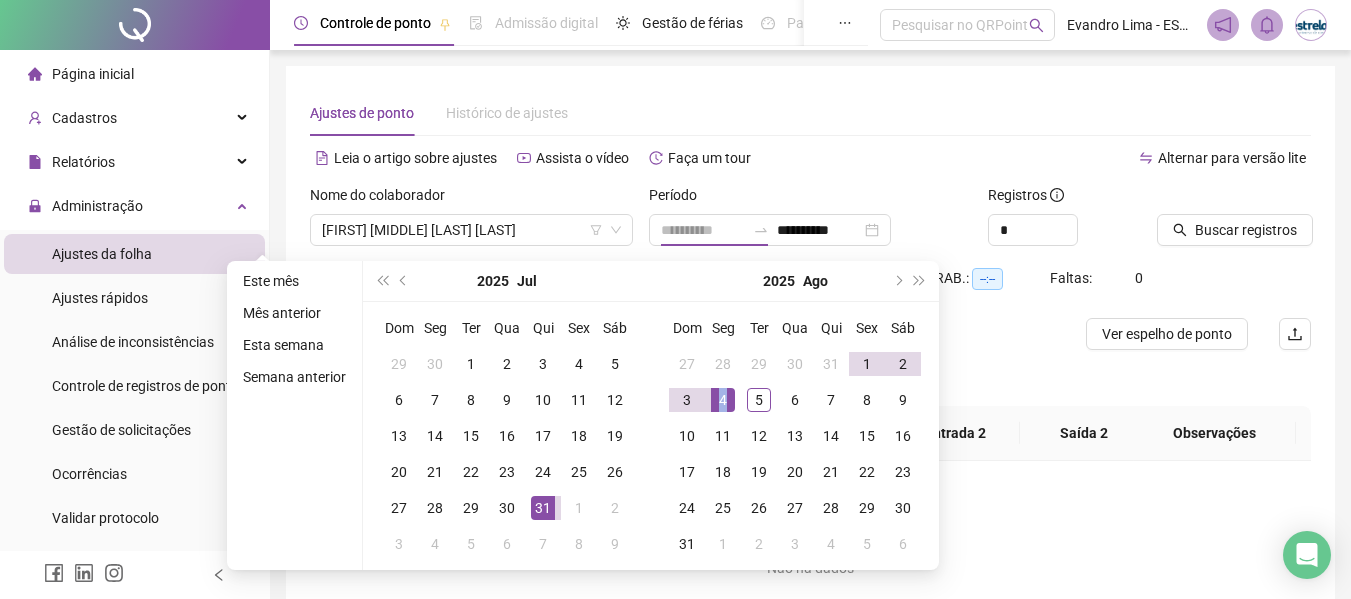 click on "4" at bounding box center (723, 400) 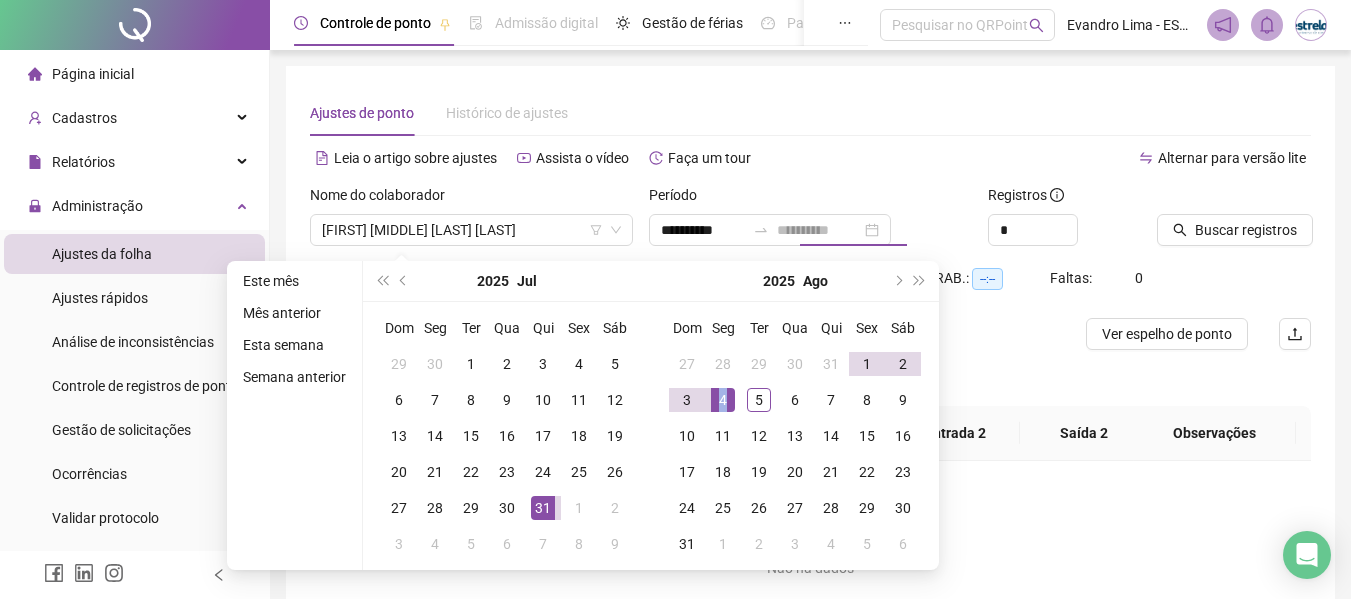 type on "**********" 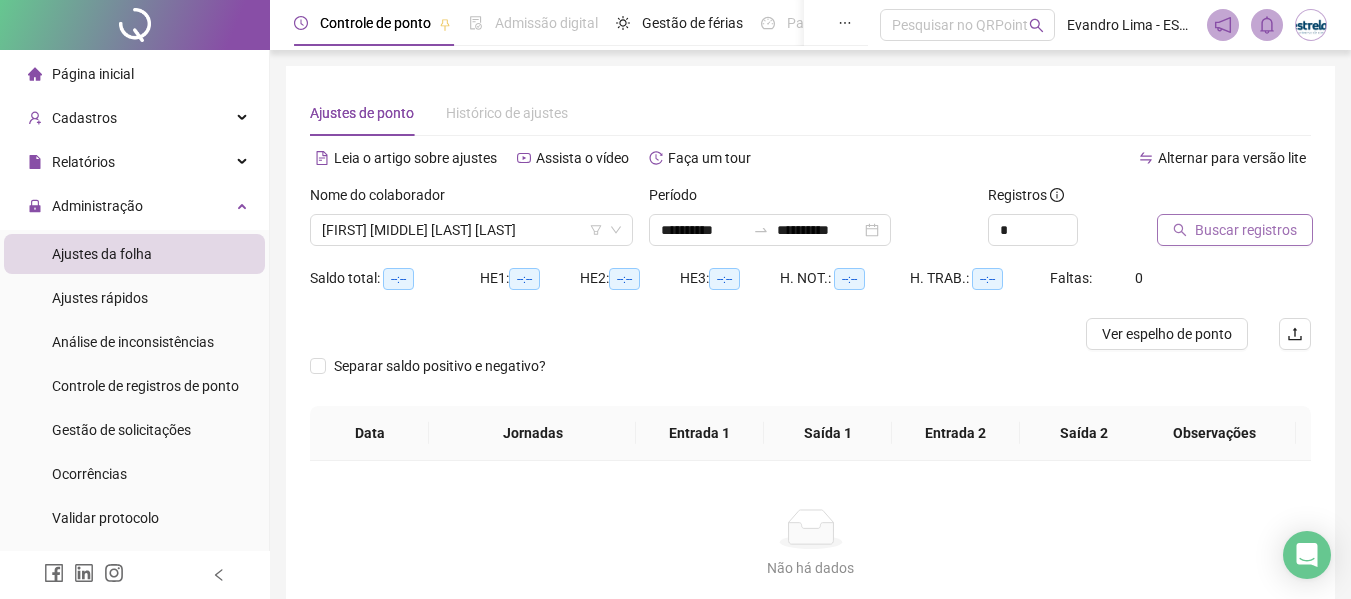 click on "Buscar registros" at bounding box center [1235, 230] 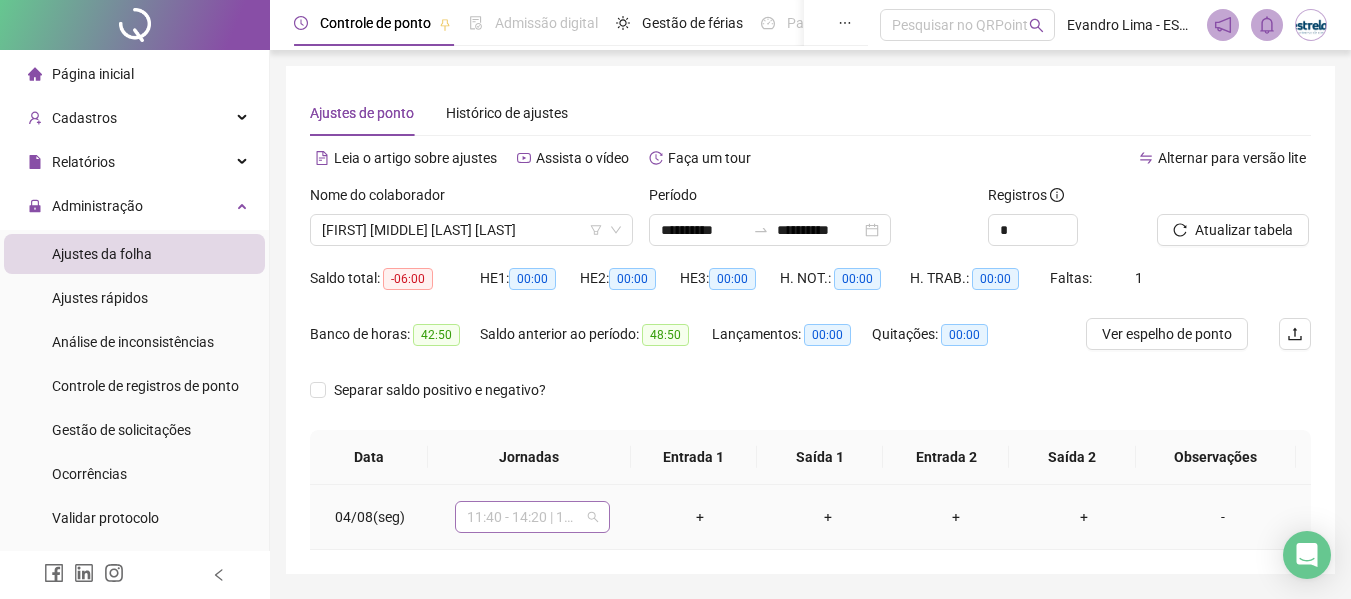 click on "11:40 - 14:20 | 14:40 - 18:00" at bounding box center [532, 517] 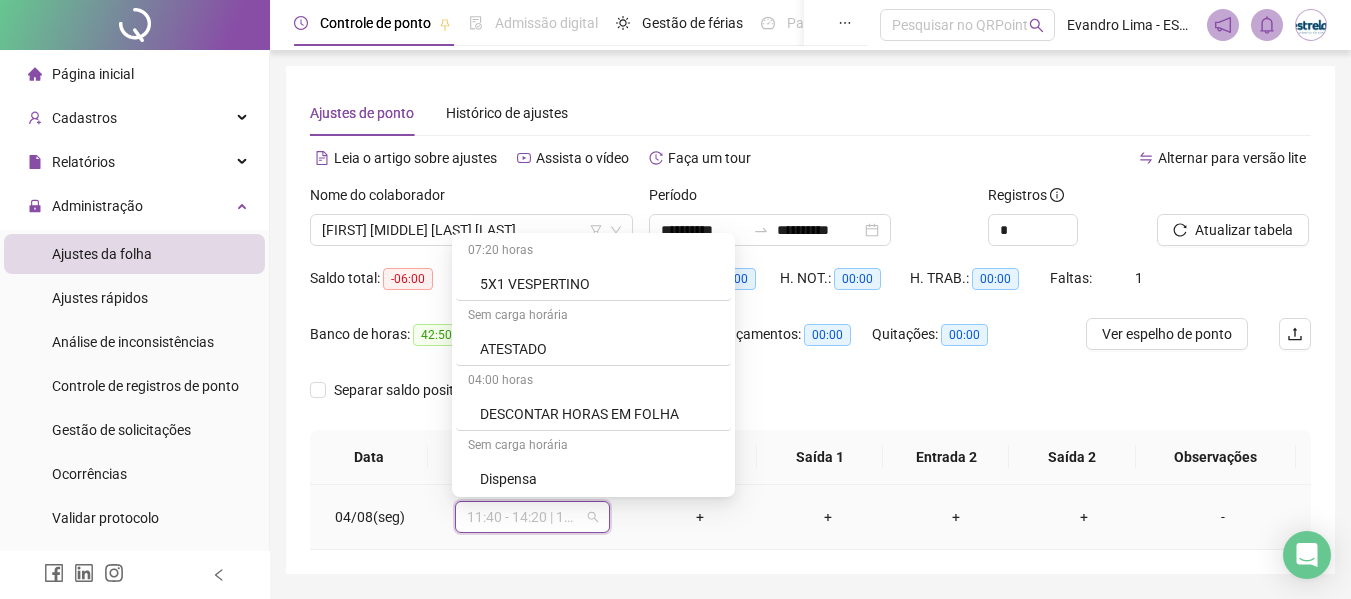 scroll, scrollTop: 700, scrollLeft: 0, axis: vertical 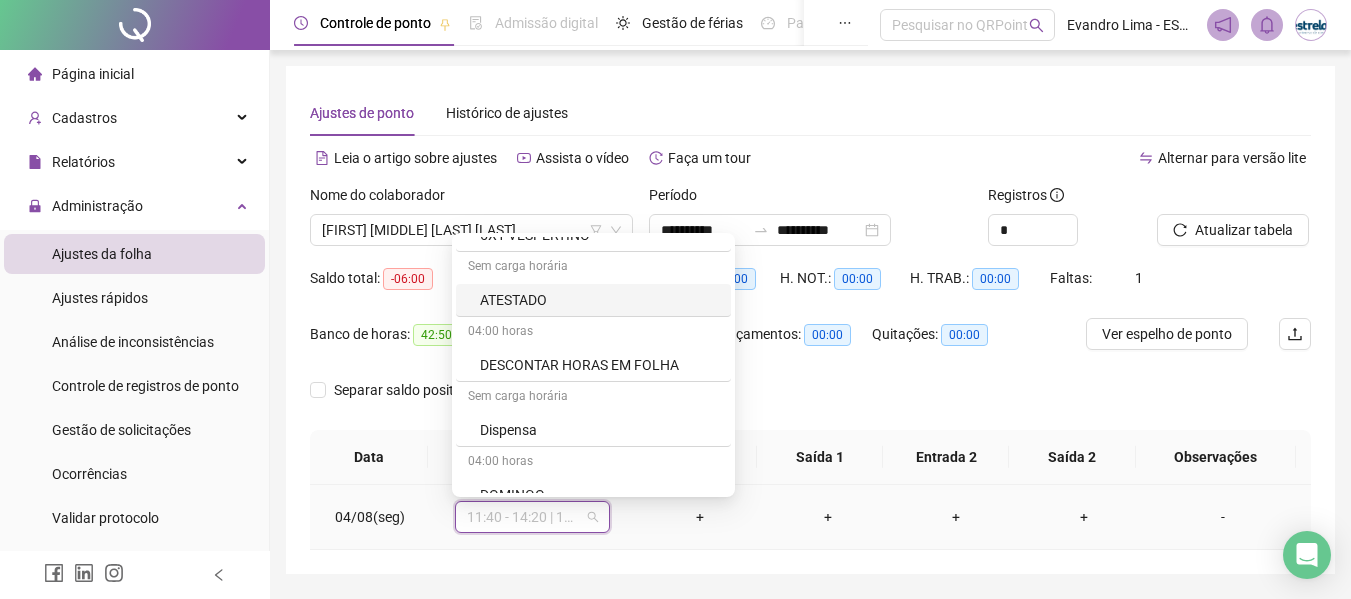 click on "ATESTADO" at bounding box center [599, 300] 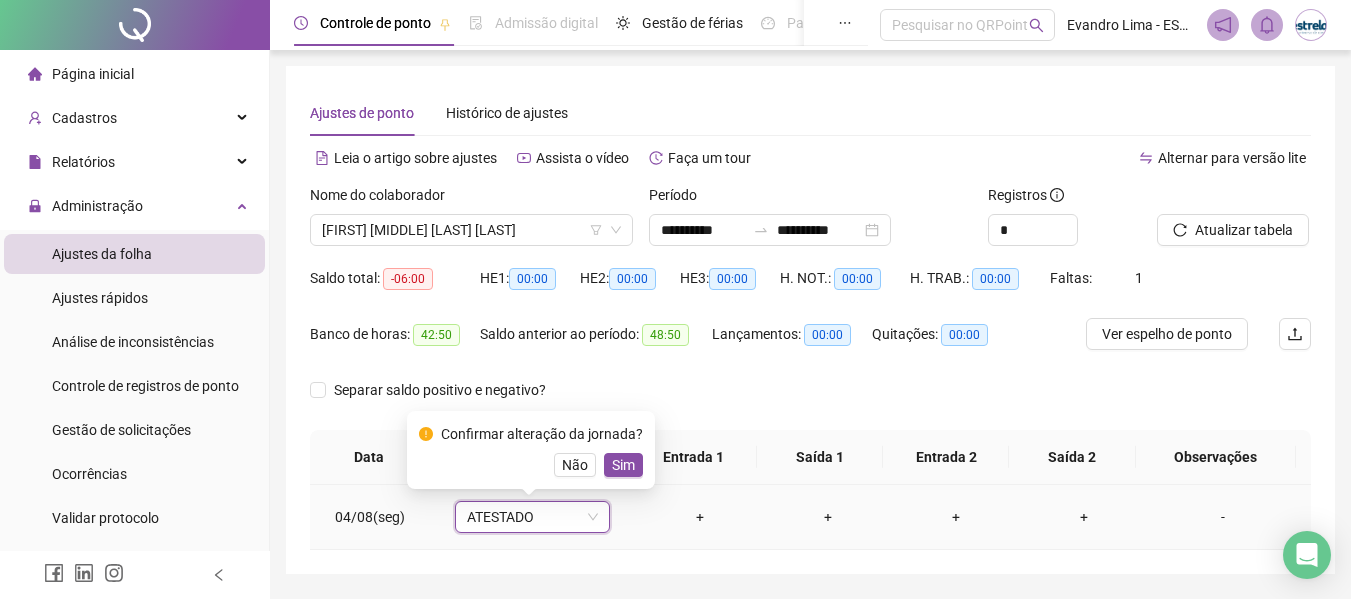 click on "Sim" at bounding box center [623, 465] 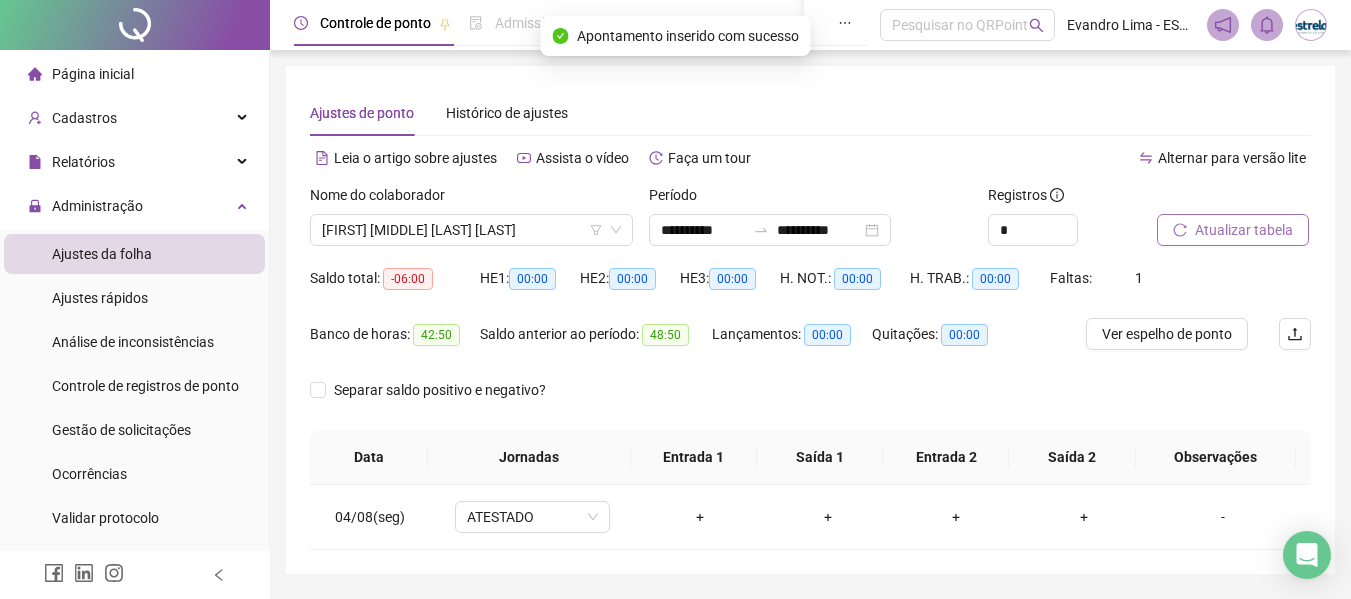 click on "Atualizar tabela" at bounding box center (1233, 230) 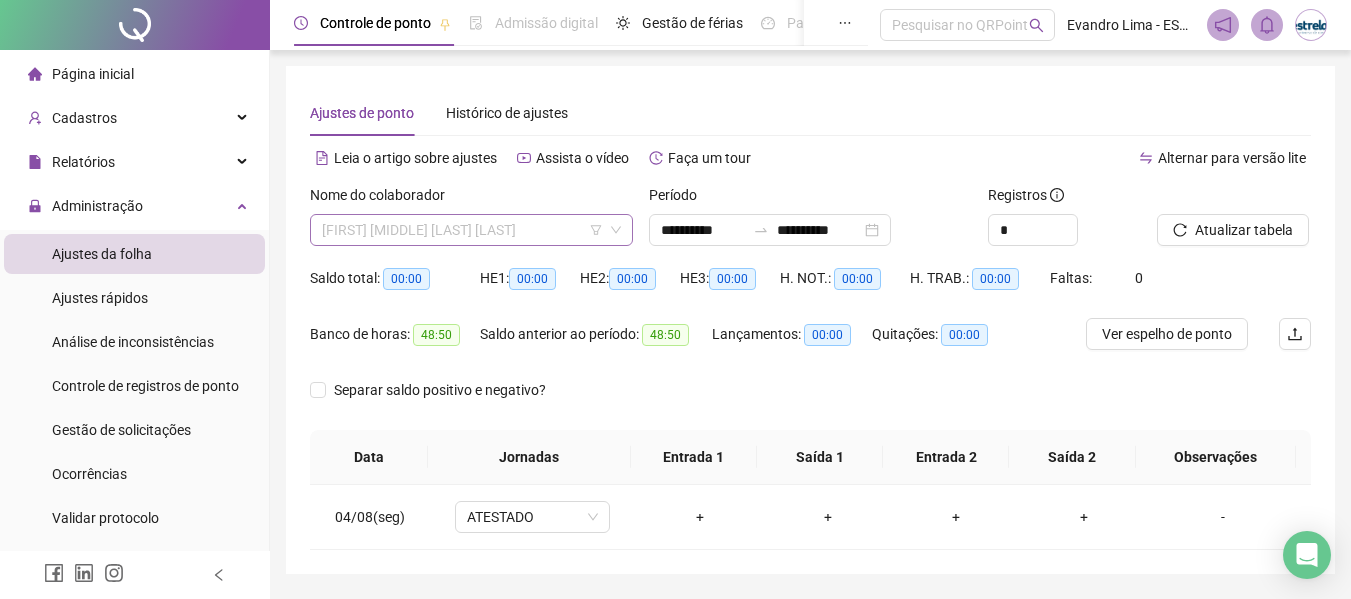 click on "[FIRST] [MIDDLE] [LAST] [LAST]" at bounding box center [471, 230] 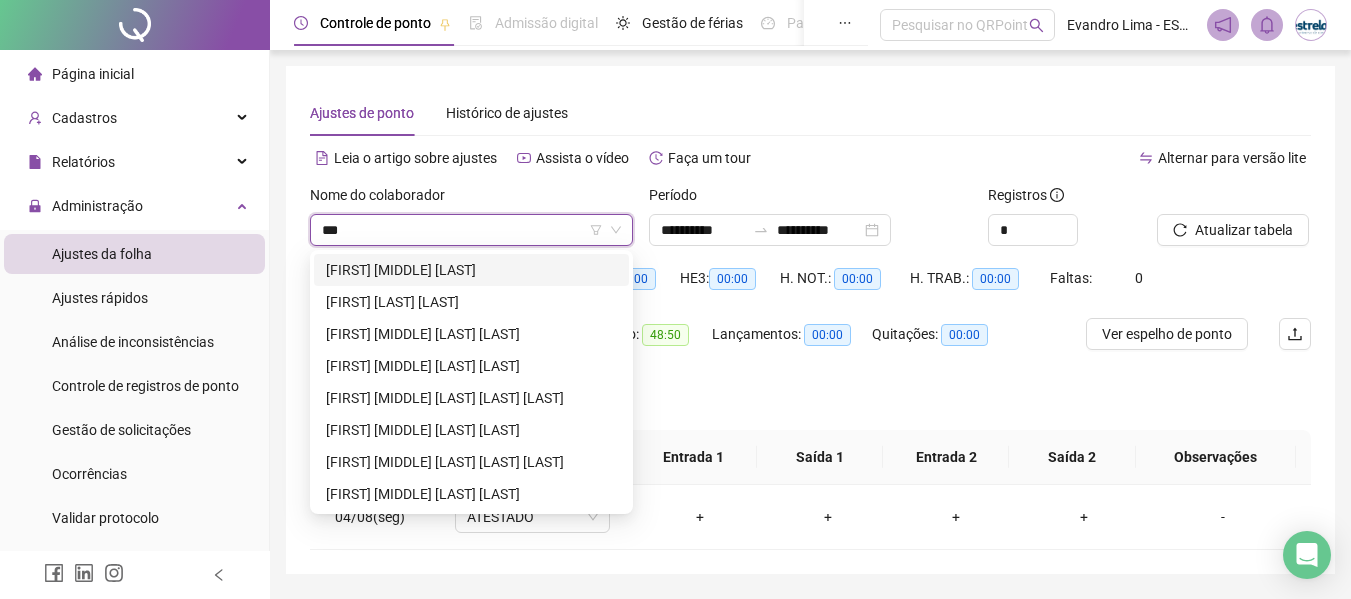 scroll, scrollTop: 0, scrollLeft: 0, axis: both 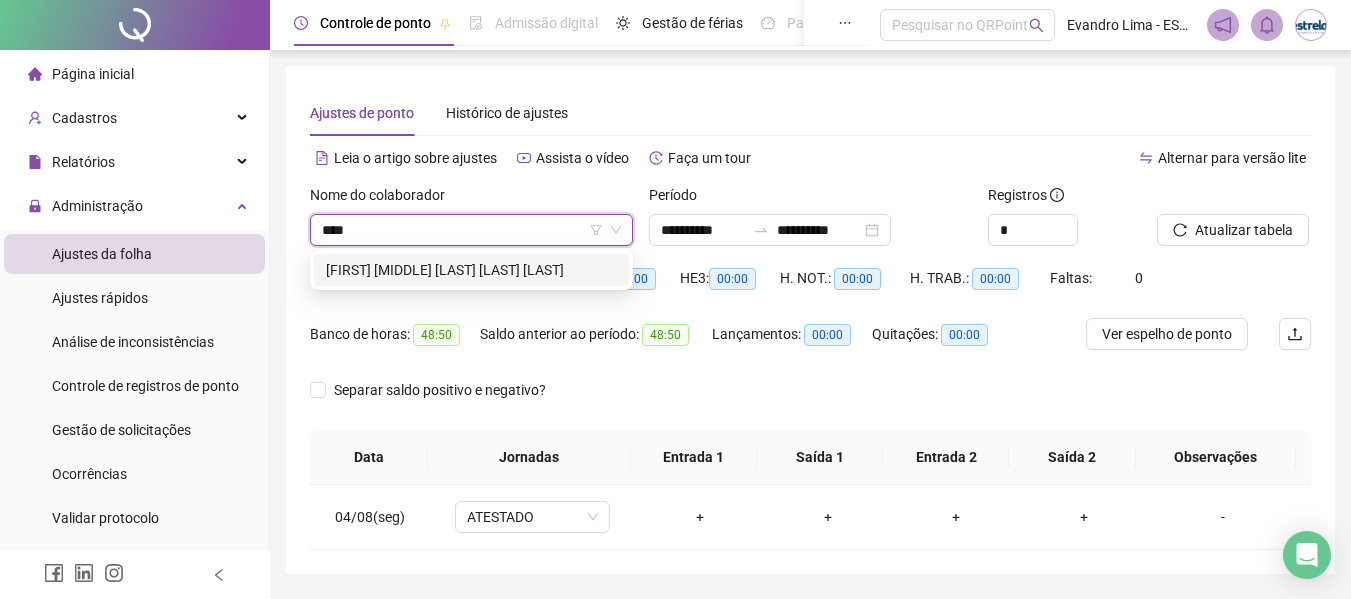 type on "*****" 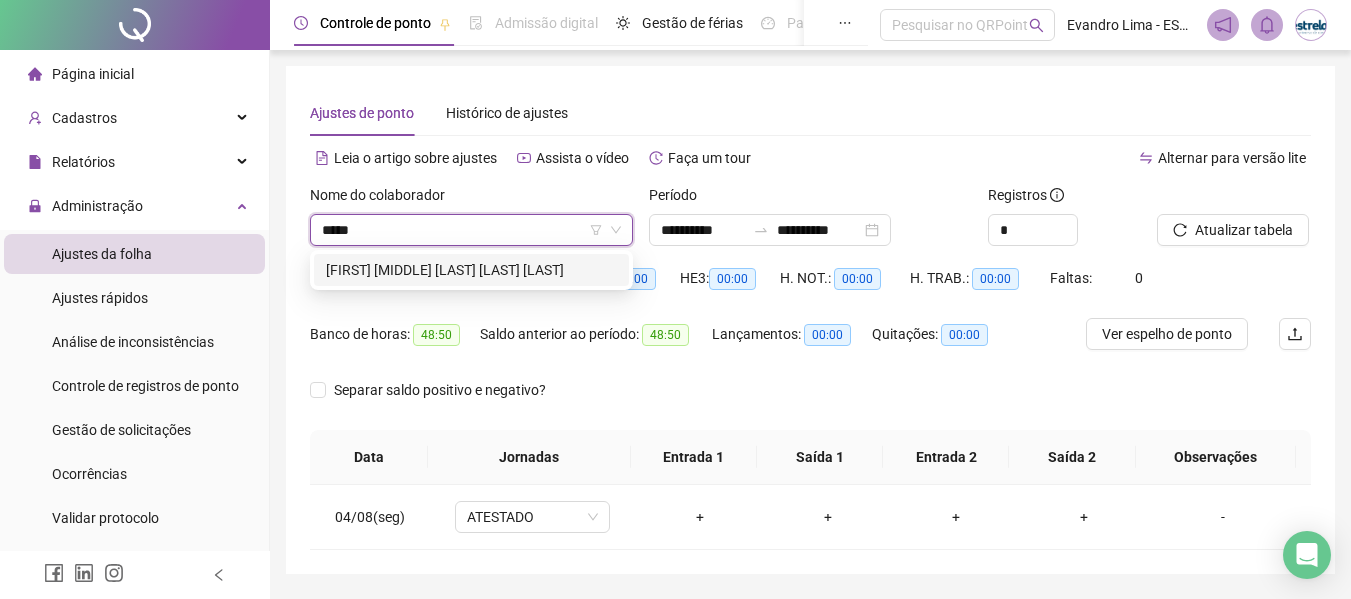 click on "[FIRST] [MIDDLE] [LAST] [LAST] [LAST]" at bounding box center [471, 270] 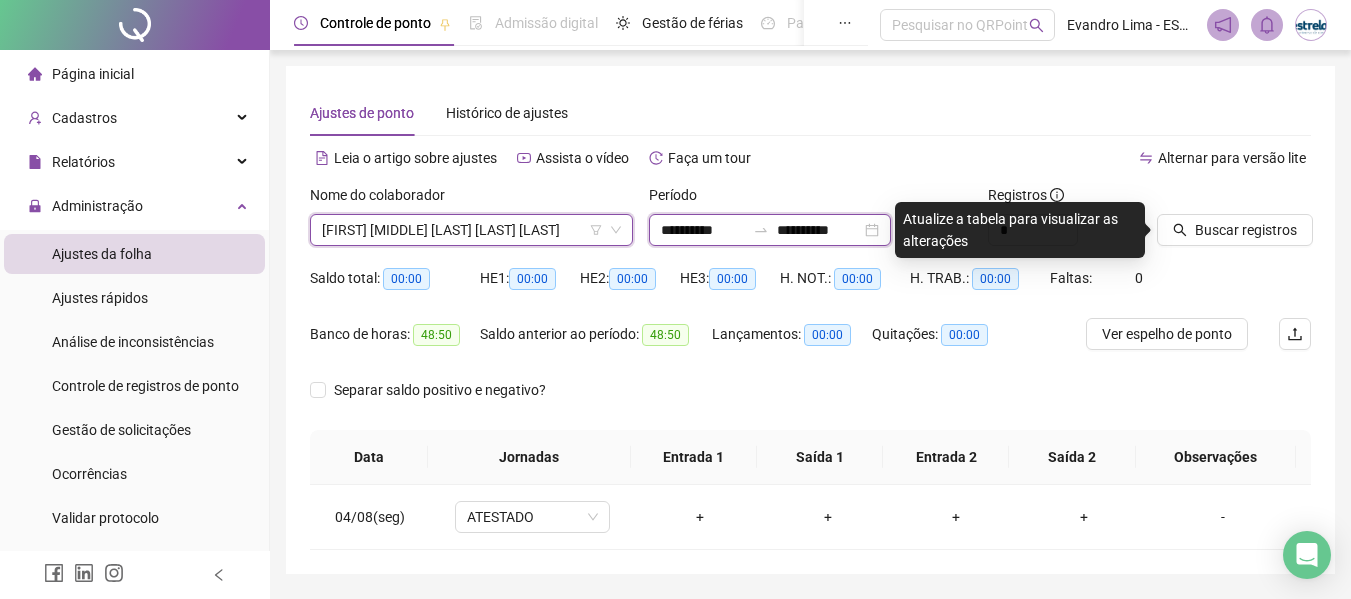 click on "**********" at bounding box center [703, 230] 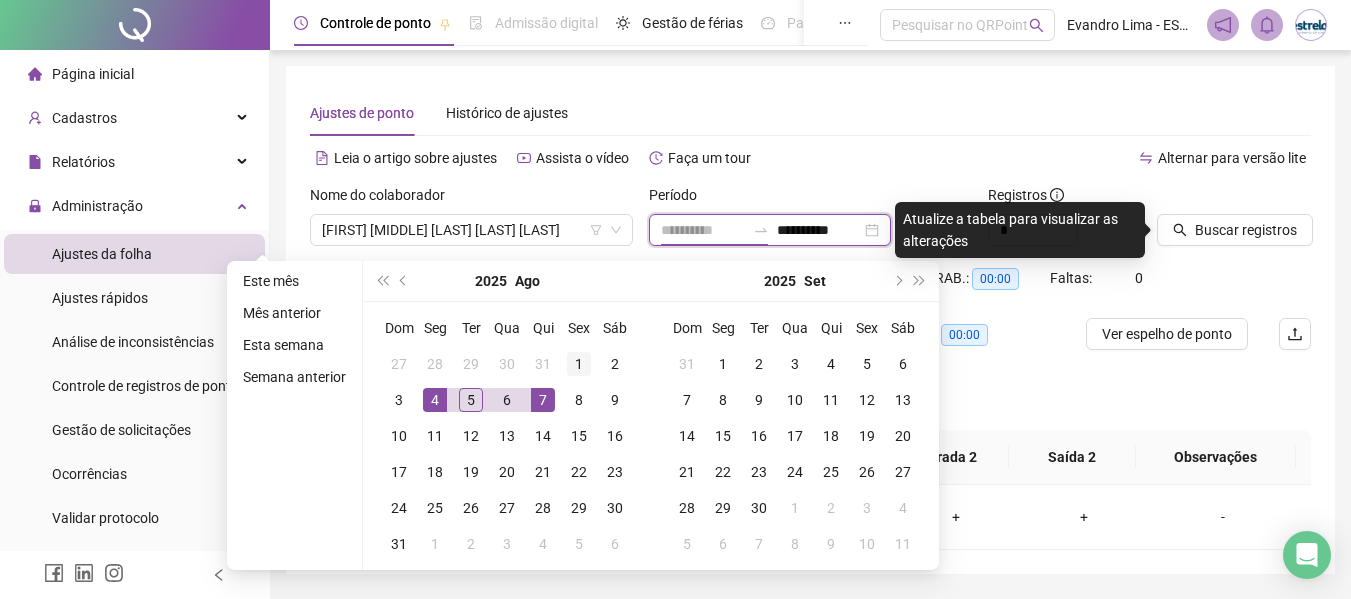 type on "**********" 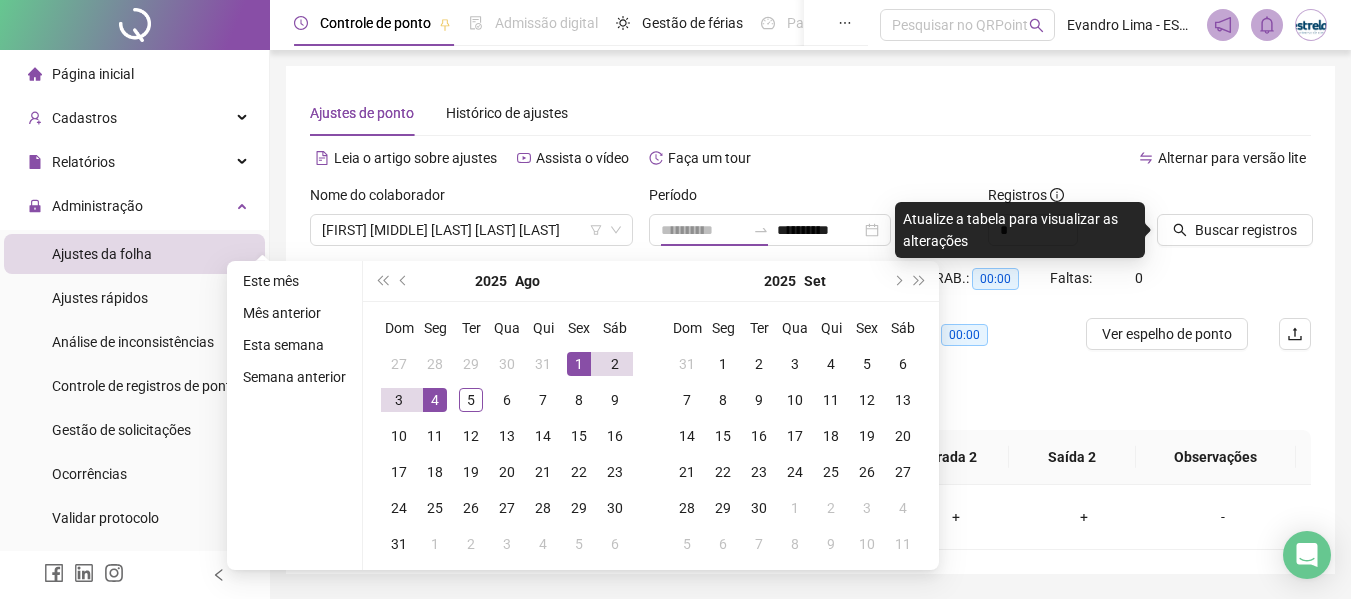 click on "1" at bounding box center [579, 364] 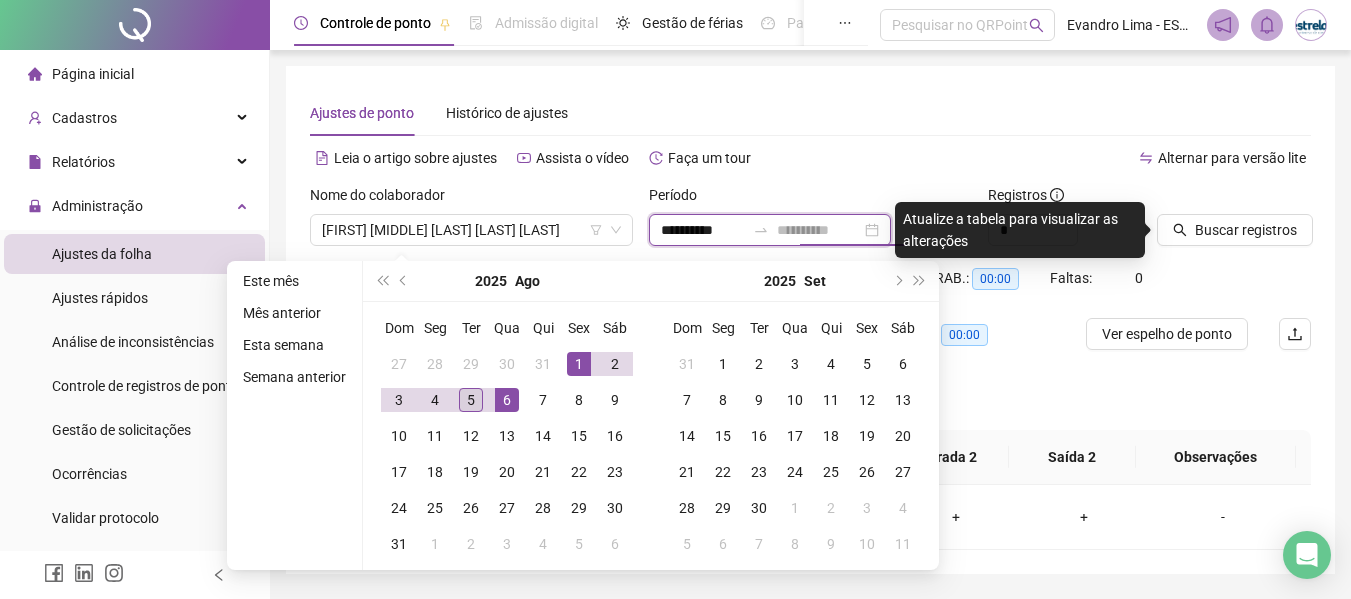 type on "**********" 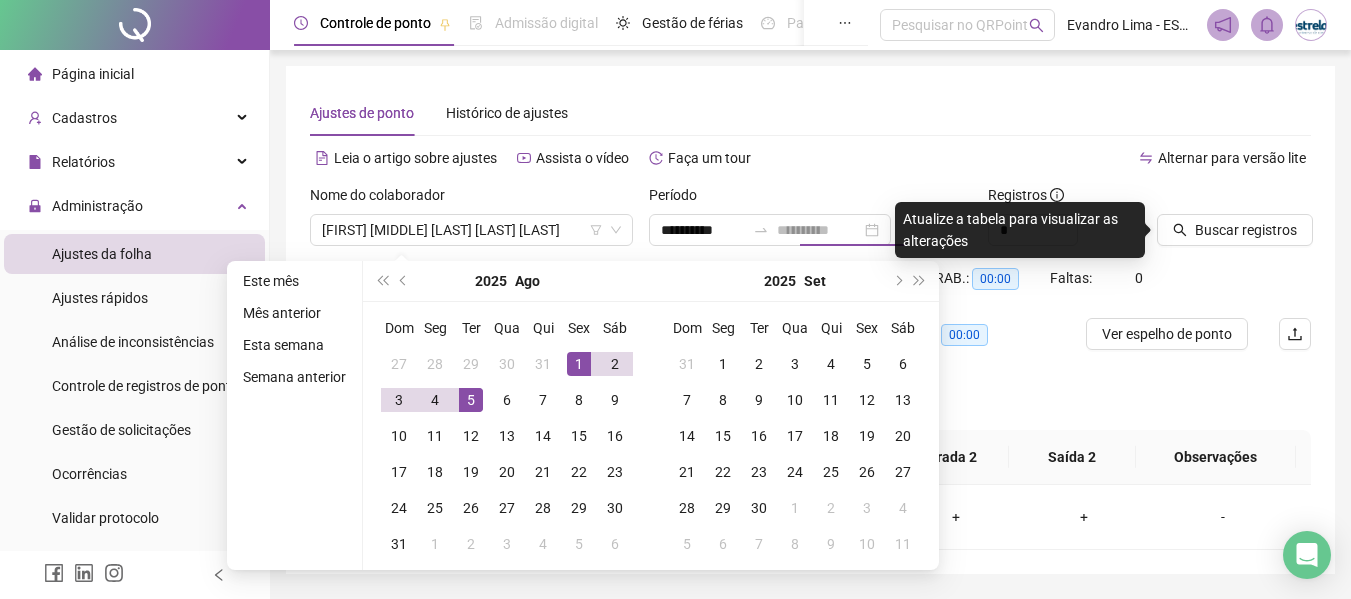 click on "5" at bounding box center [471, 400] 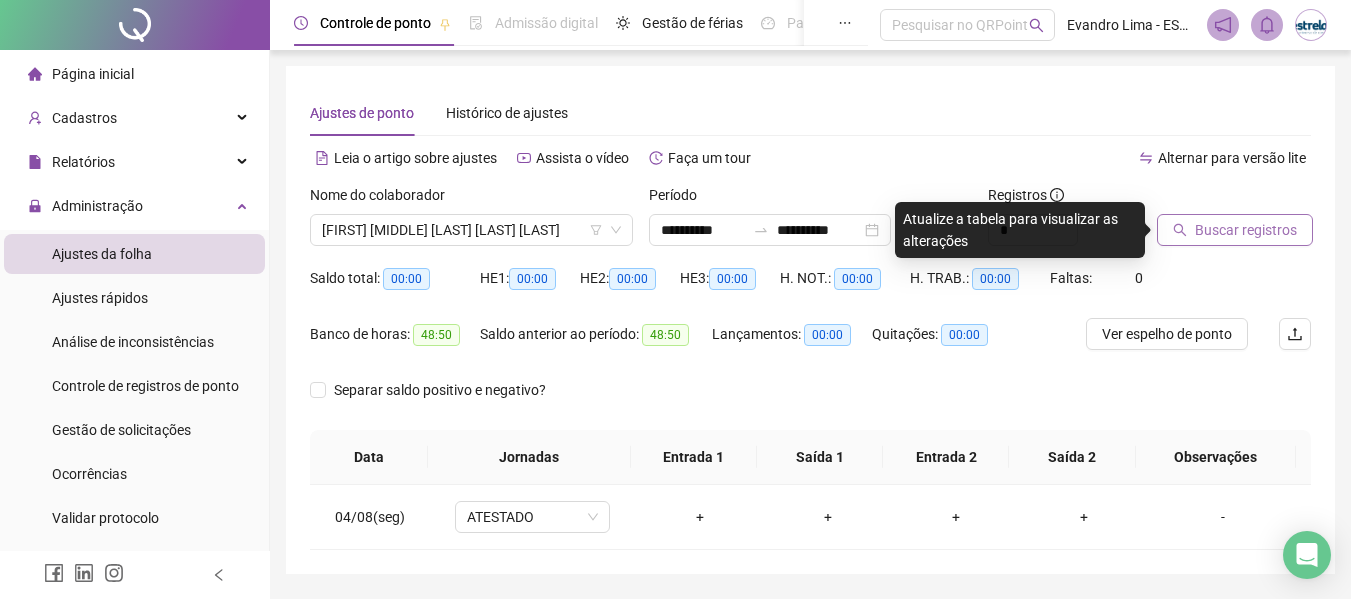 click on "Buscar registros" at bounding box center [1246, 230] 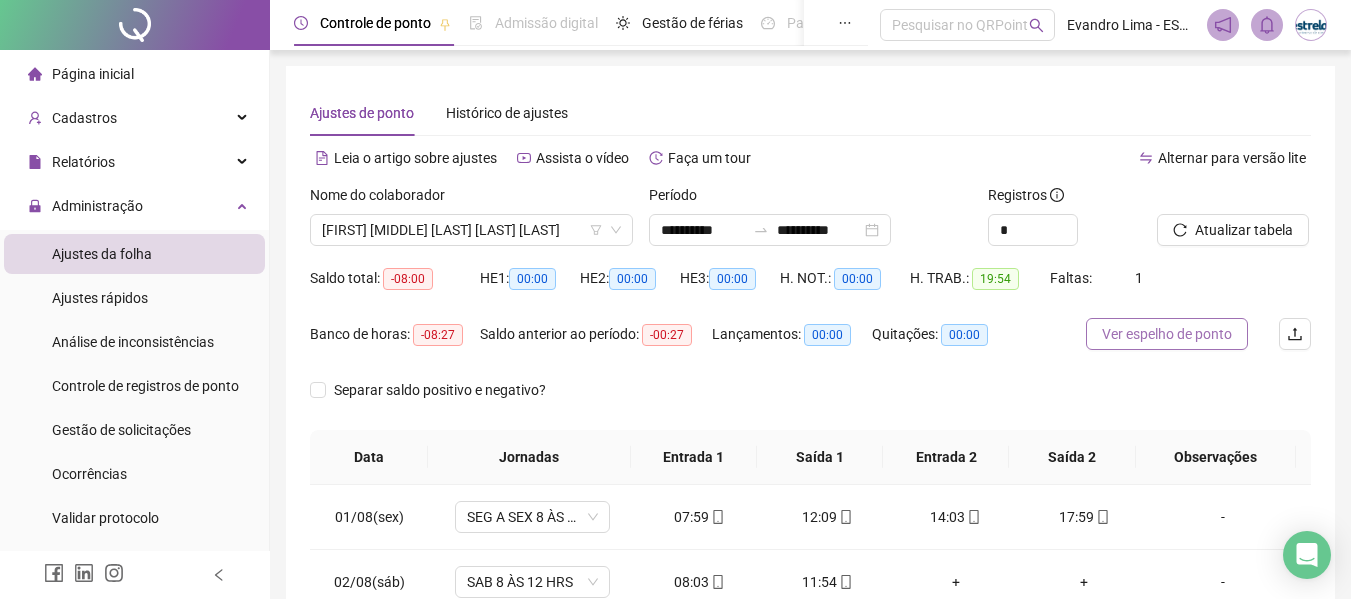 click on "Ver espelho de ponto" at bounding box center (1167, 334) 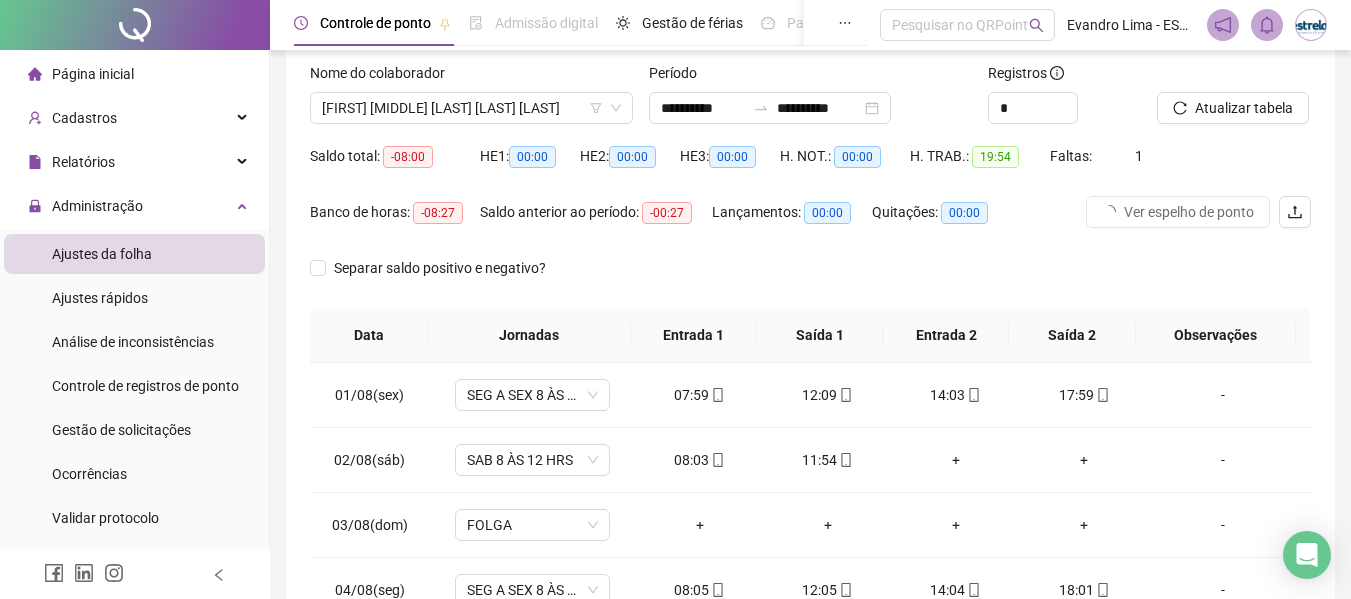 scroll, scrollTop: 300, scrollLeft: 0, axis: vertical 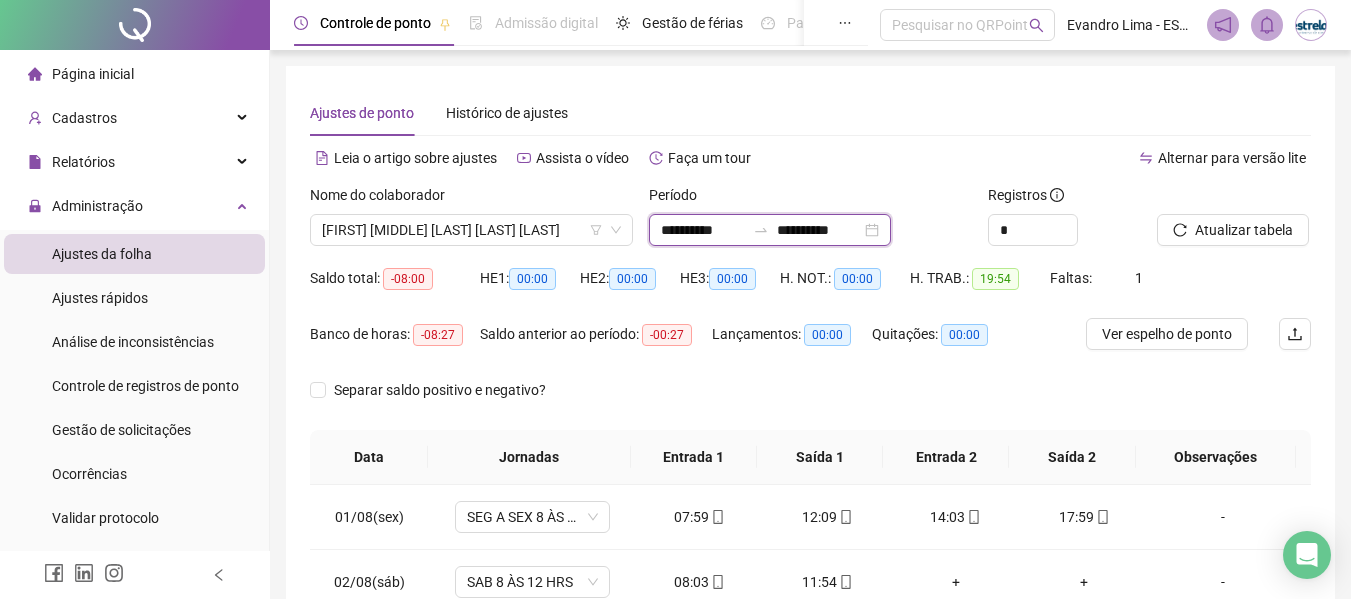 click on "**********" at bounding box center (703, 230) 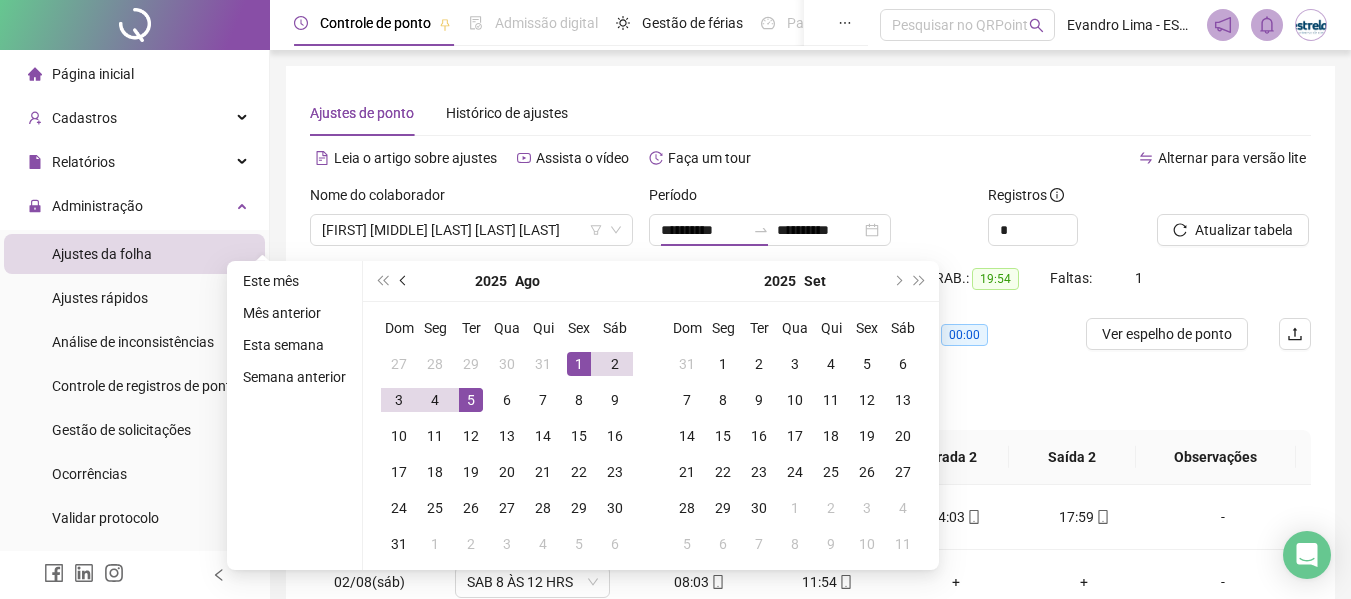 click at bounding box center [405, 281] 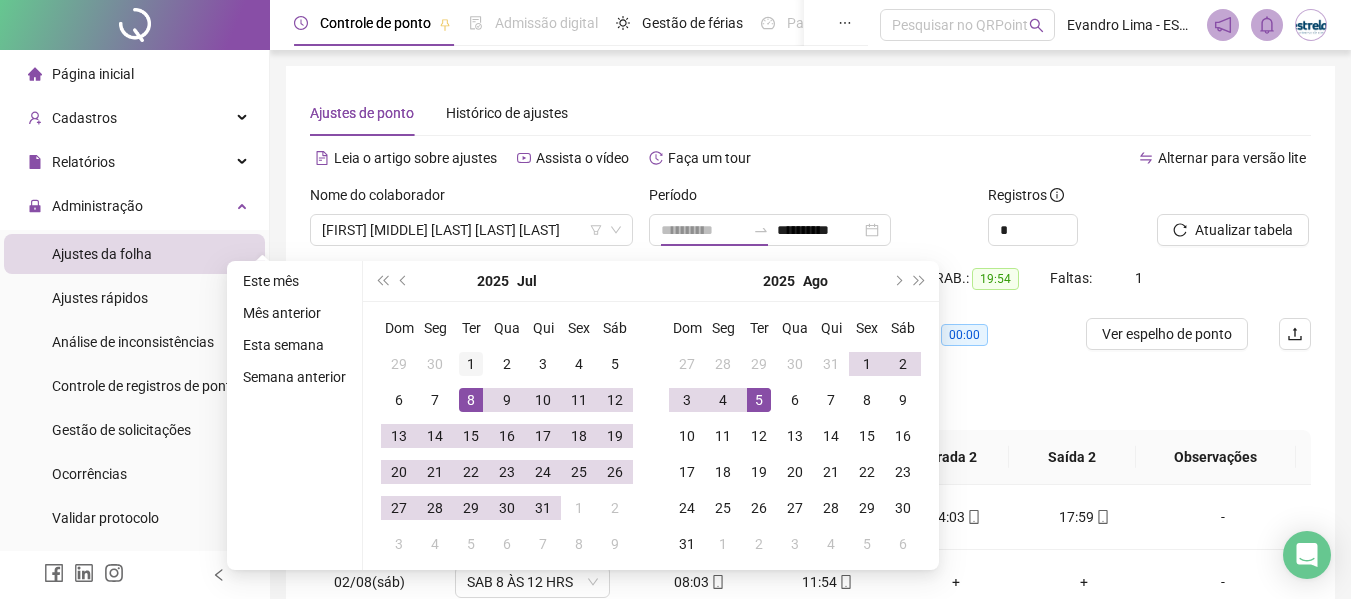 type on "**********" 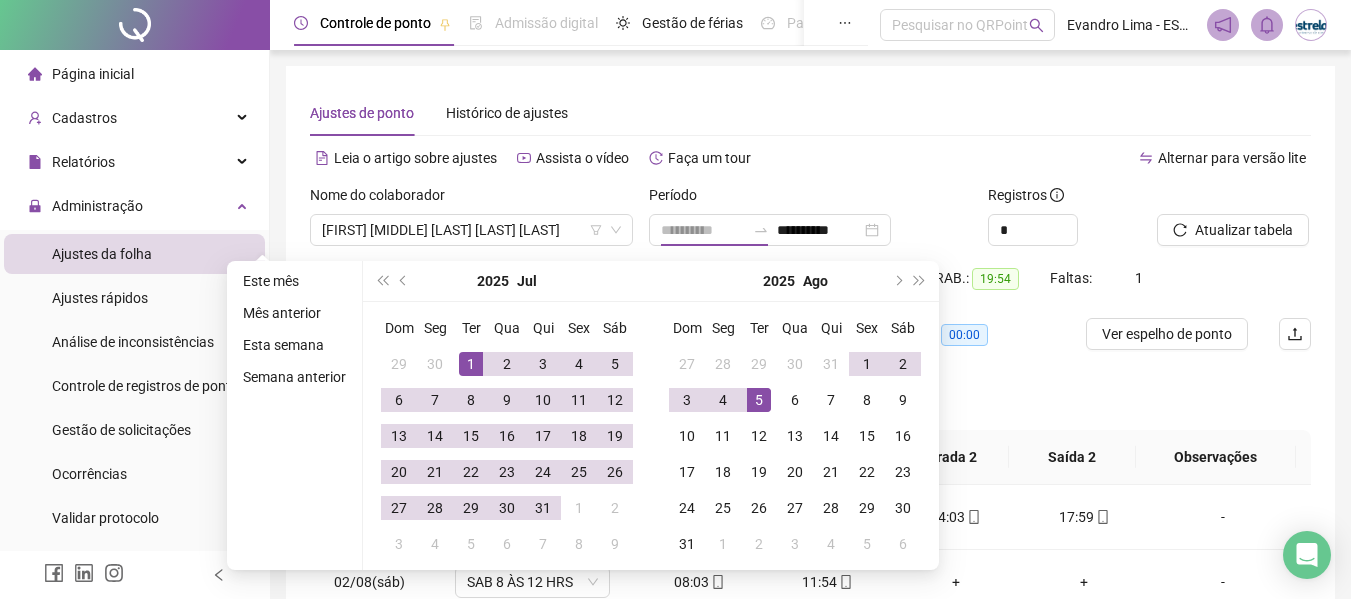 drag, startPoint x: 479, startPoint y: 362, endPoint x: 527, endPoint y: 442, distance: 93.29523 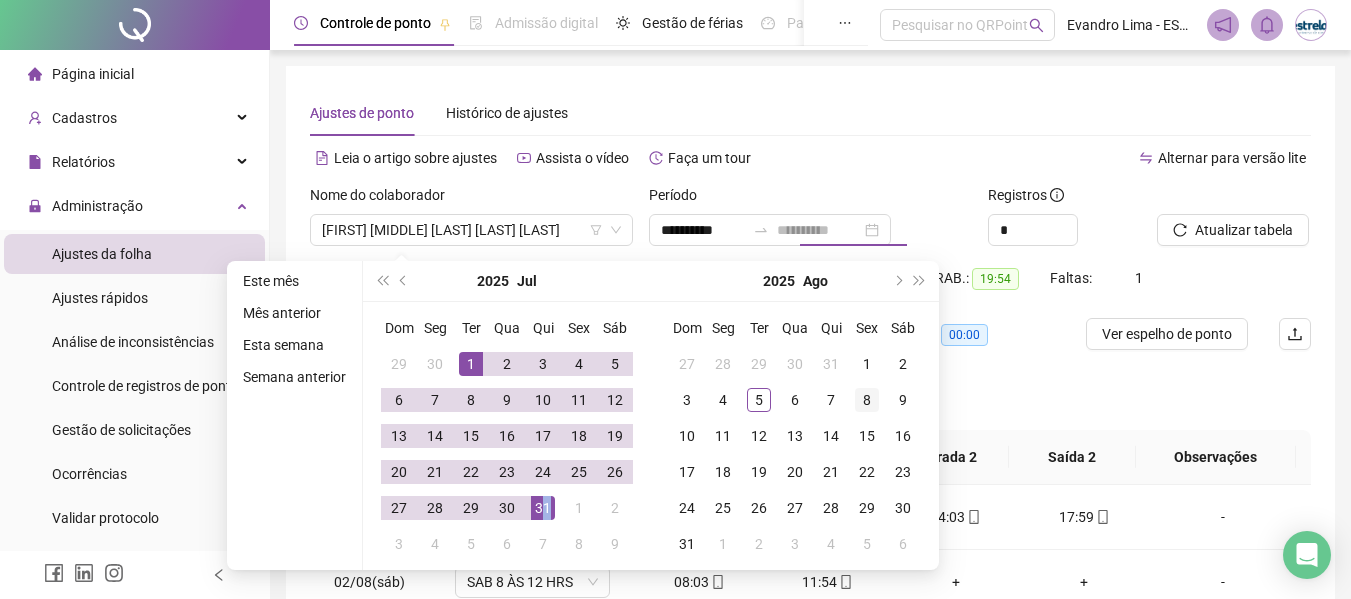 drag, startPoint x: 543, startPoint y: 507, endPoint x: 855, endPoint y: 396, distance: 331.15707 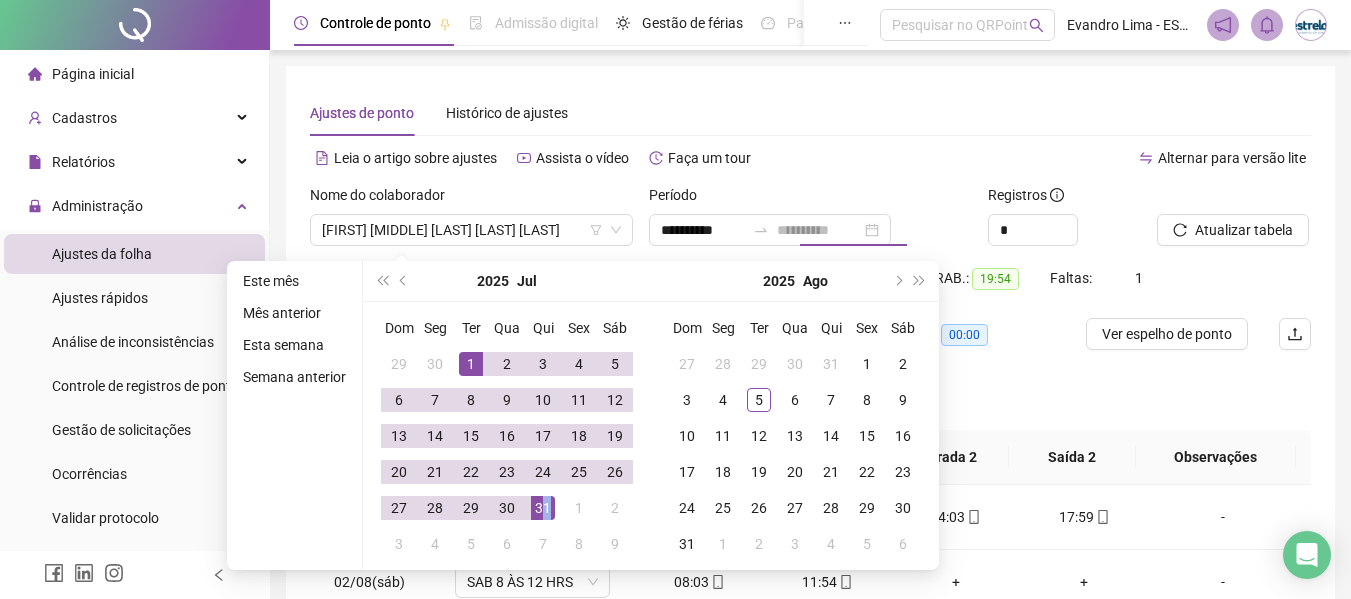 type on "**********" 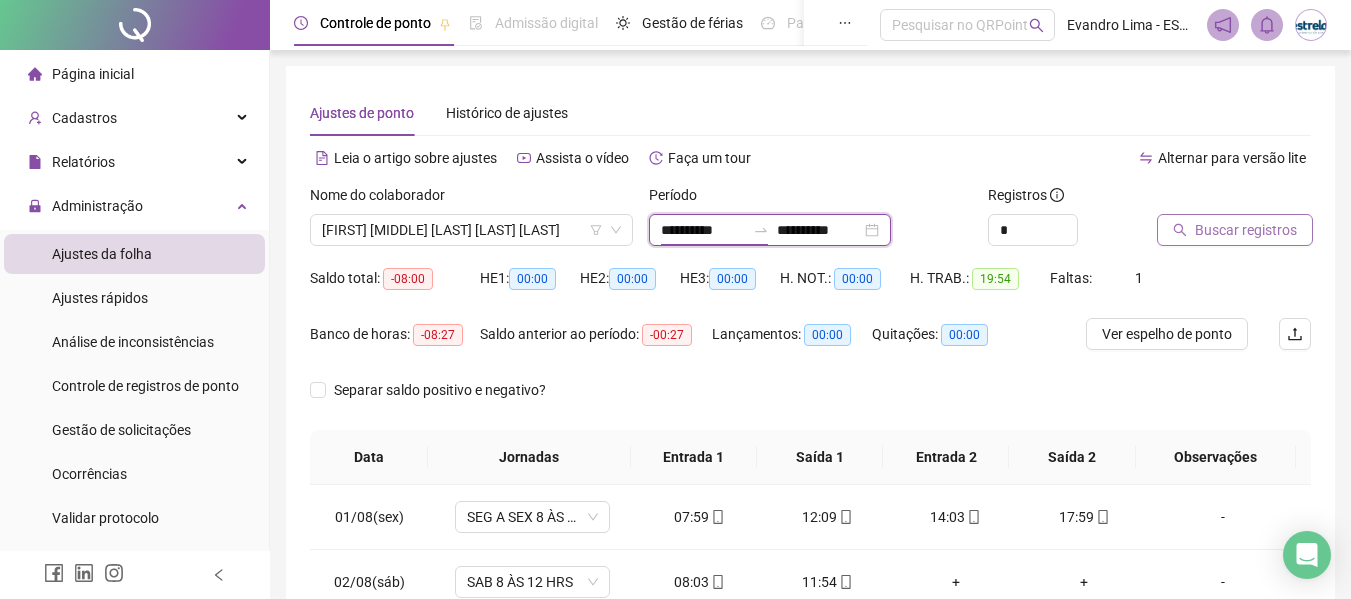 click on "**********" at bounding box center (703, 230) 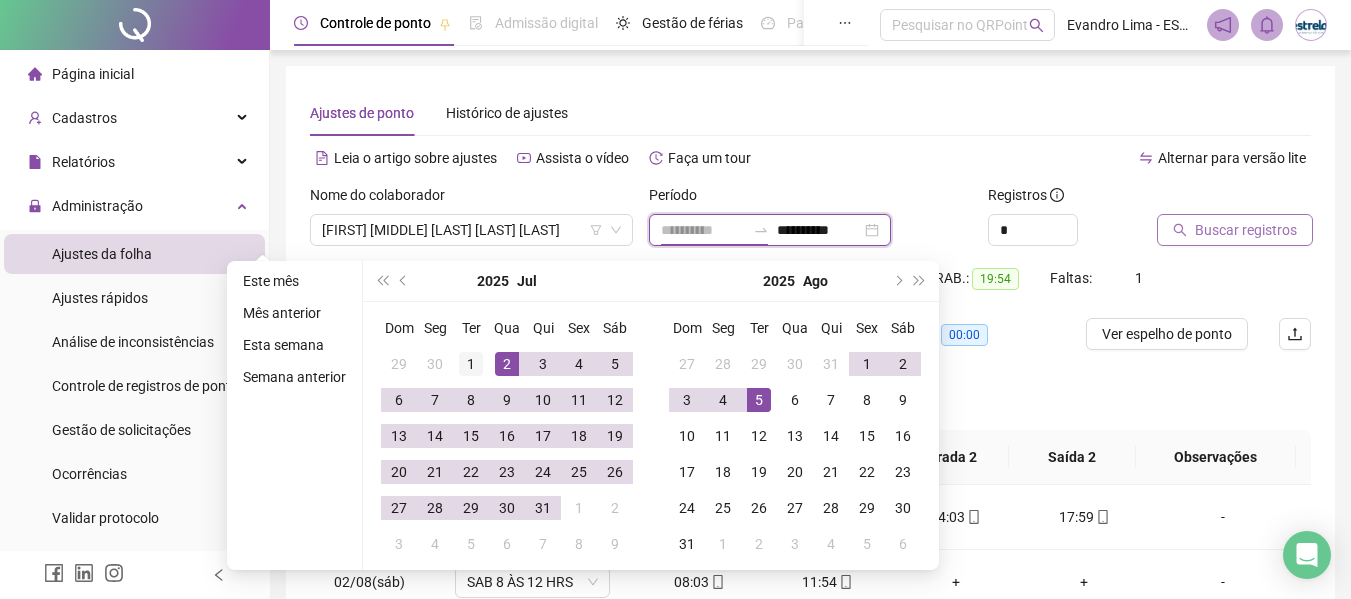 type on "**********" 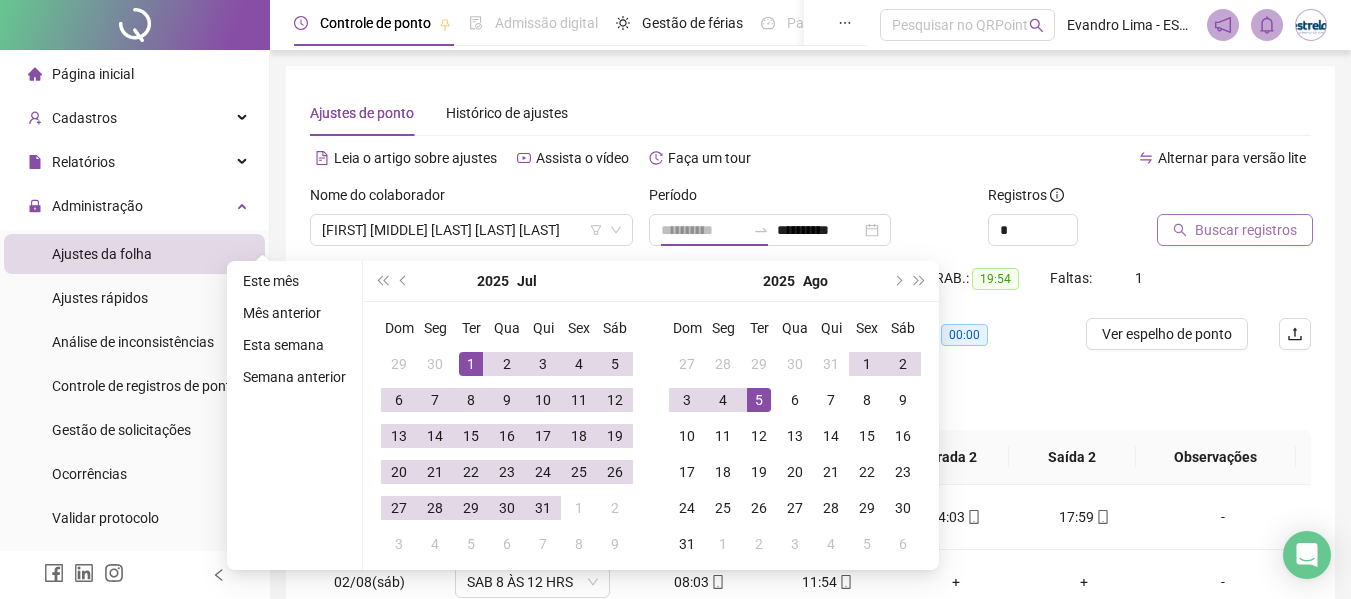 click on "1" at bounding box center (471, 364) 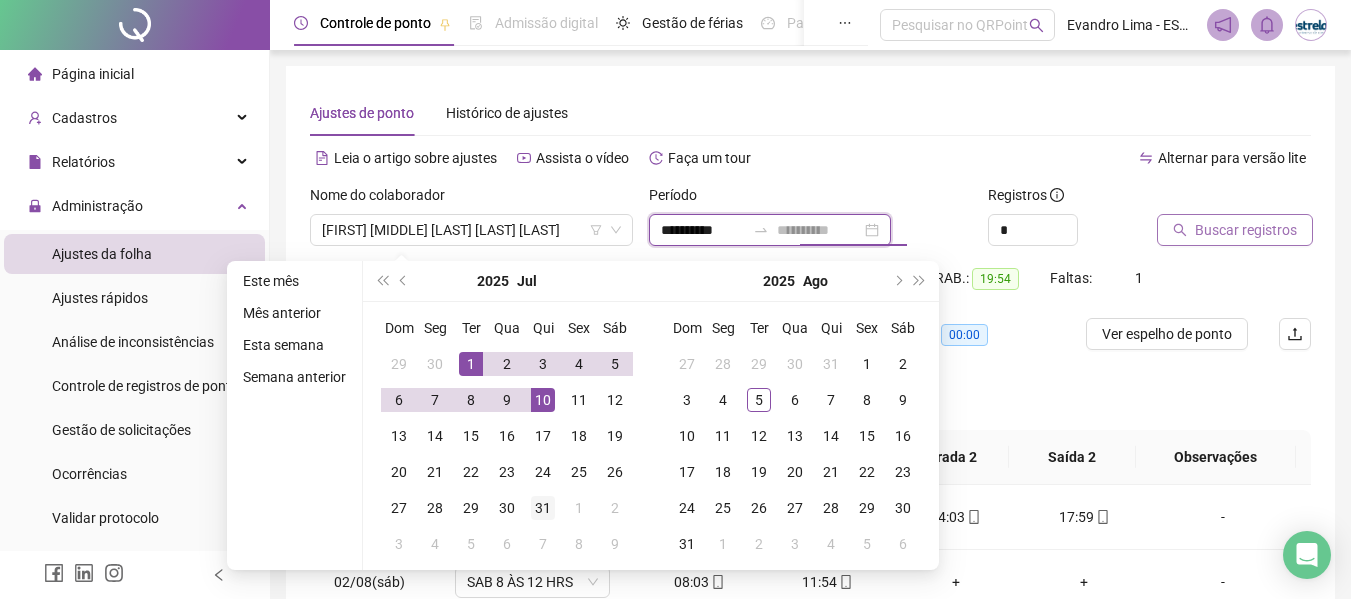 type on "**********" 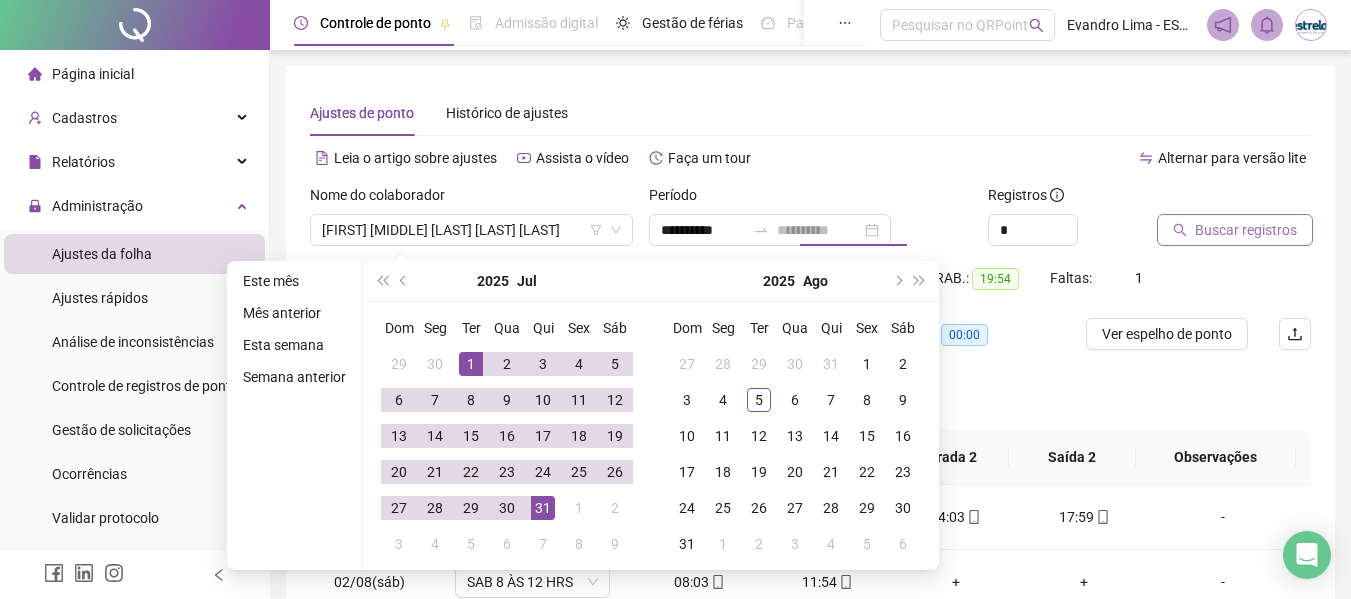 drag, startPoint x: 538, startPoint y: 510, endPoint x: 626, endPoint y: 500, distance: 88.56636 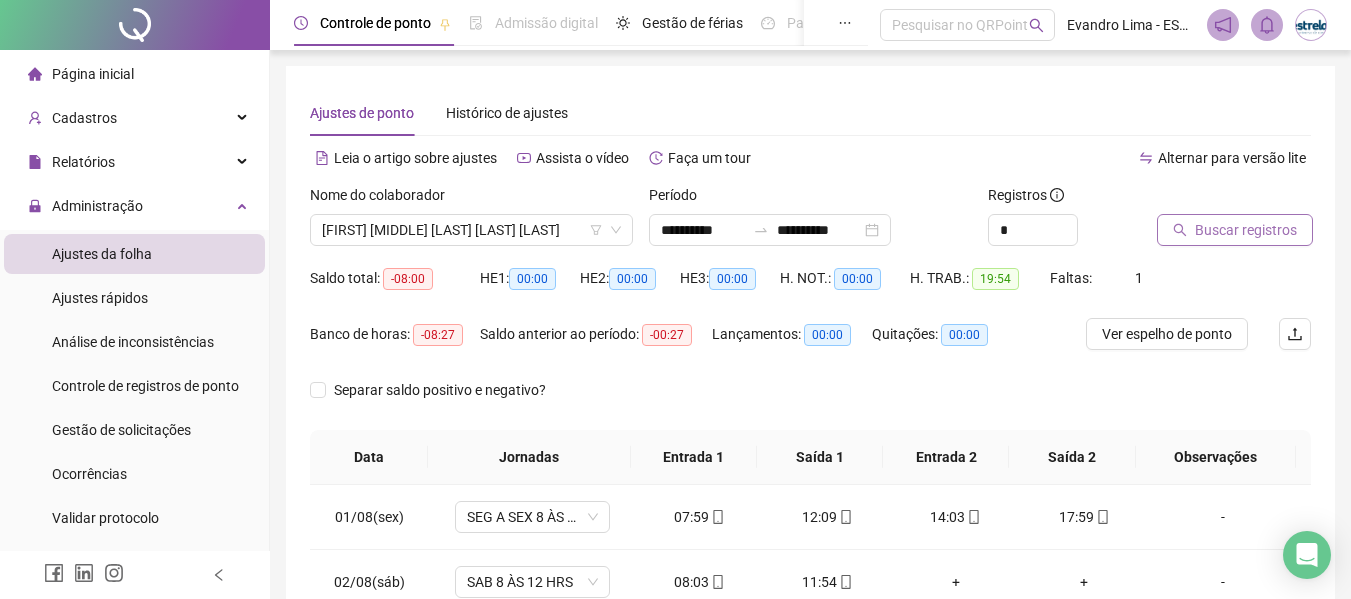 click on "Buscar registros" at bounding box center (1246, 230) 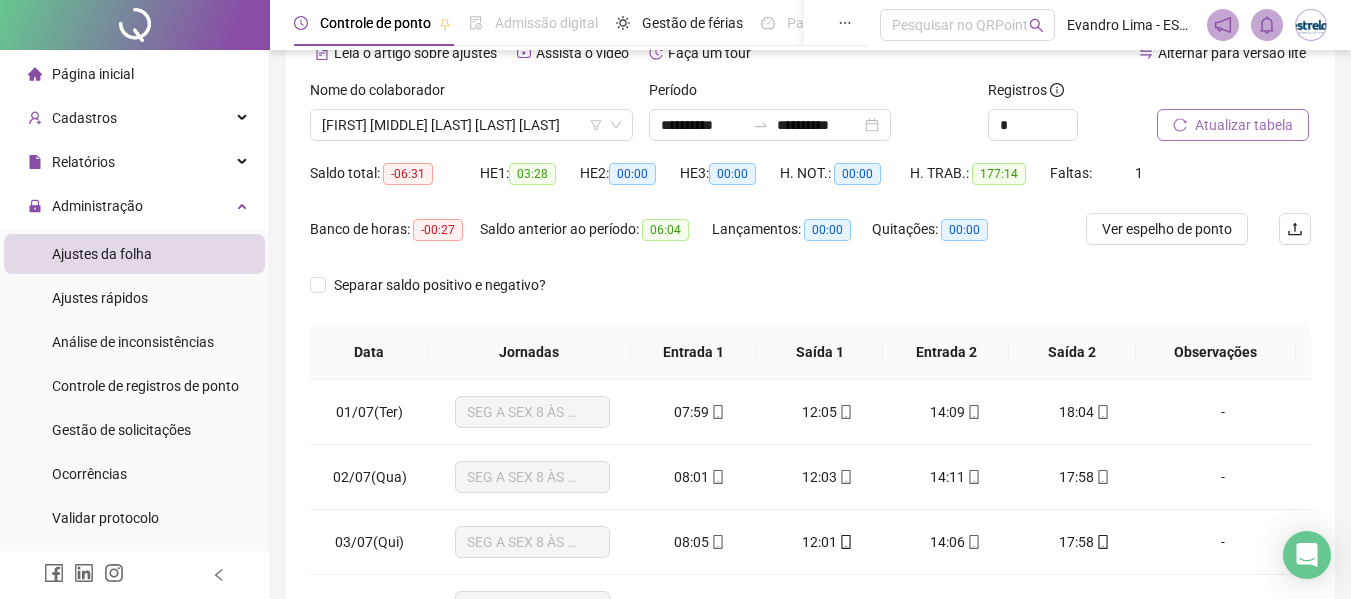 scroll, scrollTop: 400, scrollLeft: 0, axis: vertical 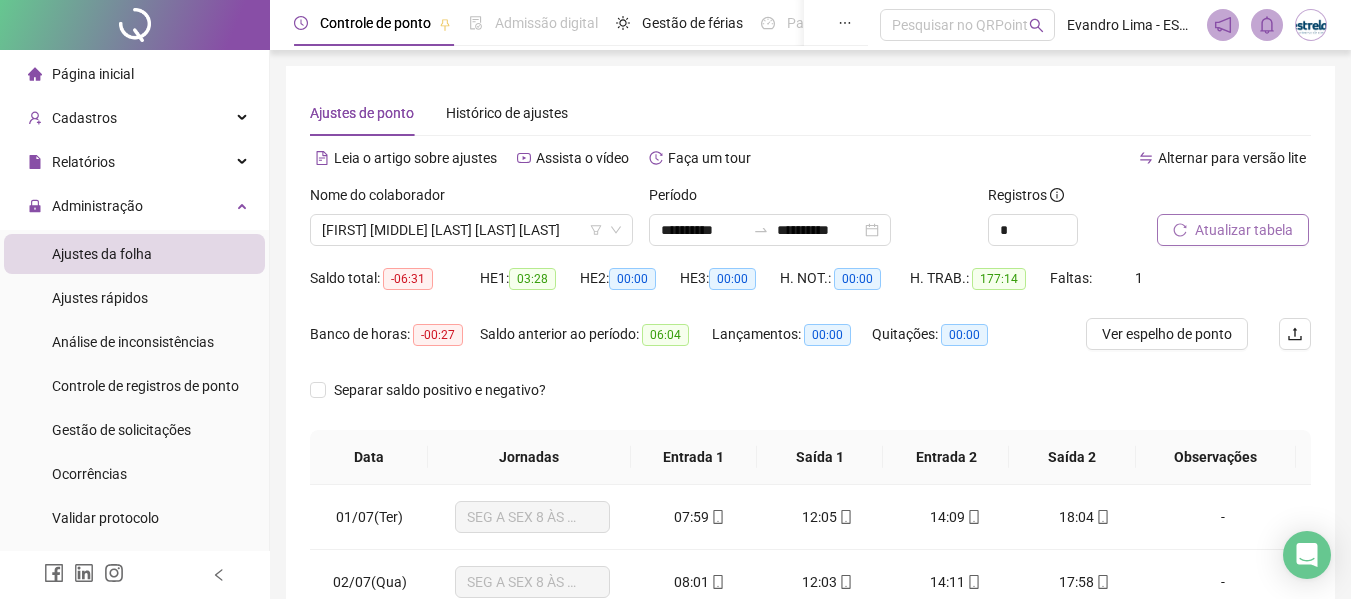 click on "Ajustes de ponto Histórico de ajustes" at bounding box center [810, 113] 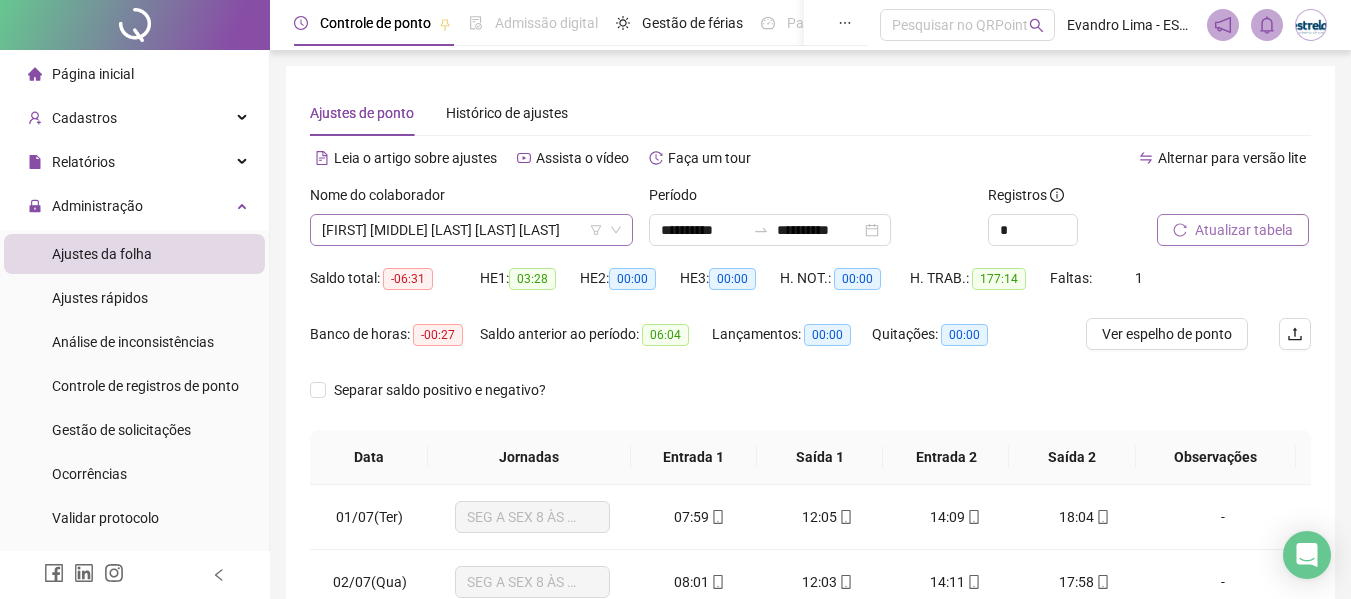 click on "[FIRST] [MIDDLE] [LAST] [LAST] [LAST]" at bounding box center (471, 230) 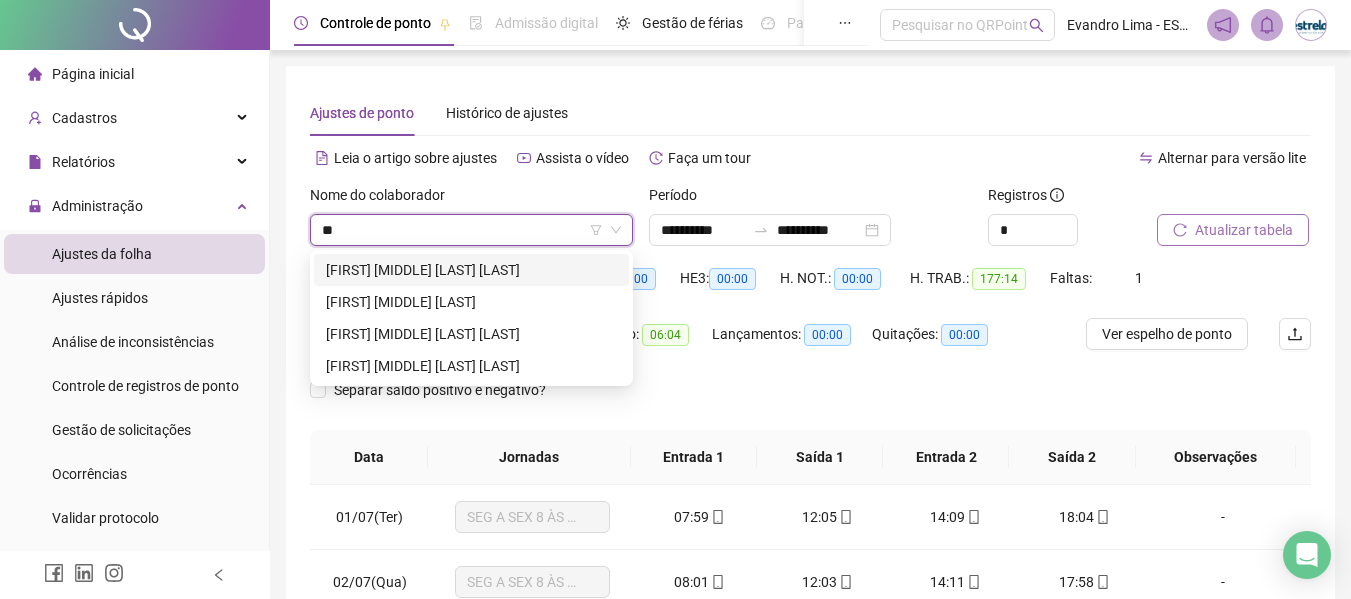 scroll, scrollTop: 0, scrollLeft: 0, axis: both 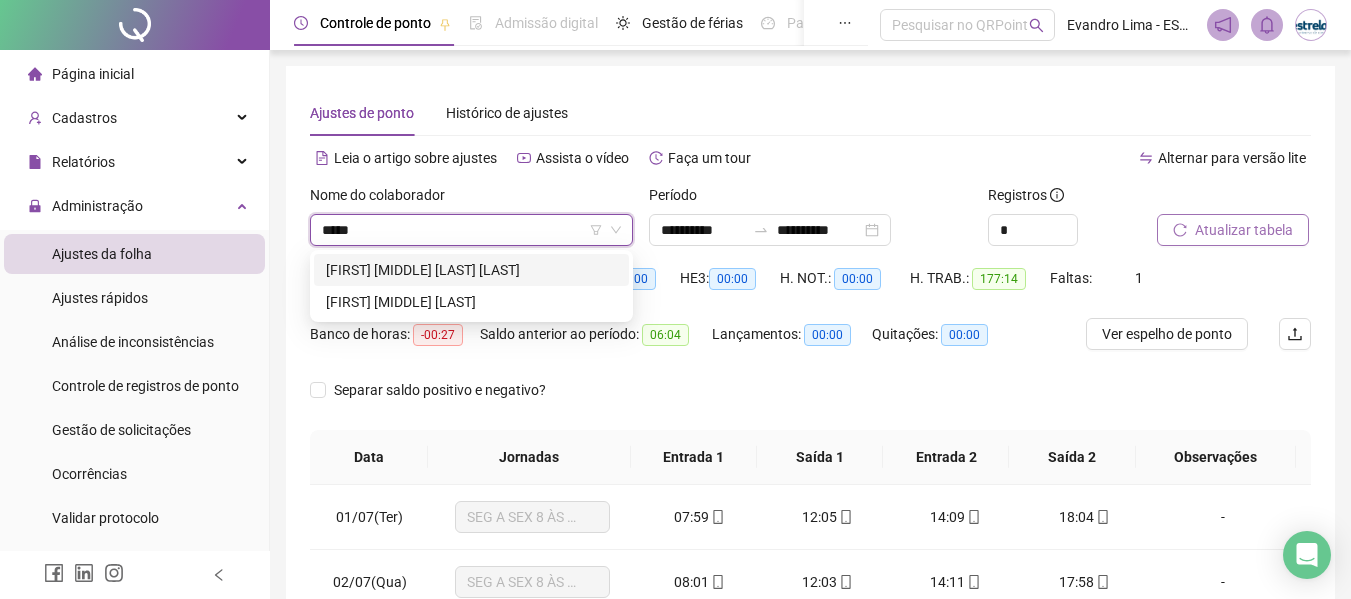 type on "******" 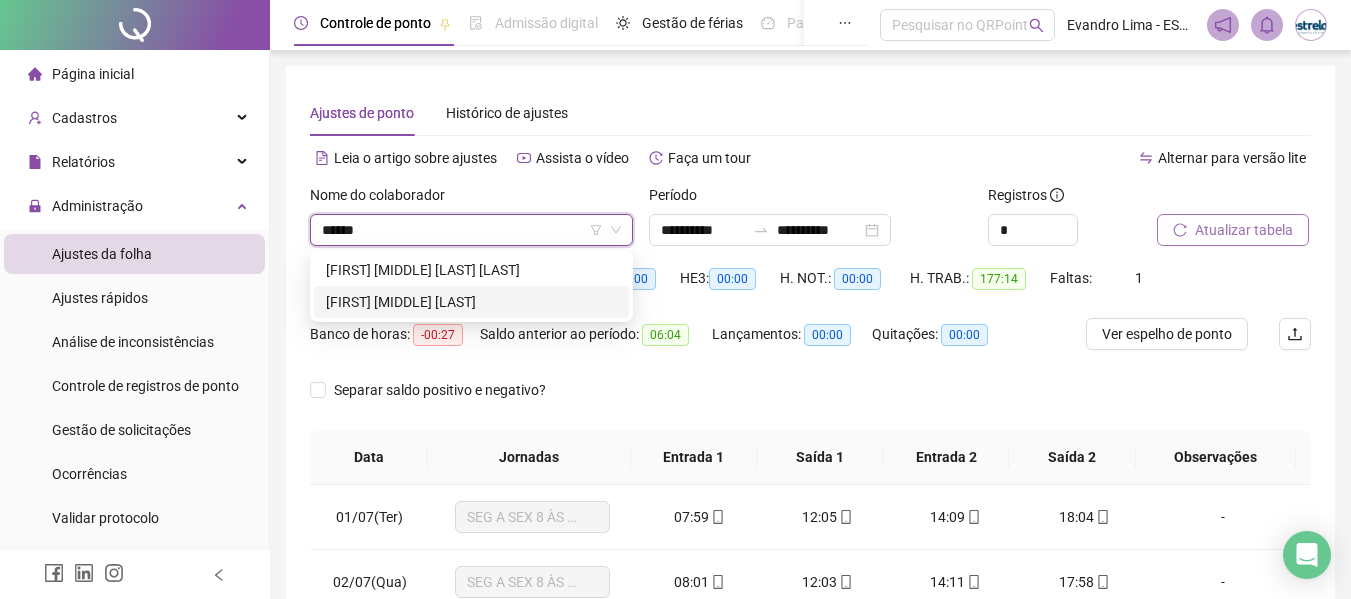 click on "[FIRST] [MIDDLE] [LAST]" at bounding box center [471, 302] 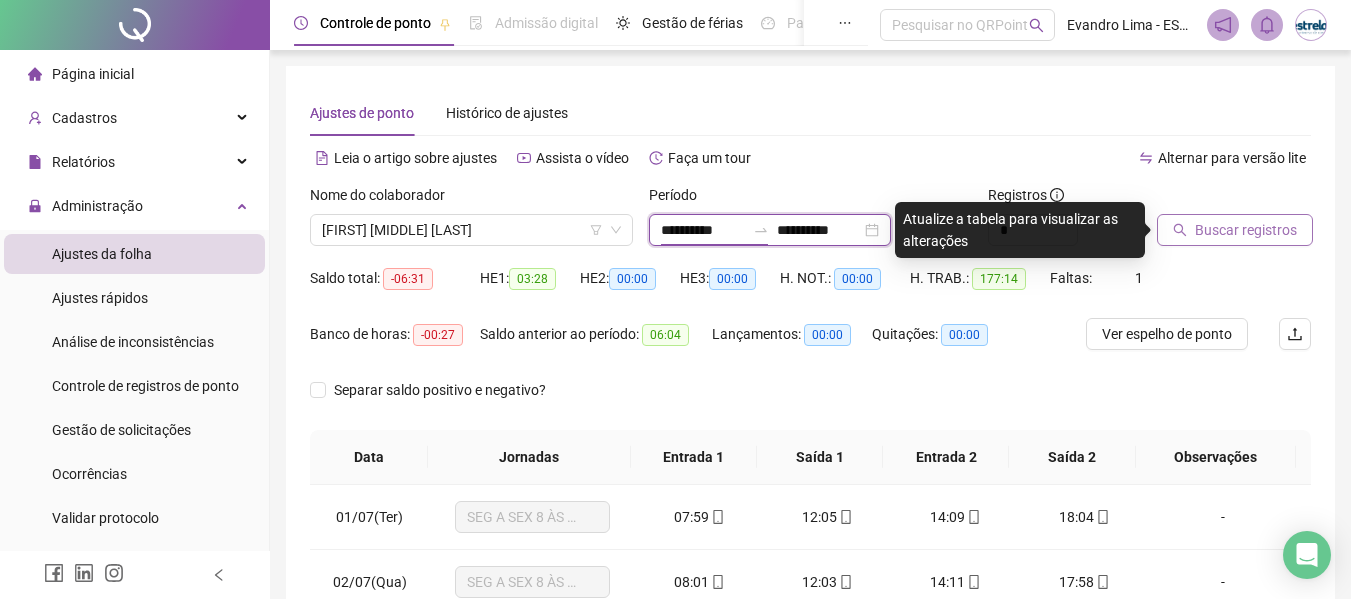click on "**********" at bounding box center [703, 230] 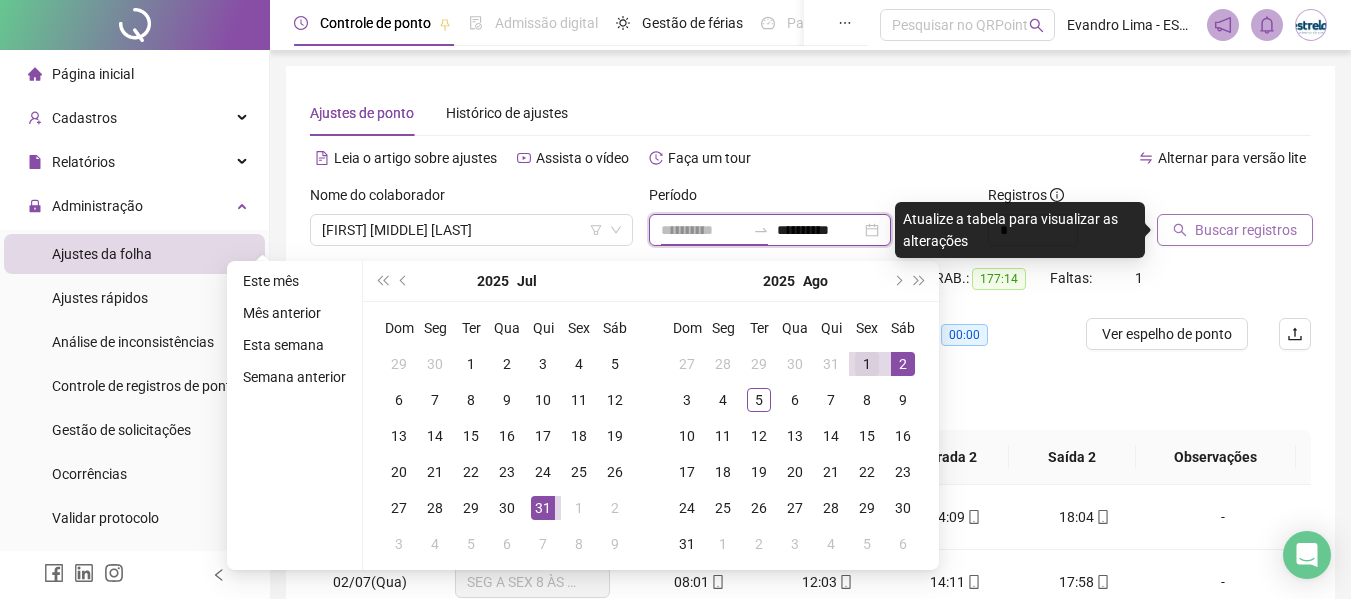 type on "**********" 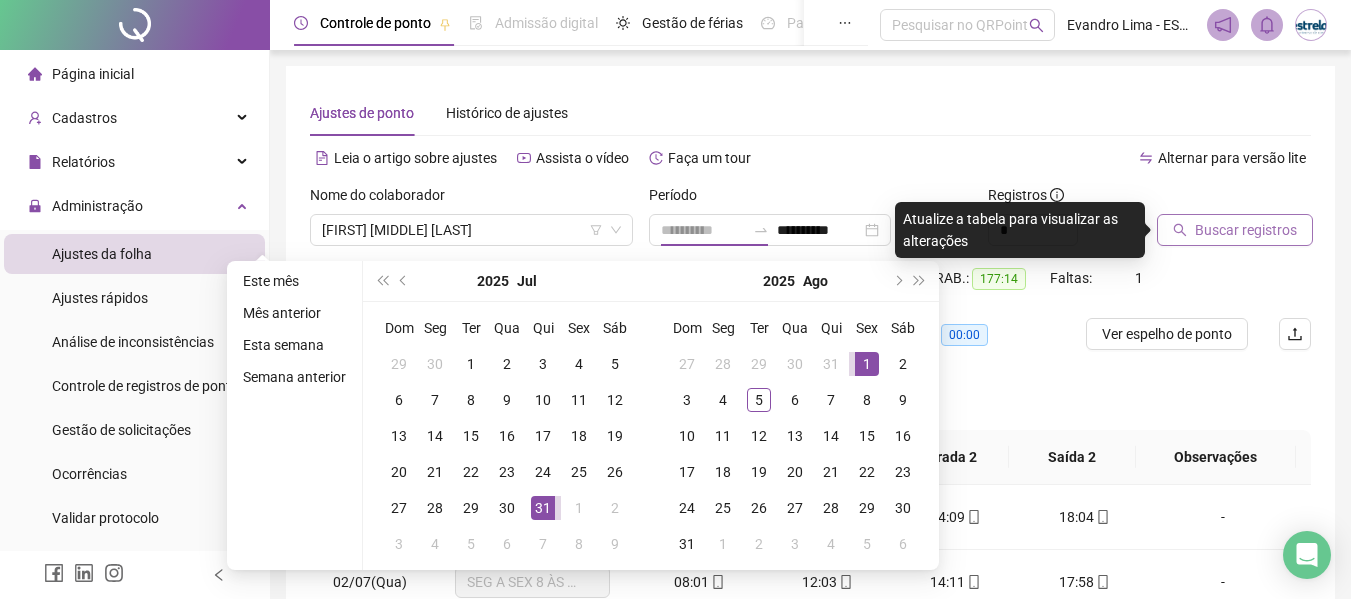 click on "1" at bounding box center [867, 364] 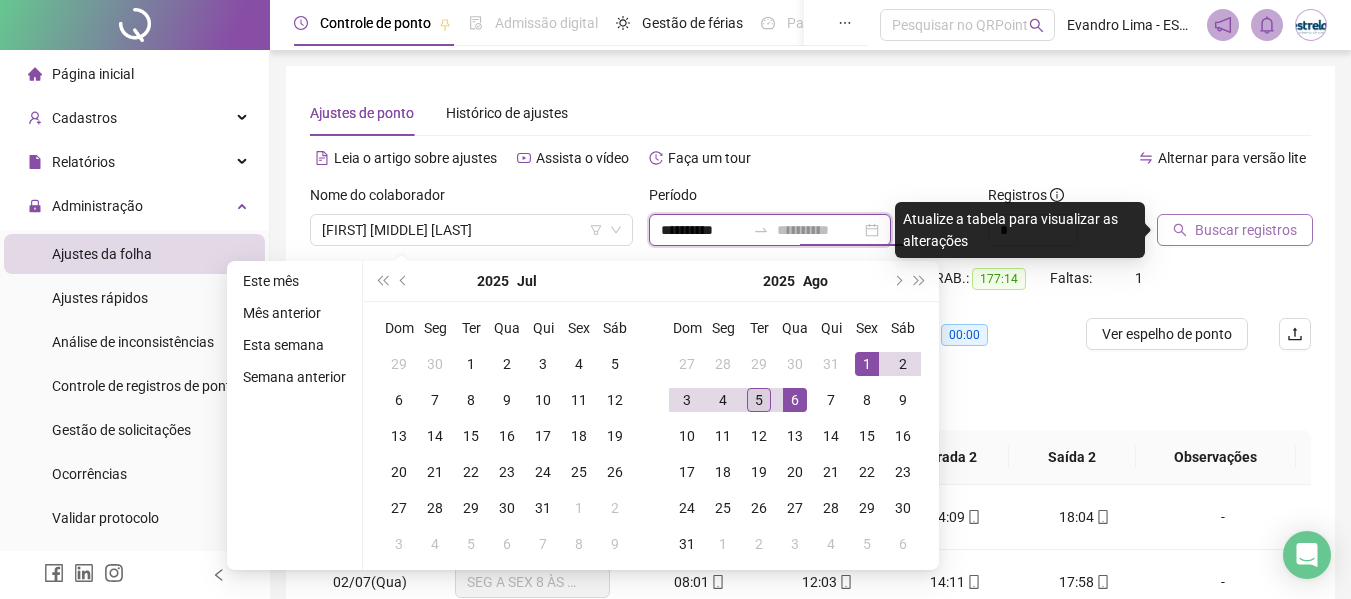 type on "**********" 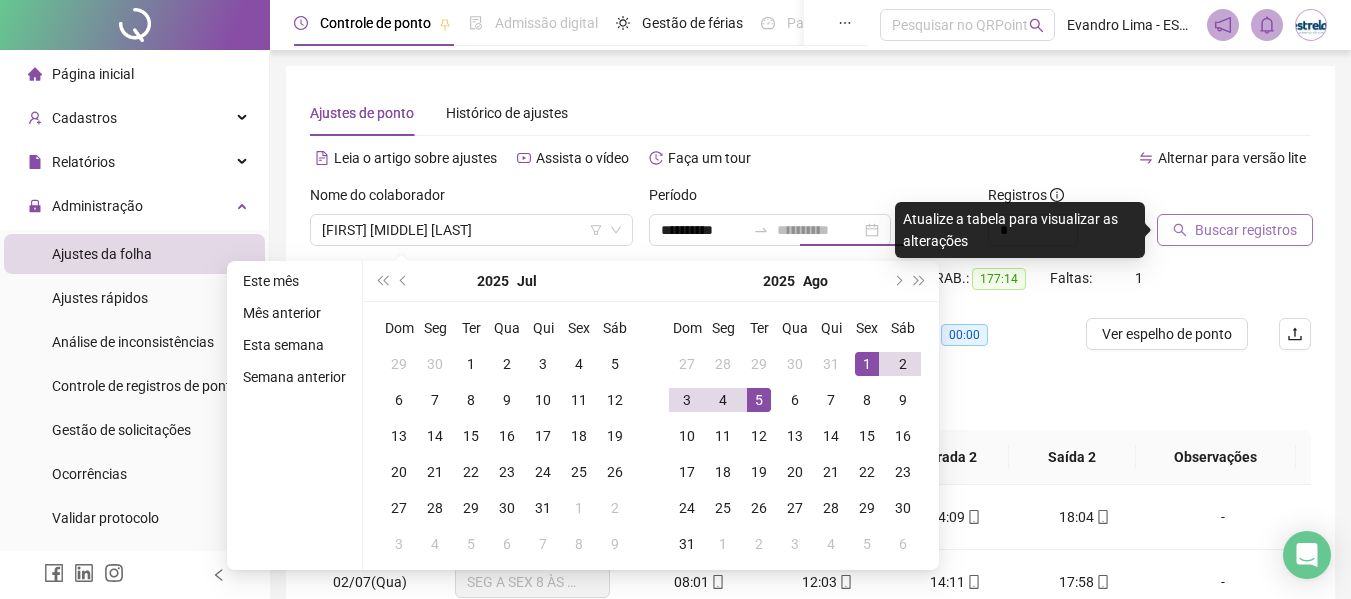 click on "5" at bounding box center (759, 400) 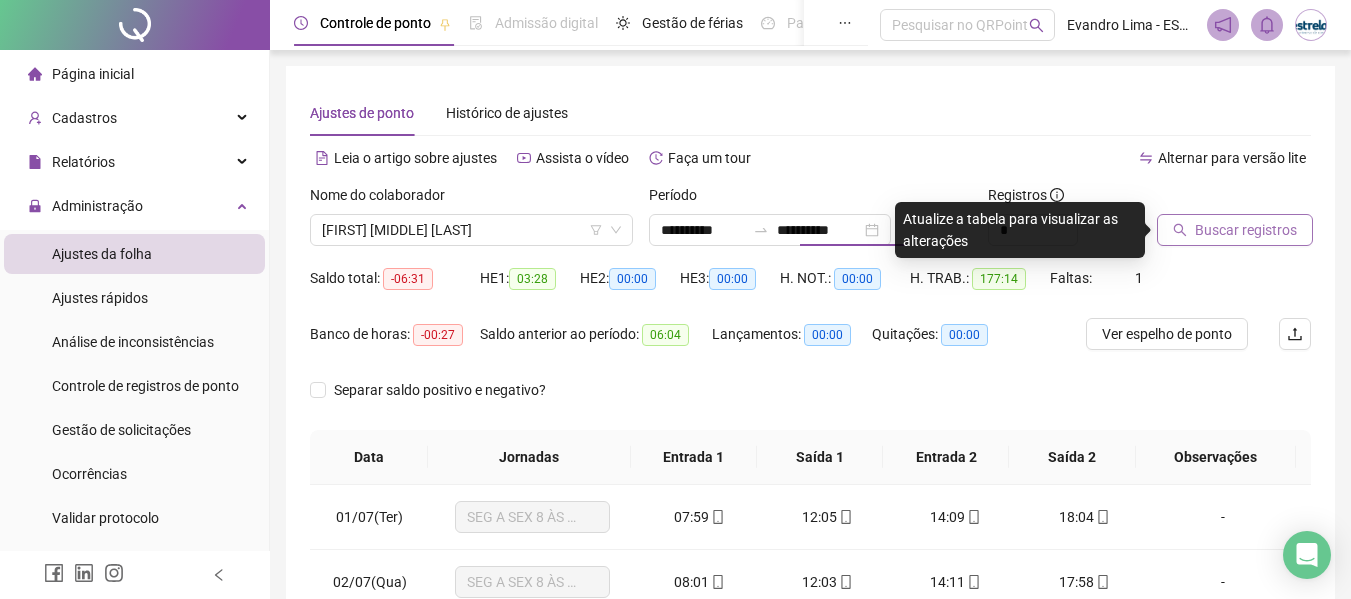 click on "Buscar registros" at bounding box center (1246, 230) 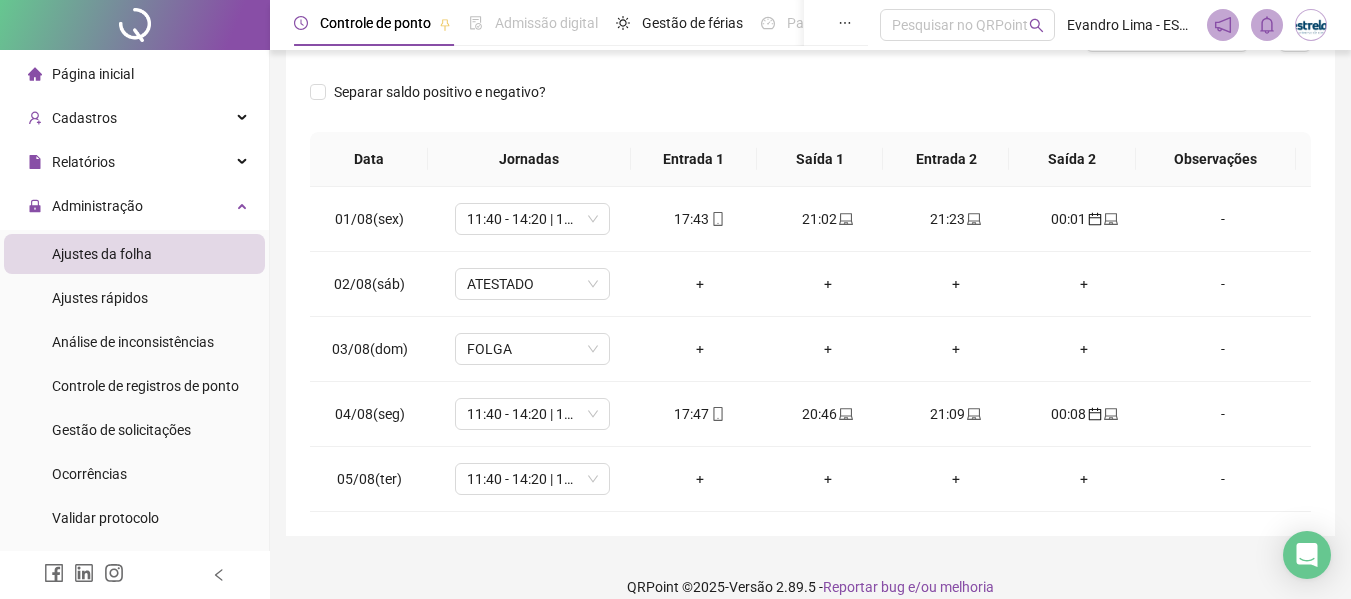 scroll, scrollTop: 300, scrollLeft: 0, axis: vertical 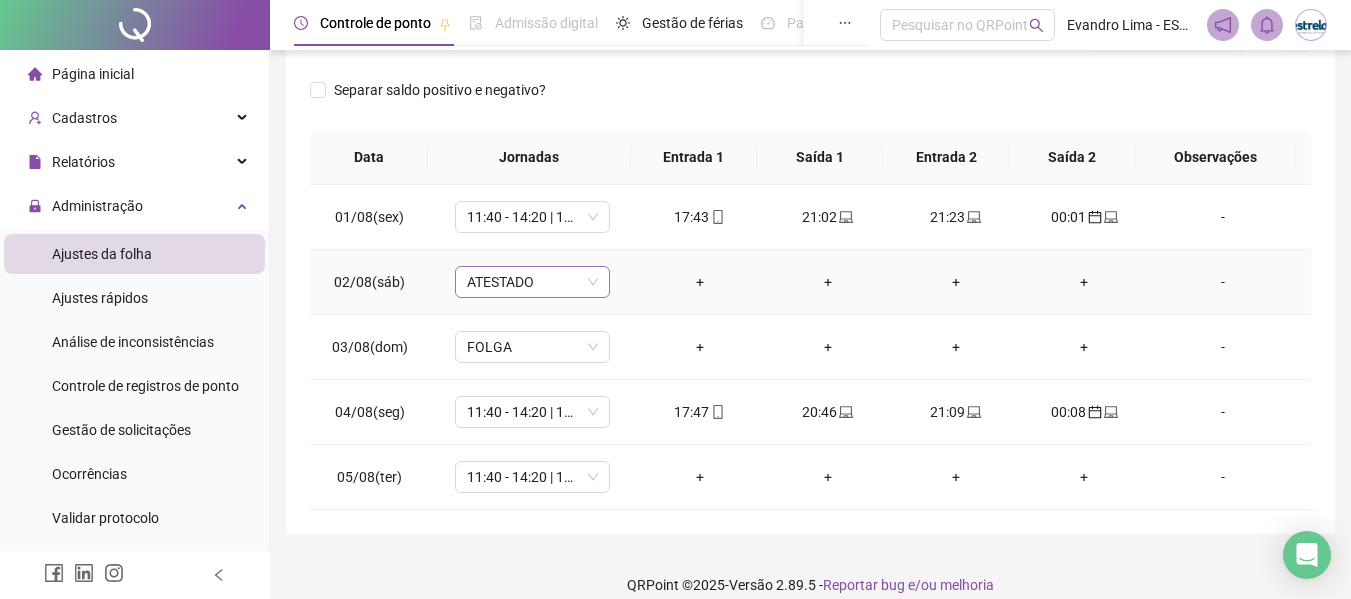 click on "ATESTADO" at bounding box center (532, 282) 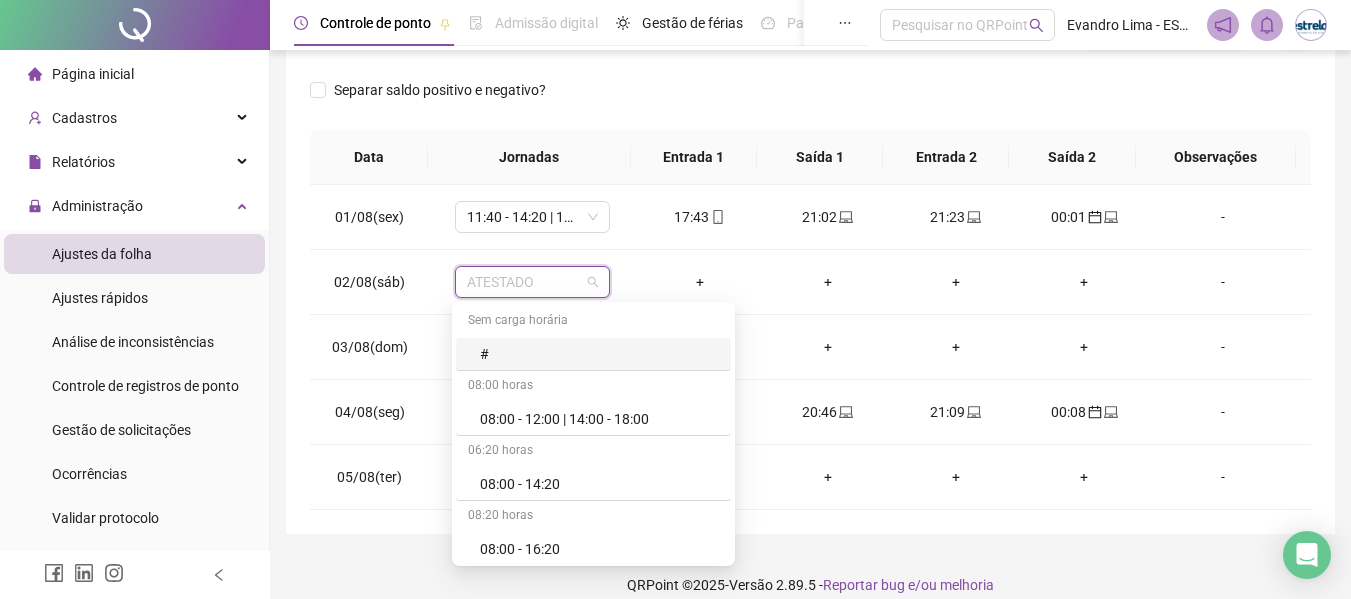 click on "Separar saldo positivo e negativo?" at bounding box center [810, 102] 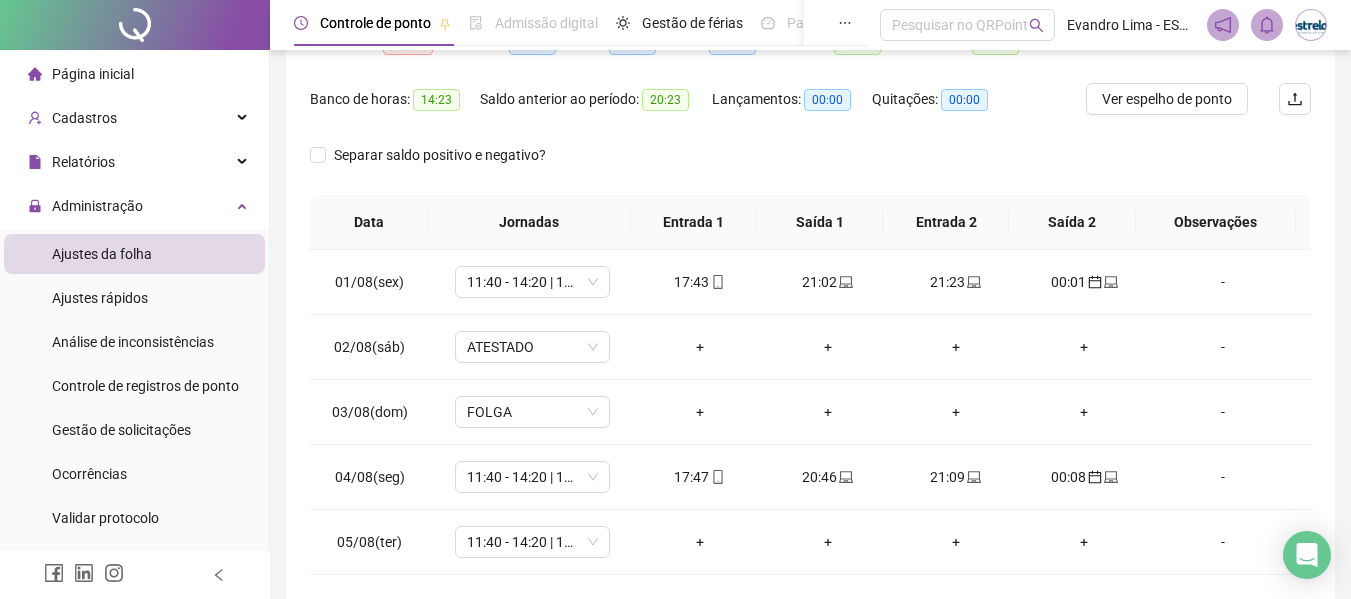 scroll, scrollTop: 200, scrollLeft: 0, axis: vertical 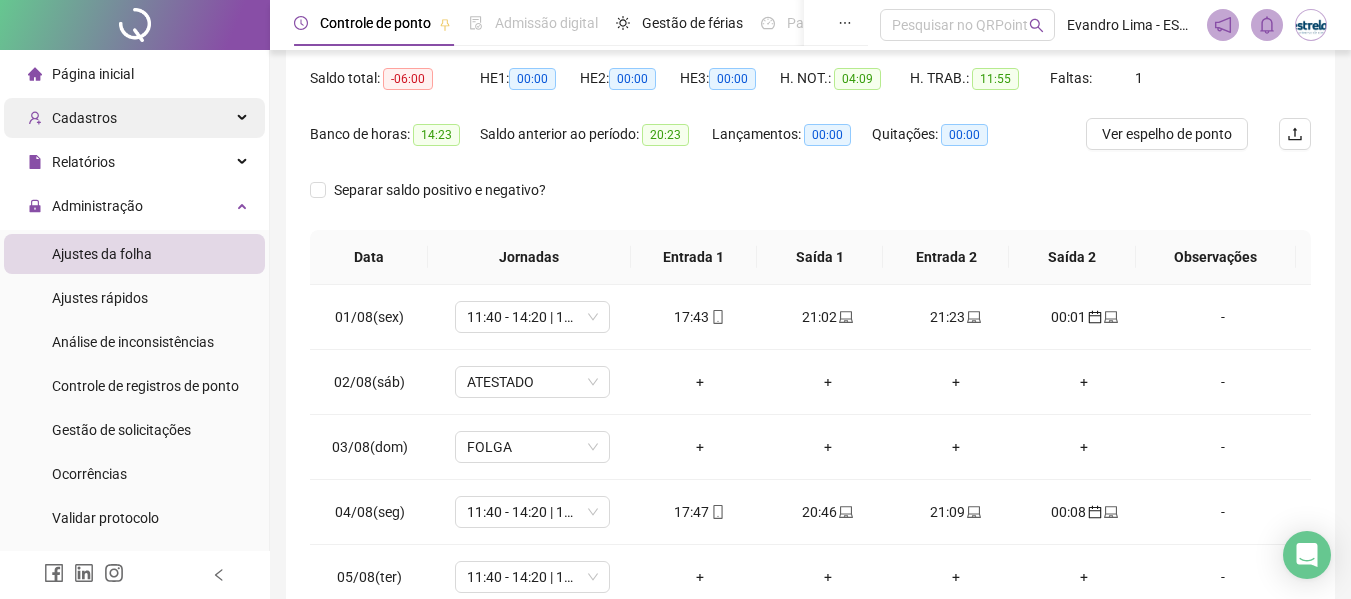 click on "Cadastros" at bounding box center (134, 118) 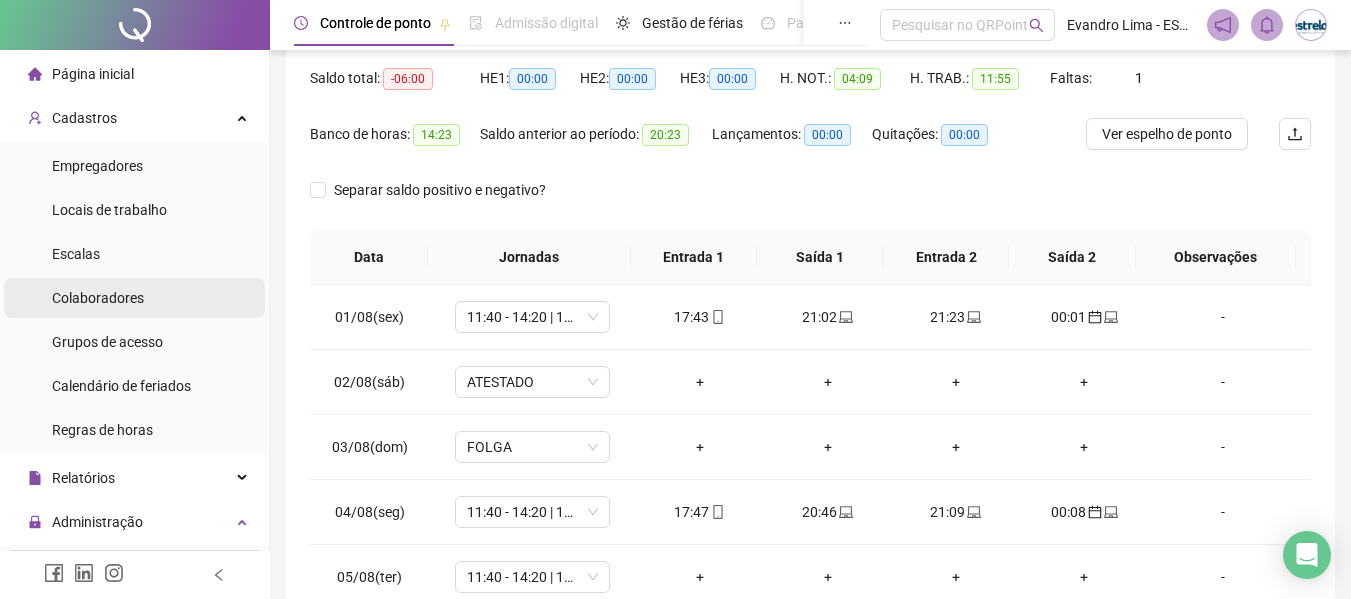 click on "Colaboradores" at bounding box center [98, 298] 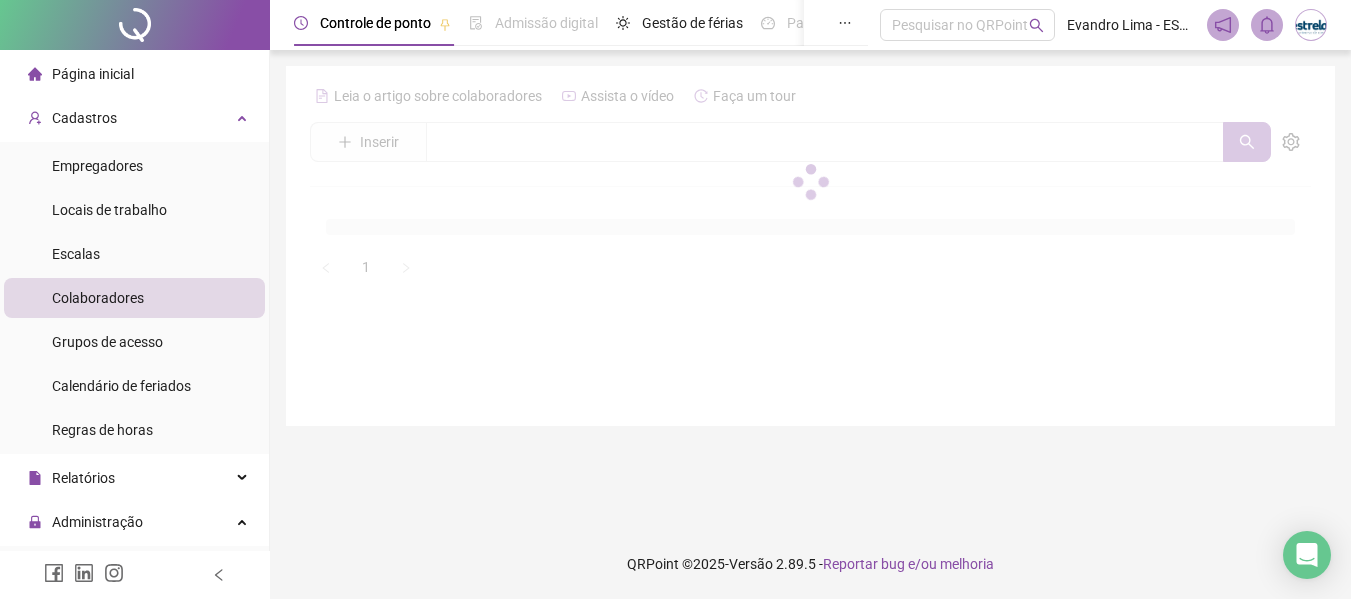 scroll, scrollTop: 0, scrollLeft: 0, axis: both 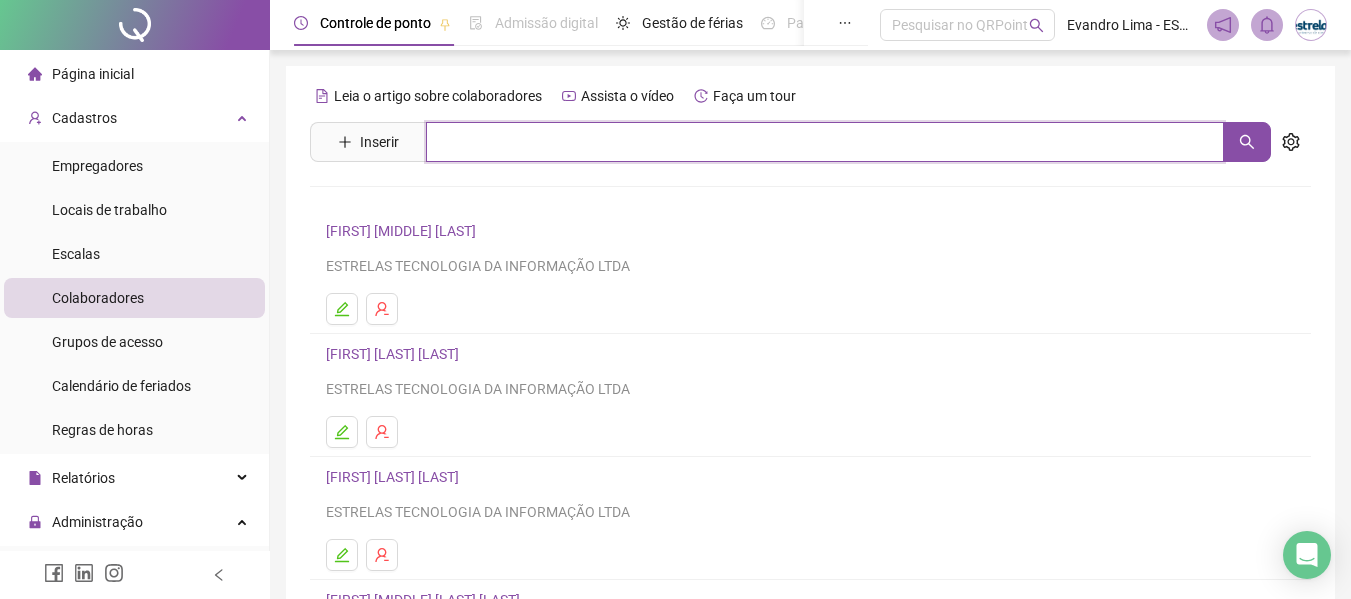 click at bounding box center [825, 142] 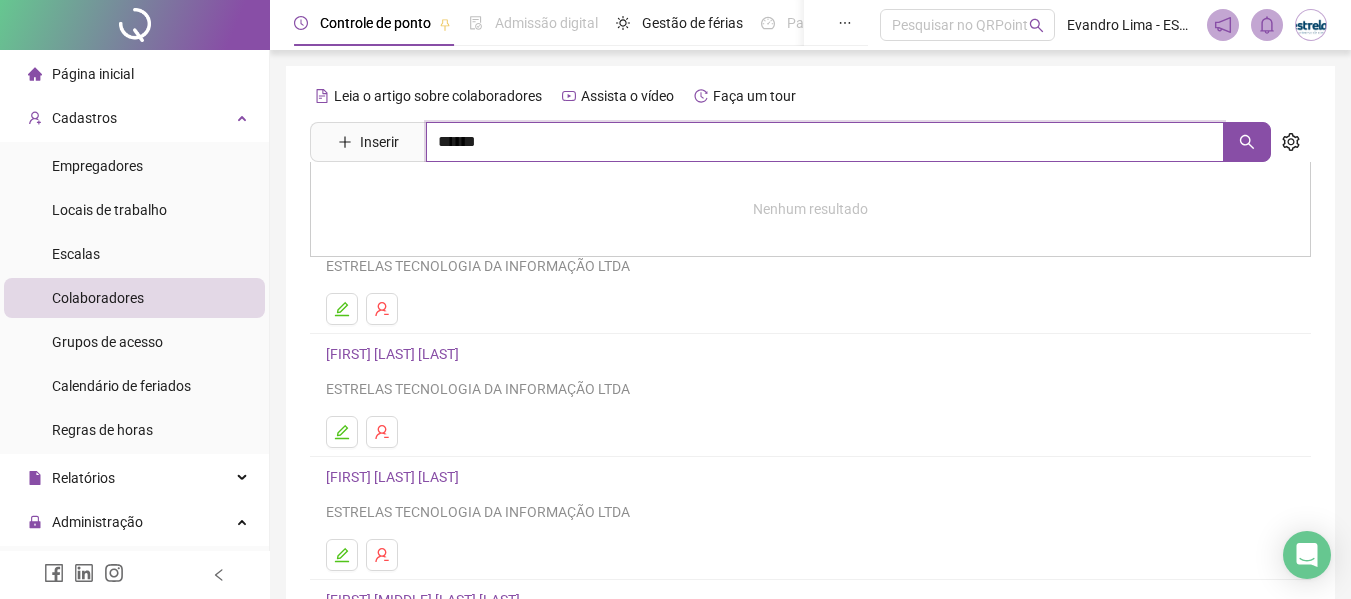 type on "******" 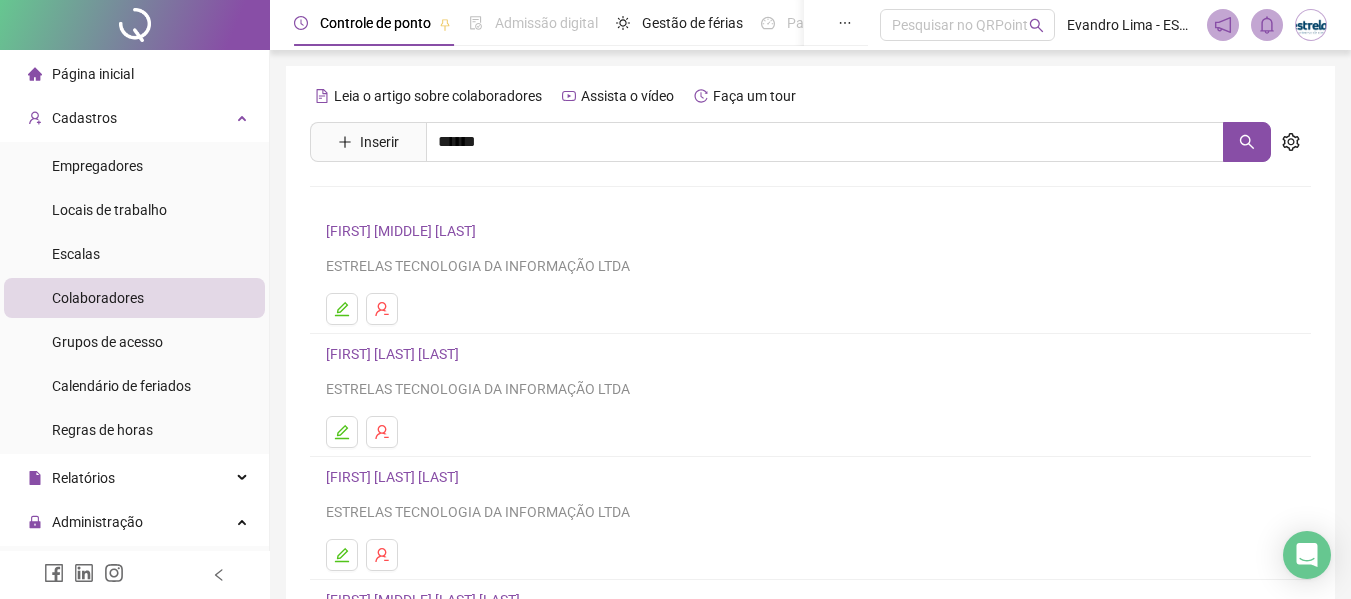 click on "[FIRST] [MIDDLE] [LAST]" at bounding box center [422, 244] 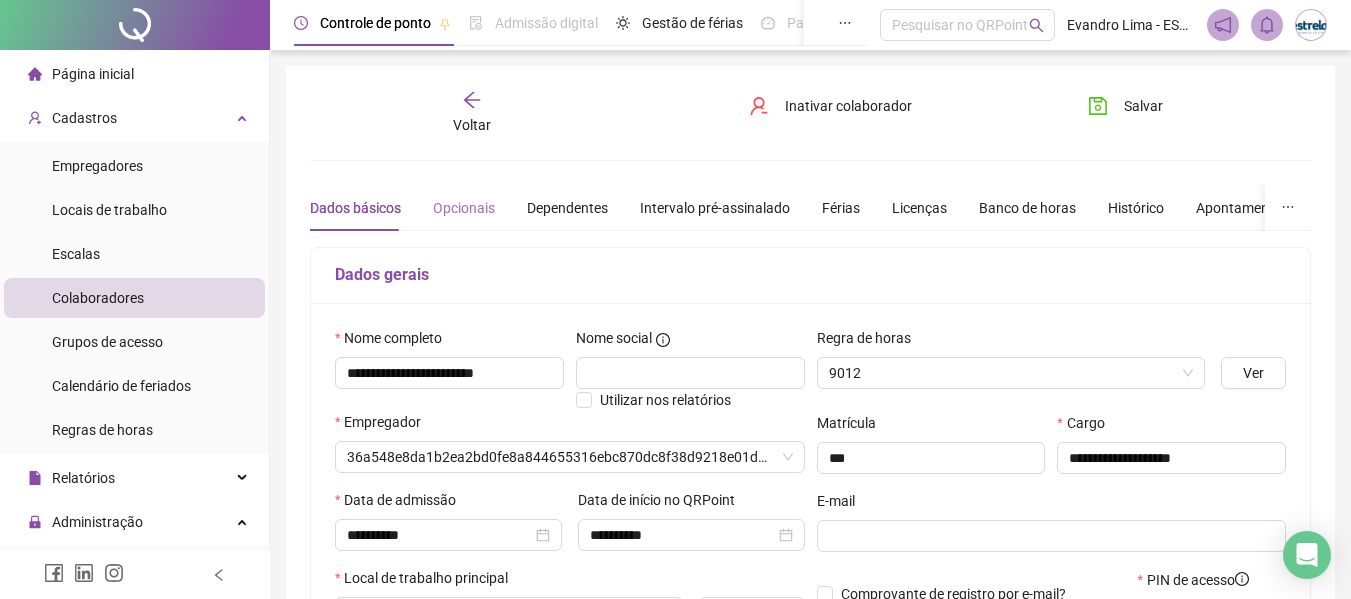 type on "**********" 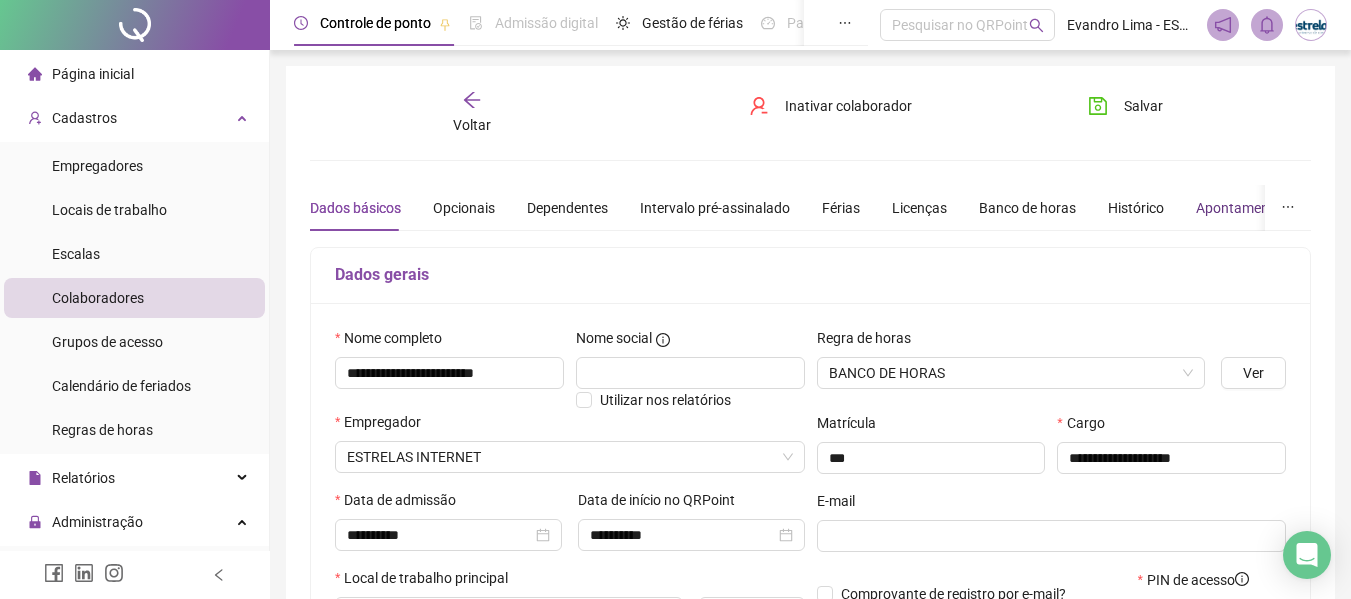 click on "Apontamentos" at bounding box center [1242, 208] 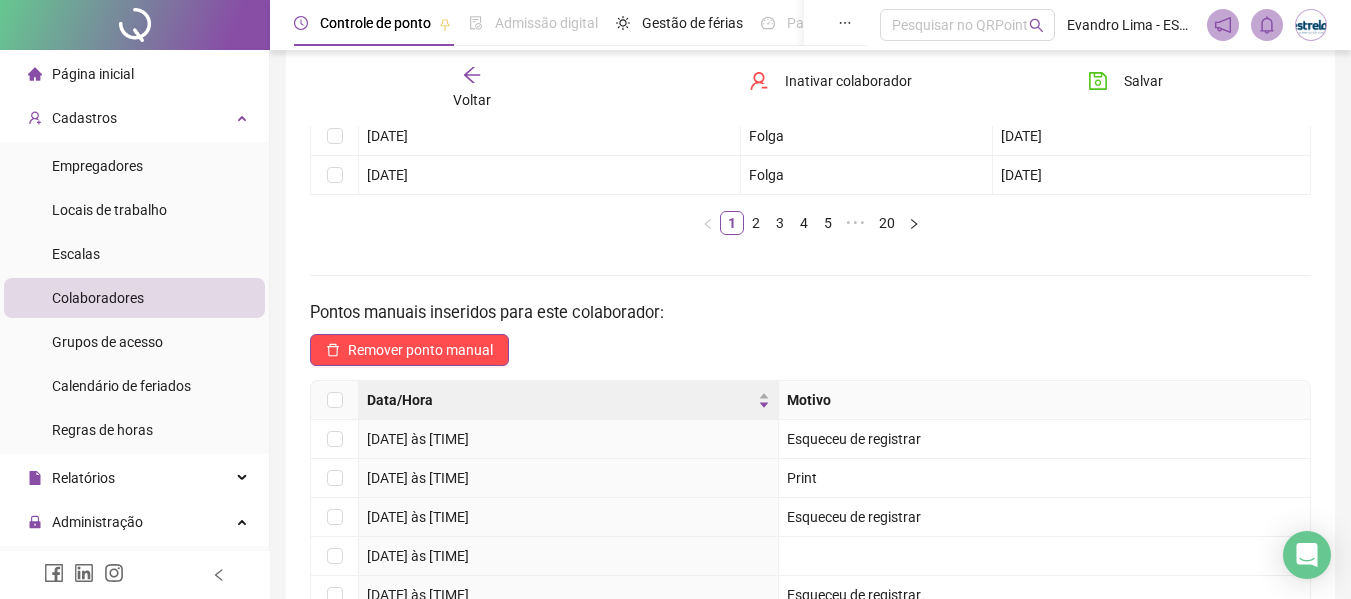scroll, scrollTop: 435, scrollLeft: 0, axis: vertical 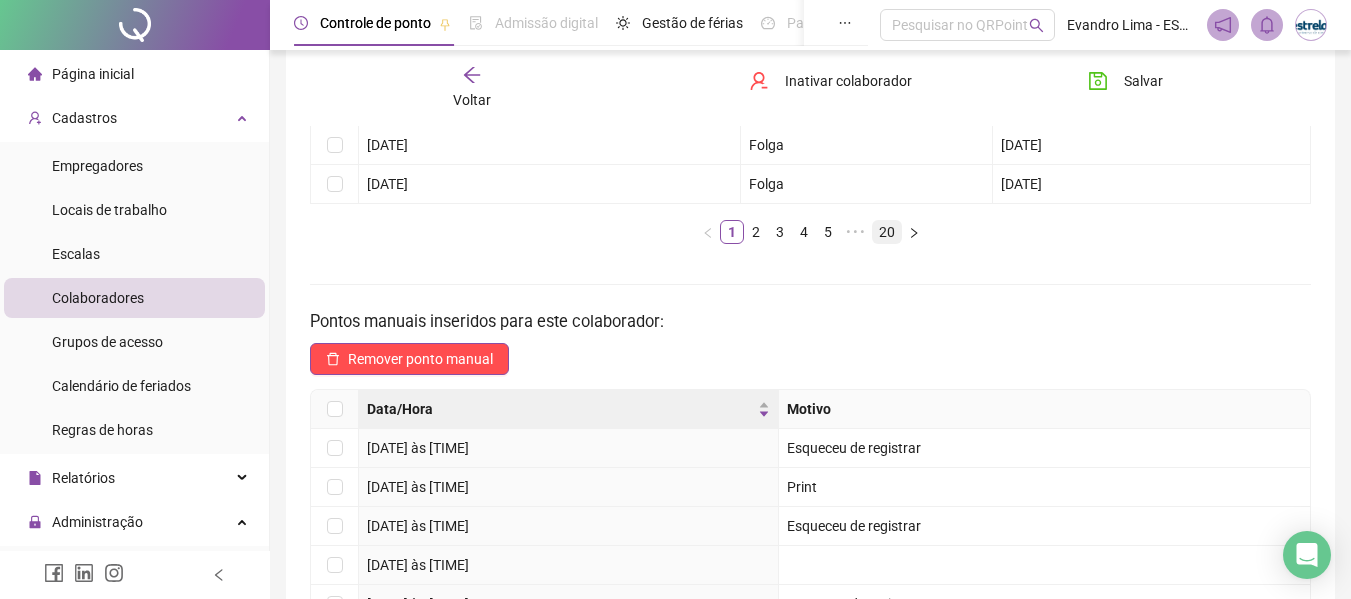 click on "20" at bounding box center [887, 232] 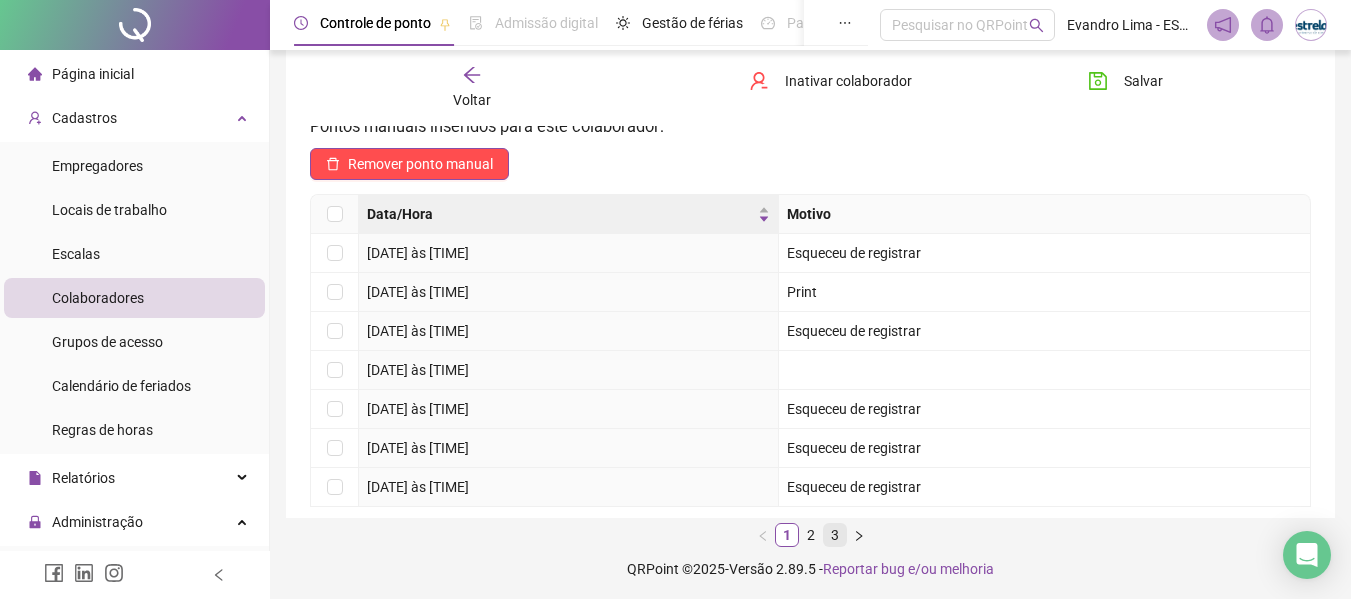 click on "3" at bounding box center (835, 535) 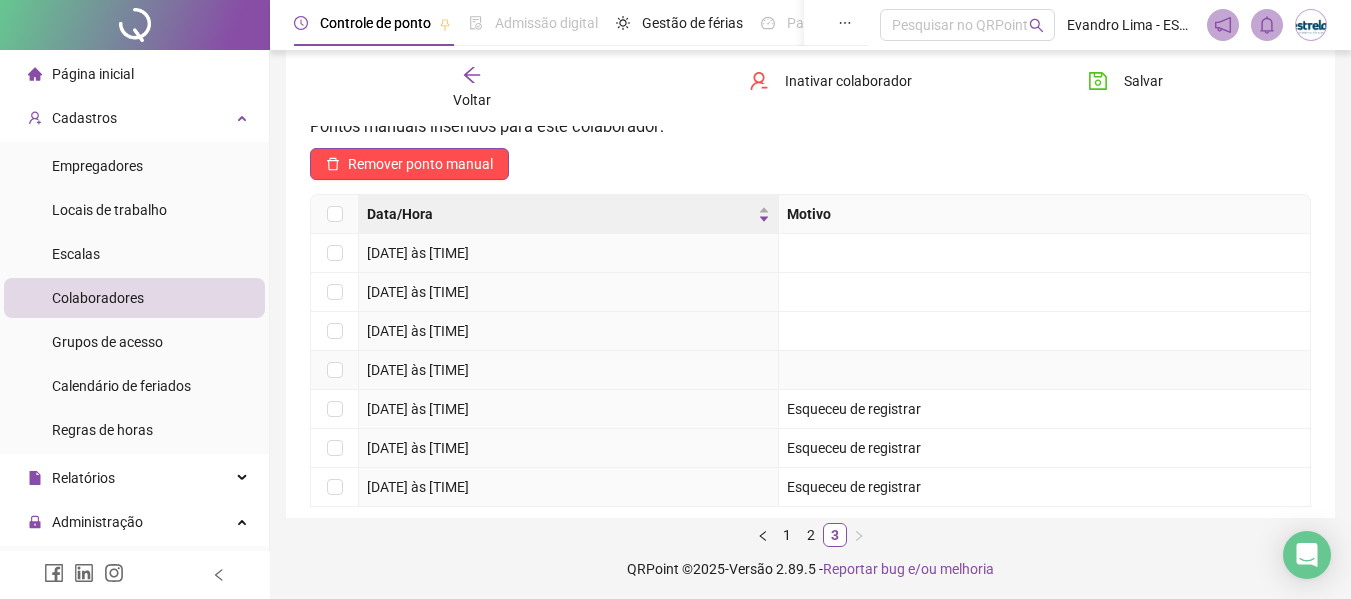 scroll, scrollTop: 0, scrollLeft: 0, axis: both 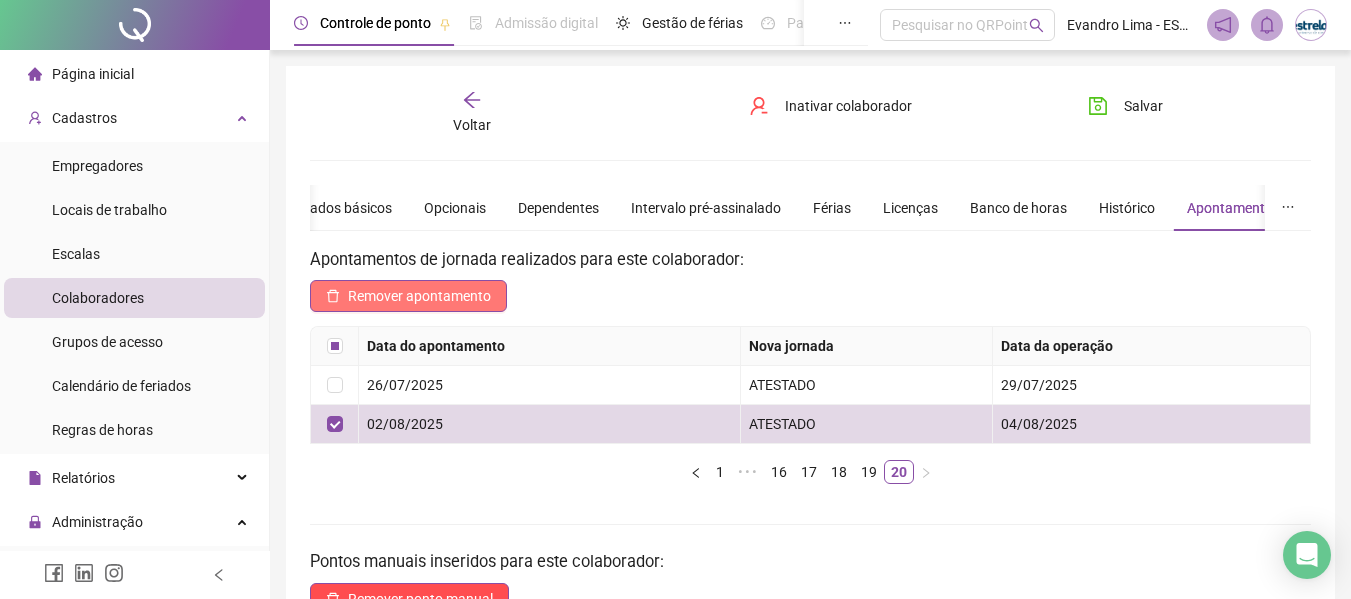 click on "Remover apontamento" at bounding box center (419, 296) 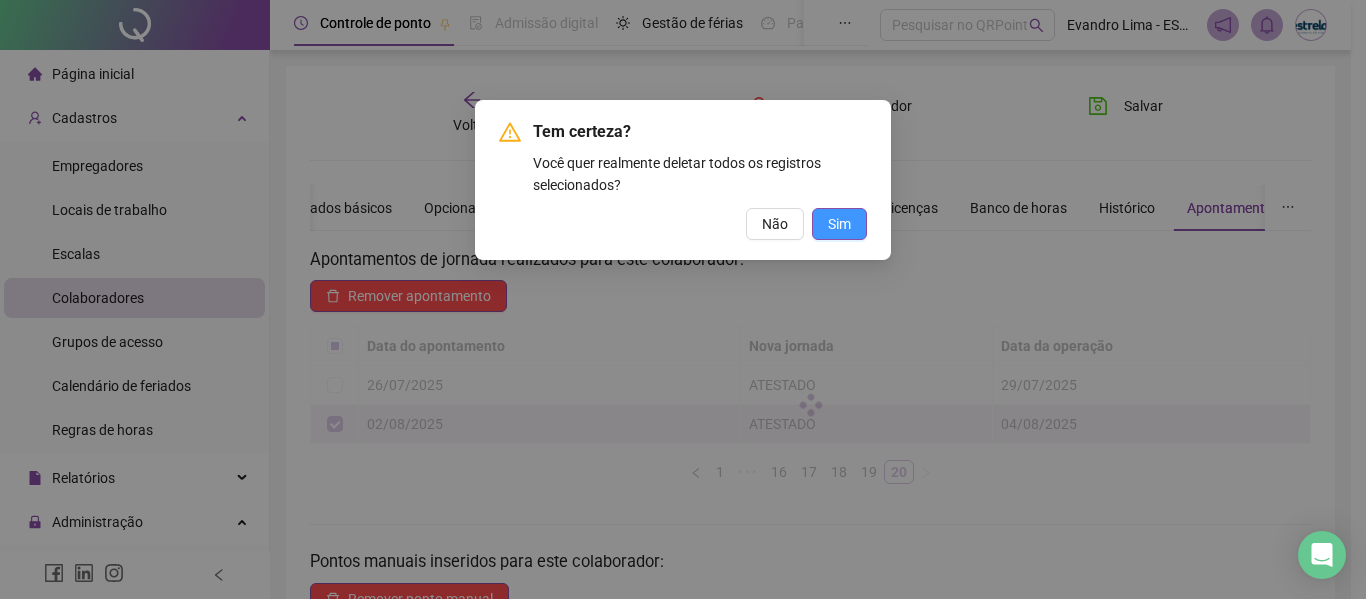 click on "Sim" at bounding box center [839, 224] 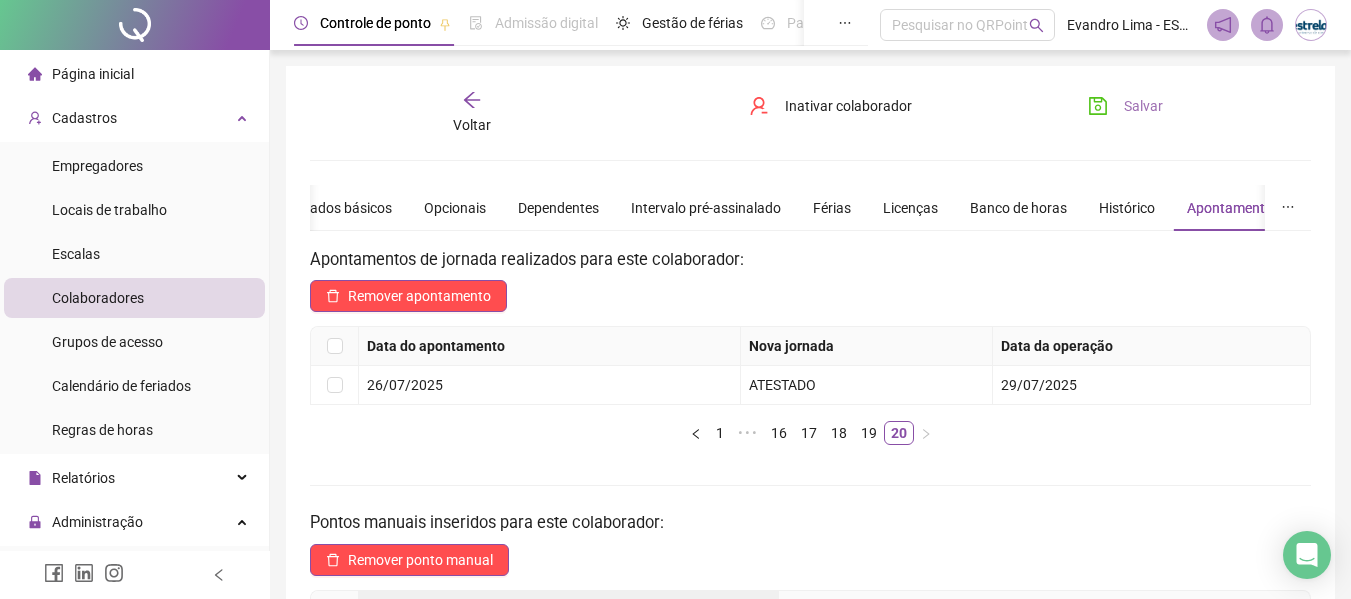 click on "Salvar" at bounding box center (1125, 106) 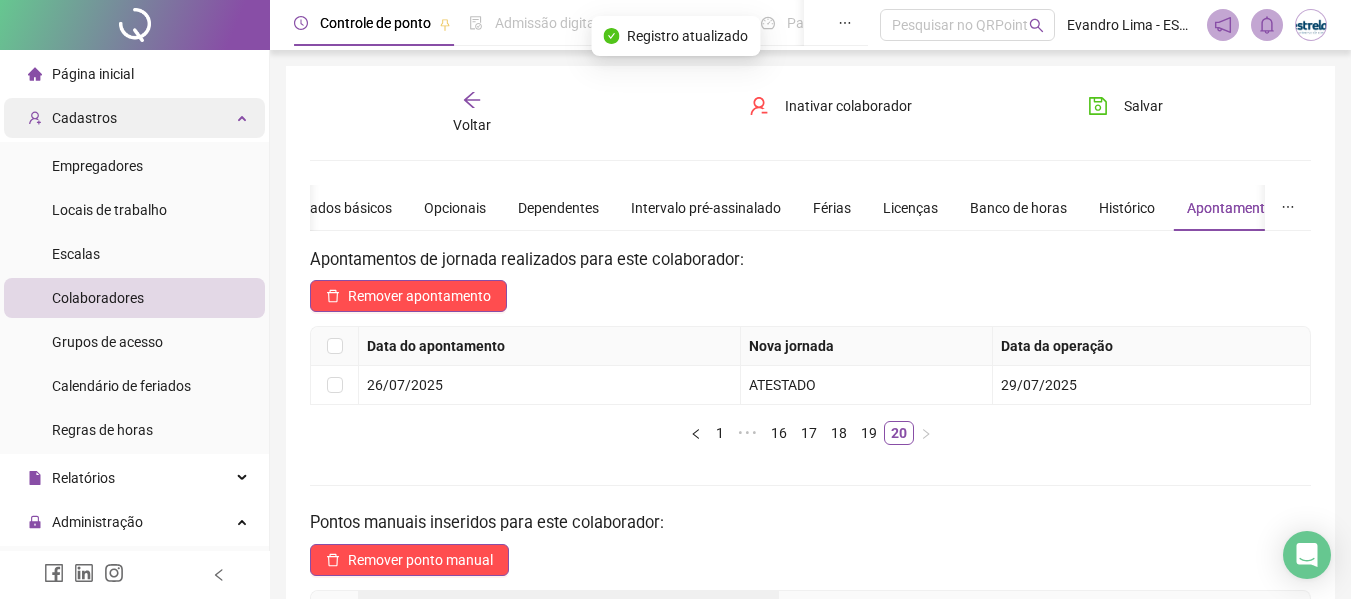 click on "Cadastros" at bounding box center [134, 118] 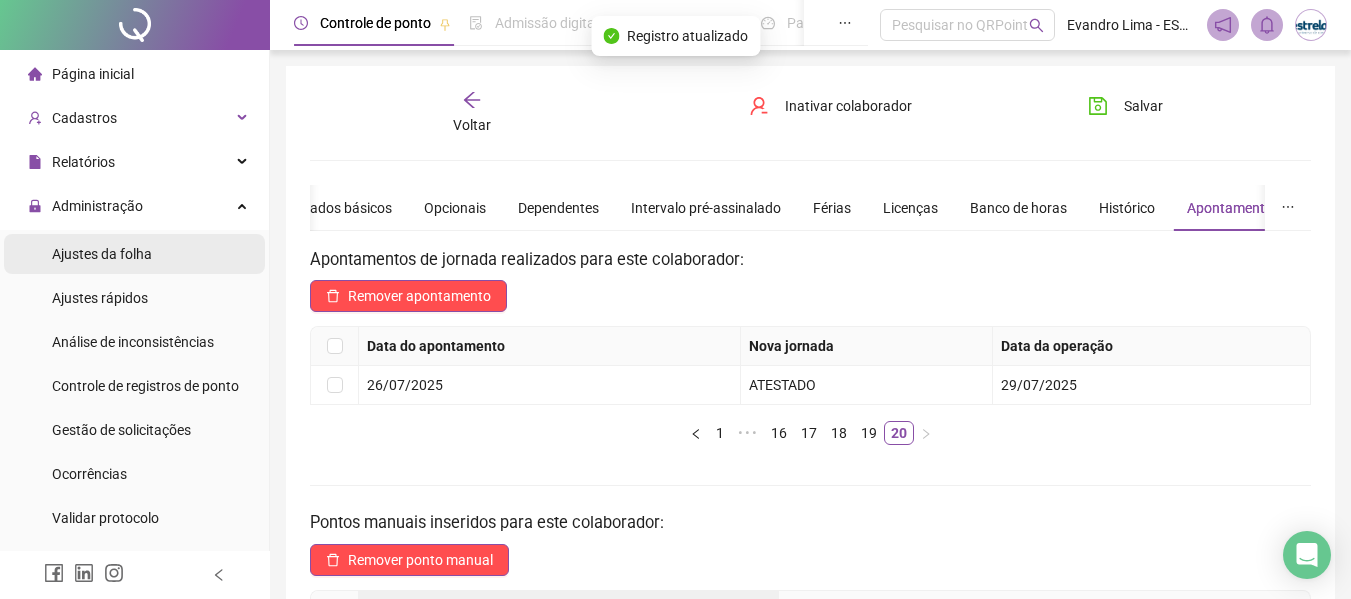 click on "Ajustes da folha" at bounding box center (102, 254) 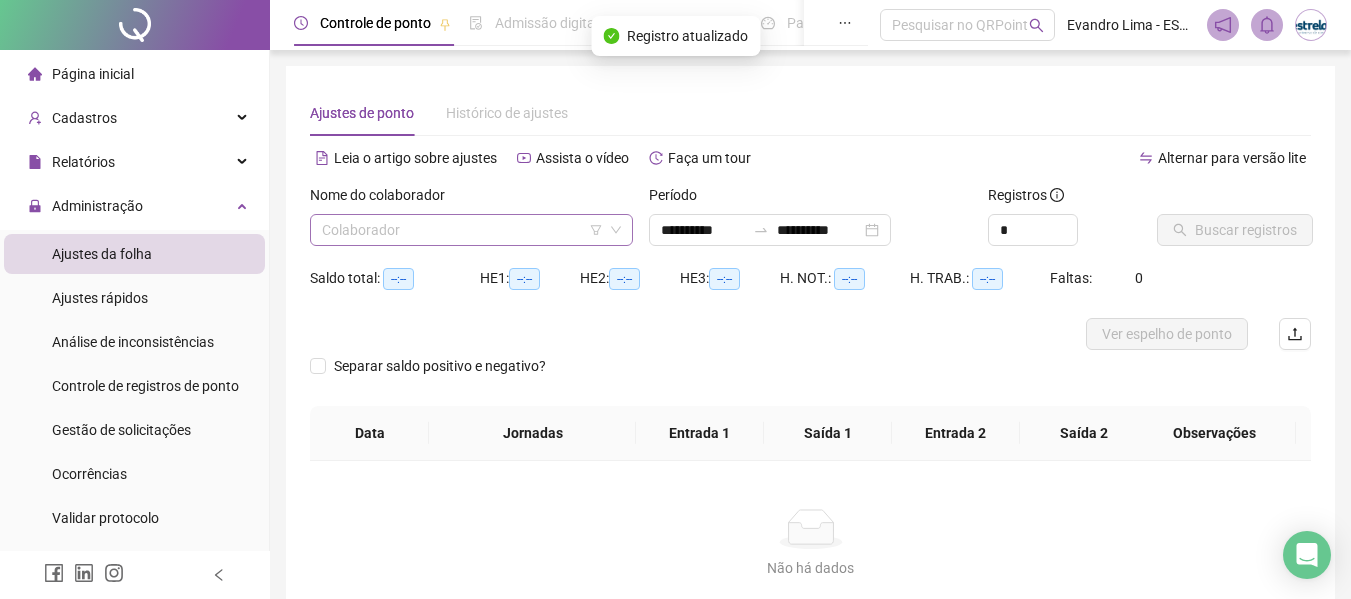 click at bounding box center [462, 230] 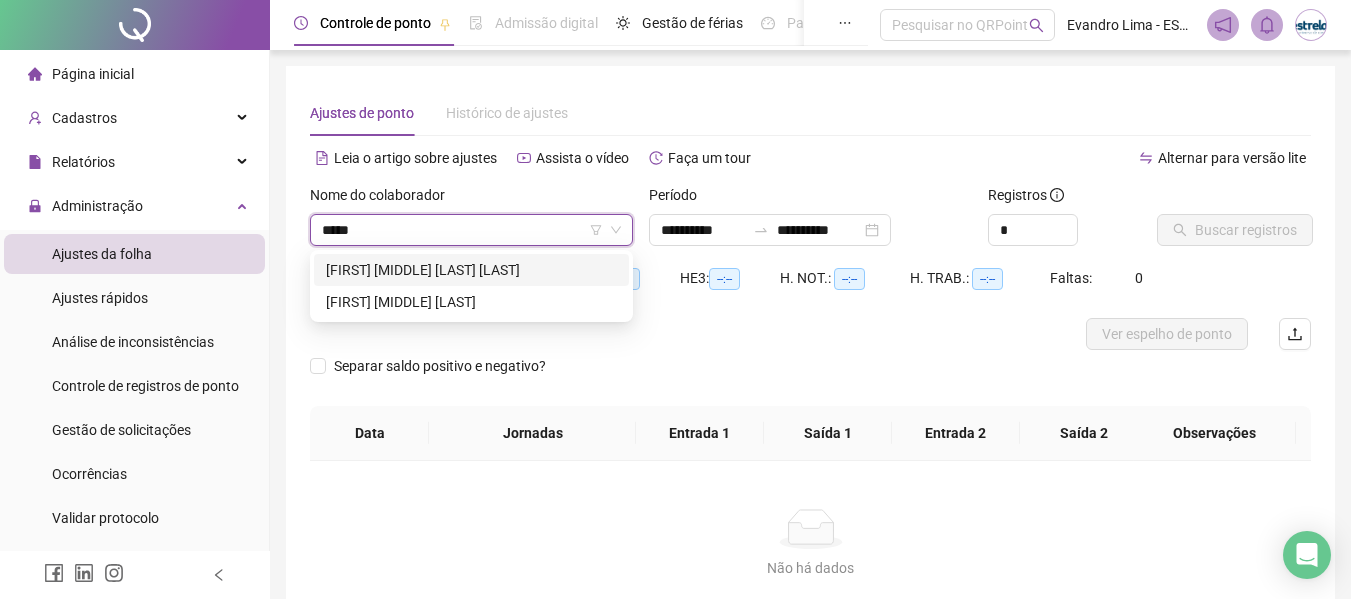 type on "******" 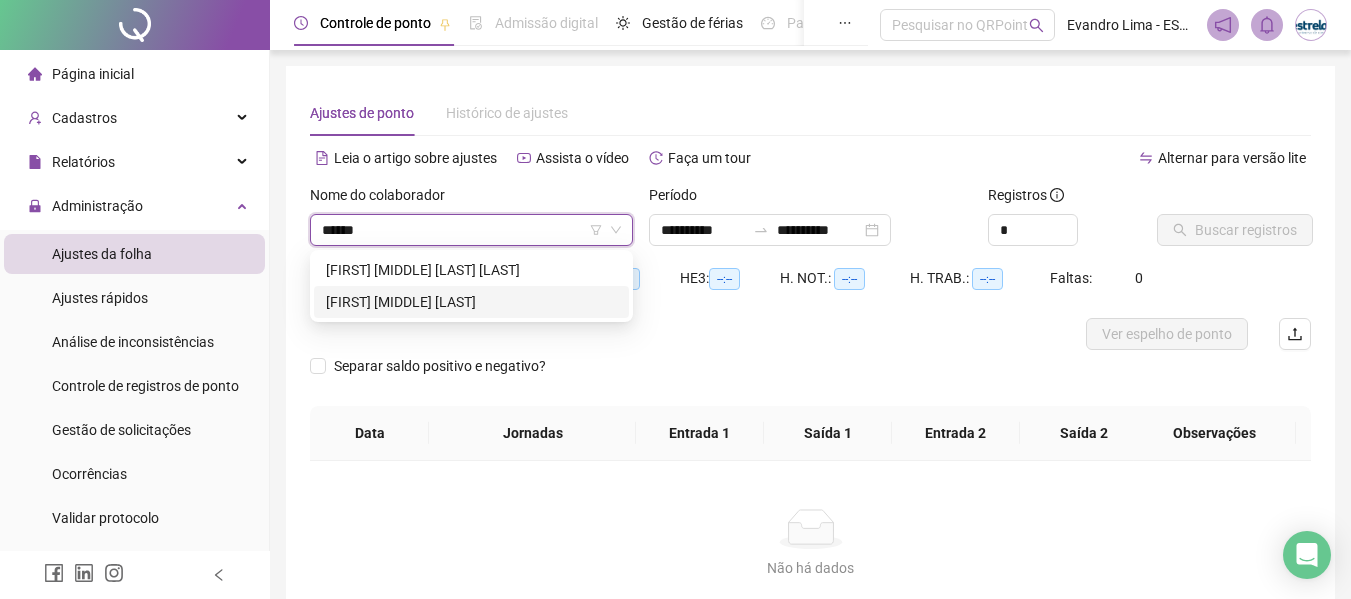 click on "[FIRST] [MIDDLE] [LAST]" at bounding box center [471, 302] 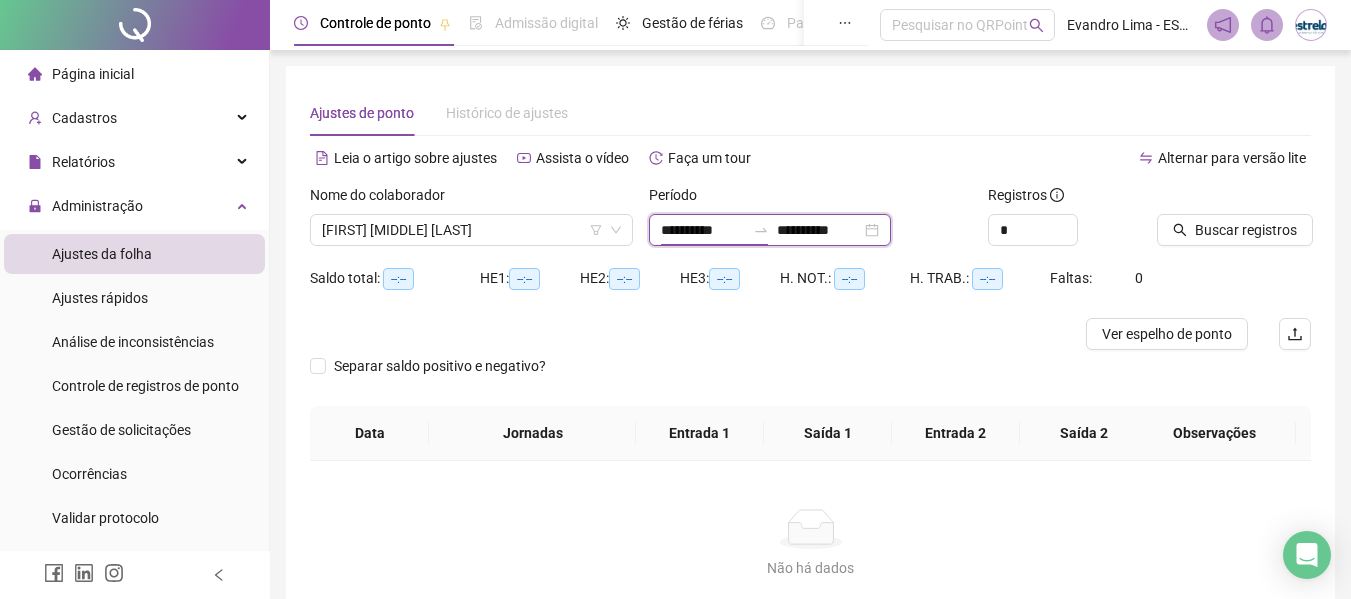 click on "**********" at bounding box center [703, 230] 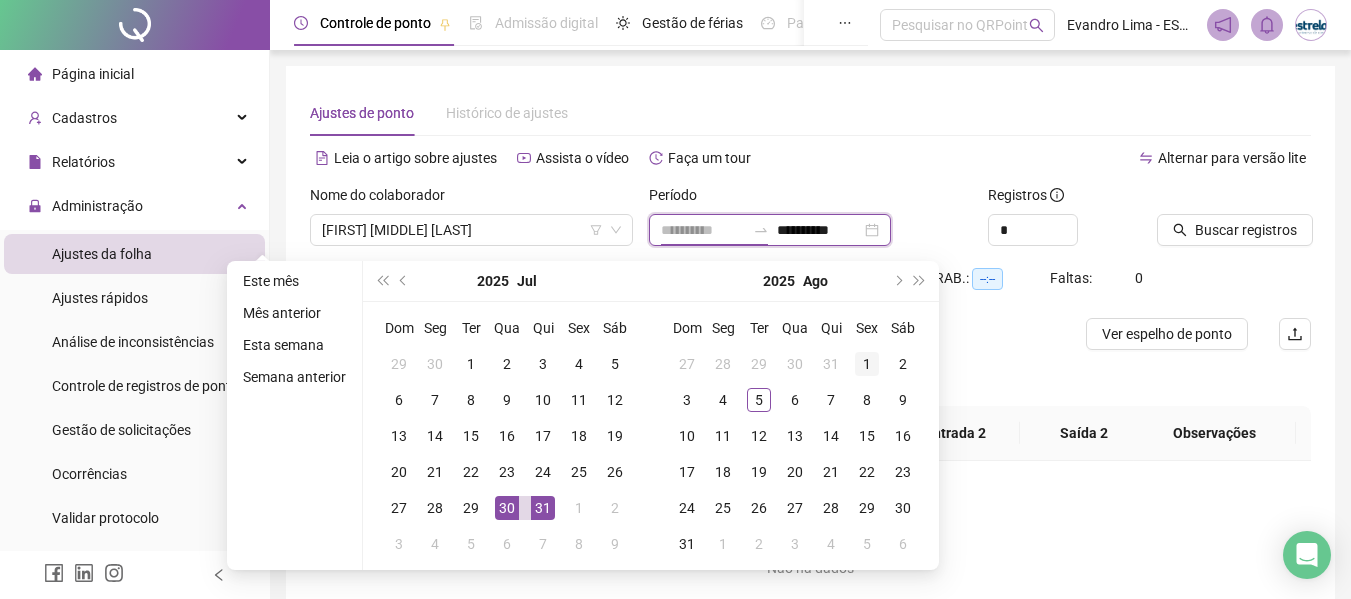 type on "**********" 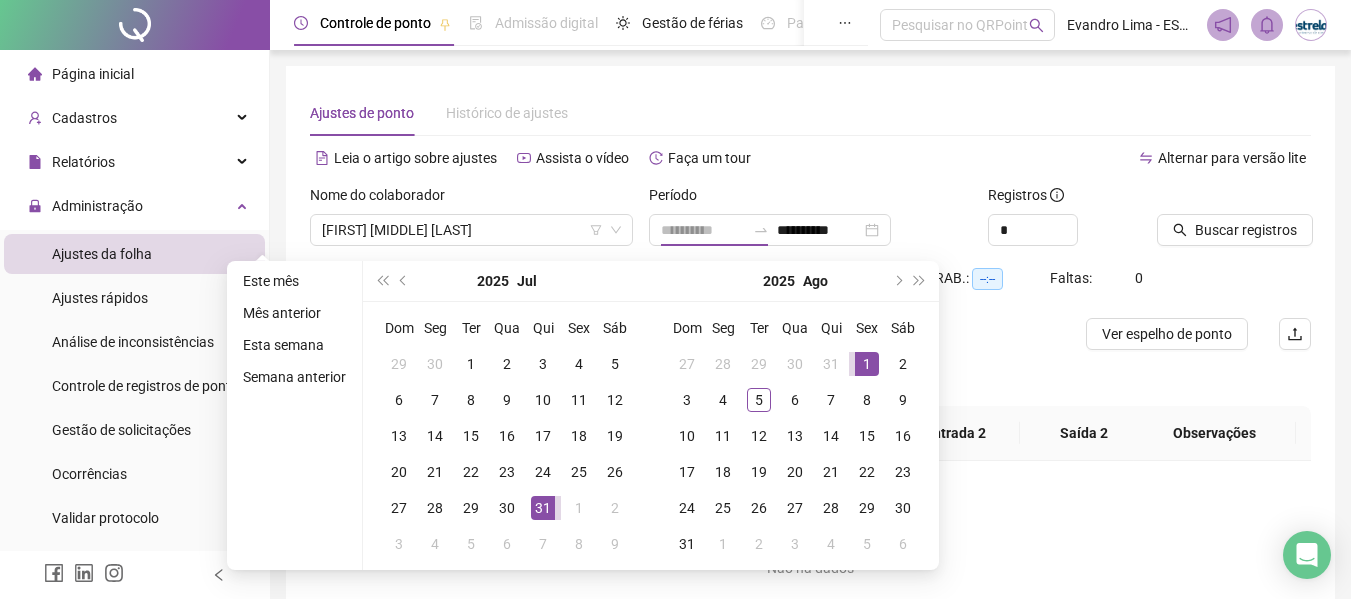 click on "1" at bounding box center [867, 364] 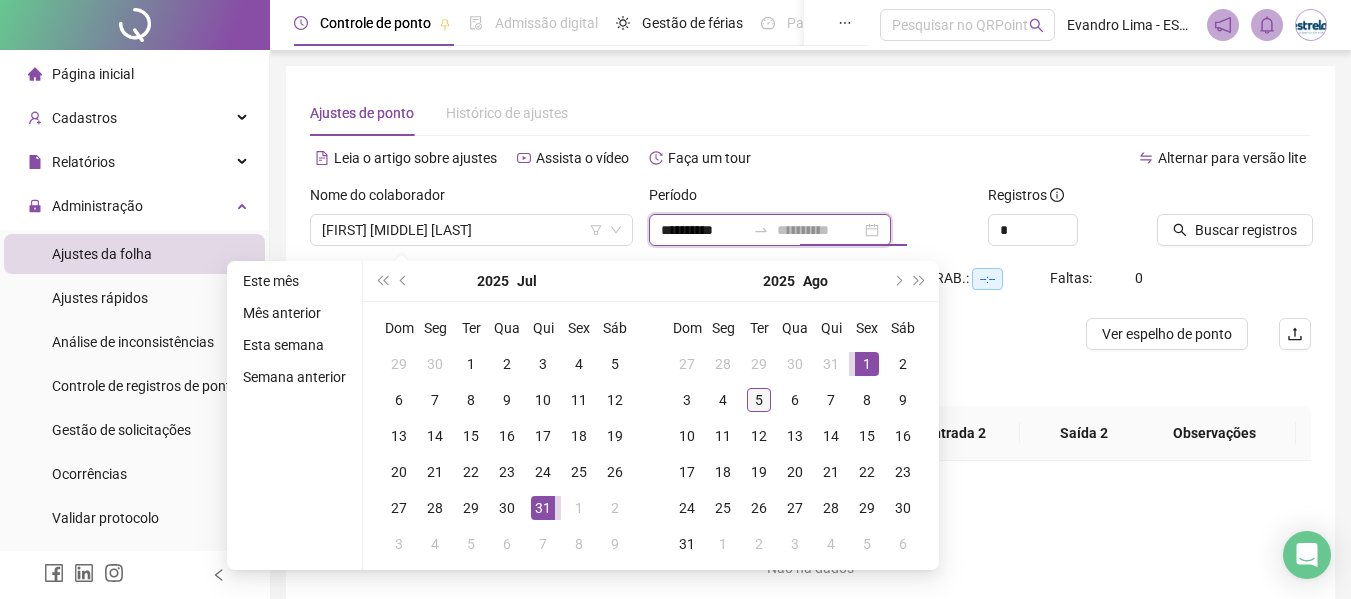 type on "**********" 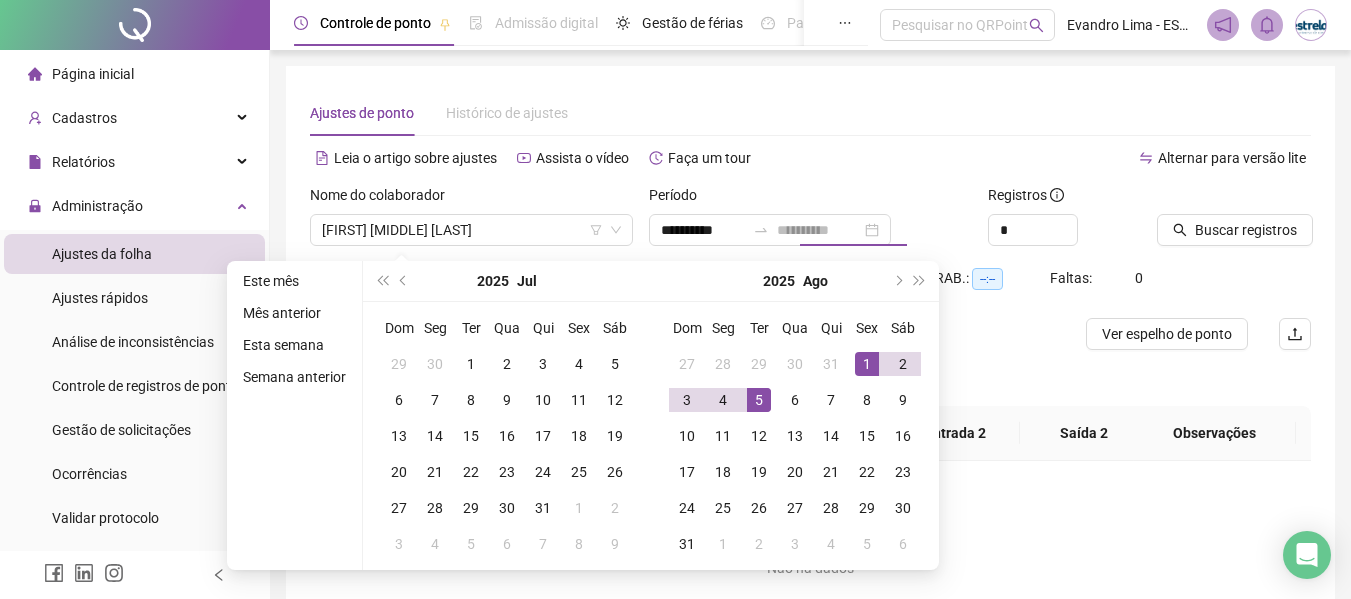 click on "5" at bounding box center [759, 400] 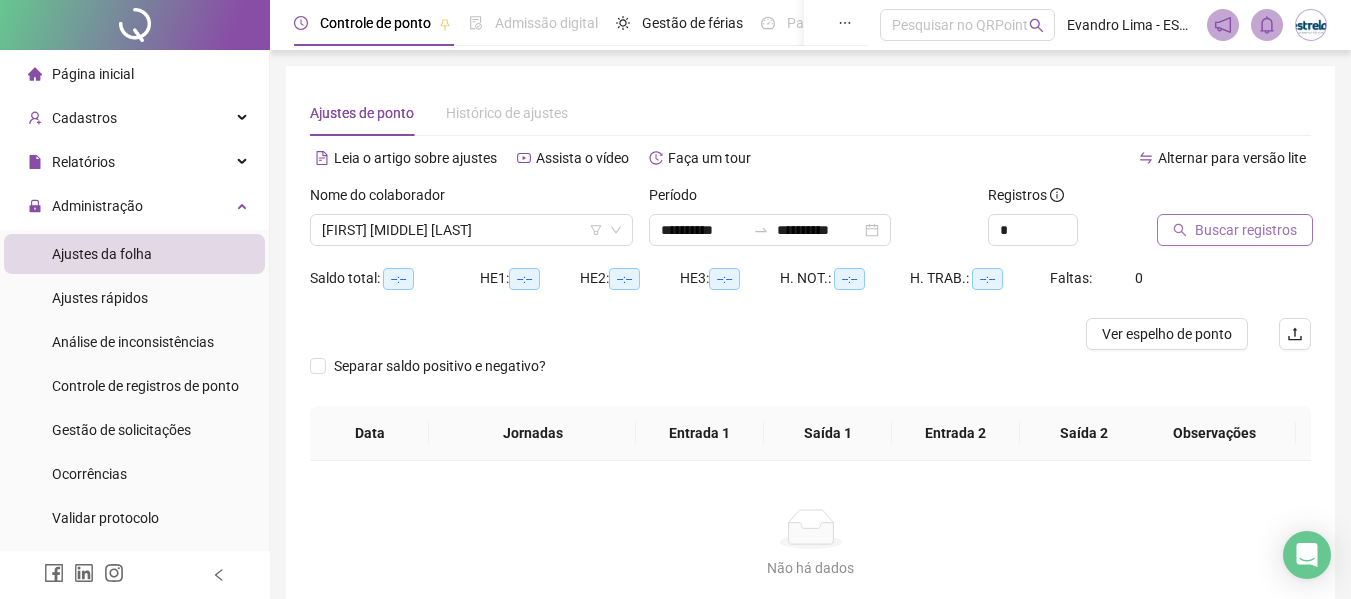 click on "Buscar registros" at bounding box center (1246, 230) 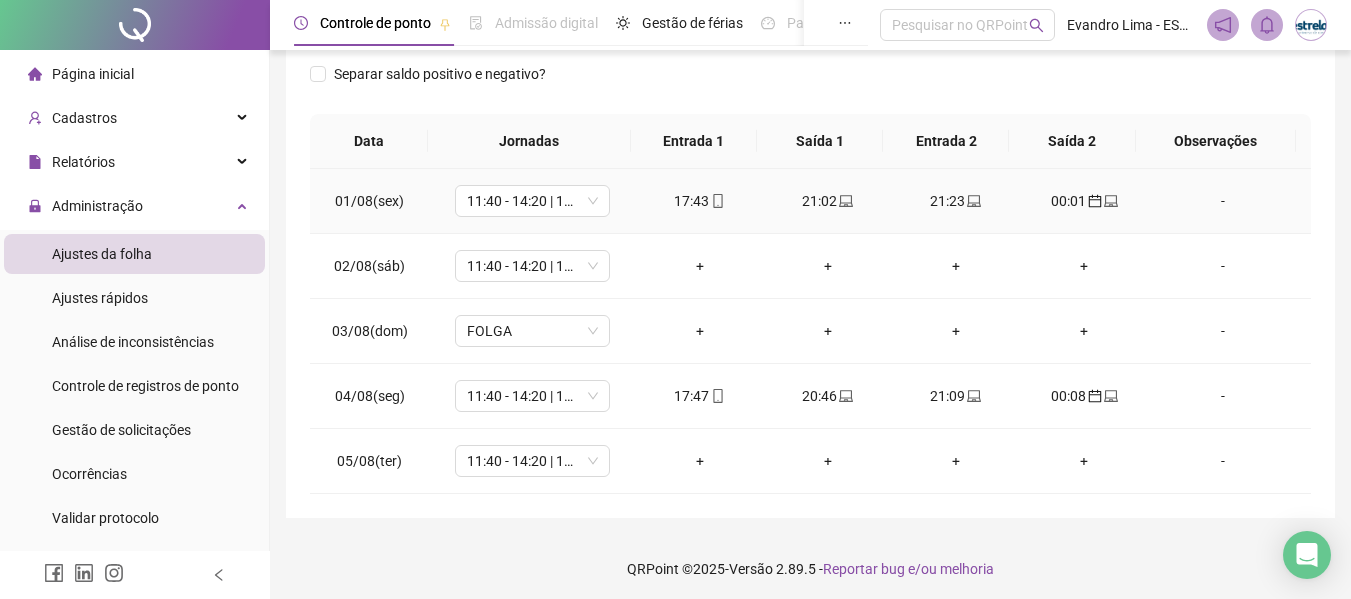 scroll, scrollTop: 321, scrollLeft: 0, axis: vertical 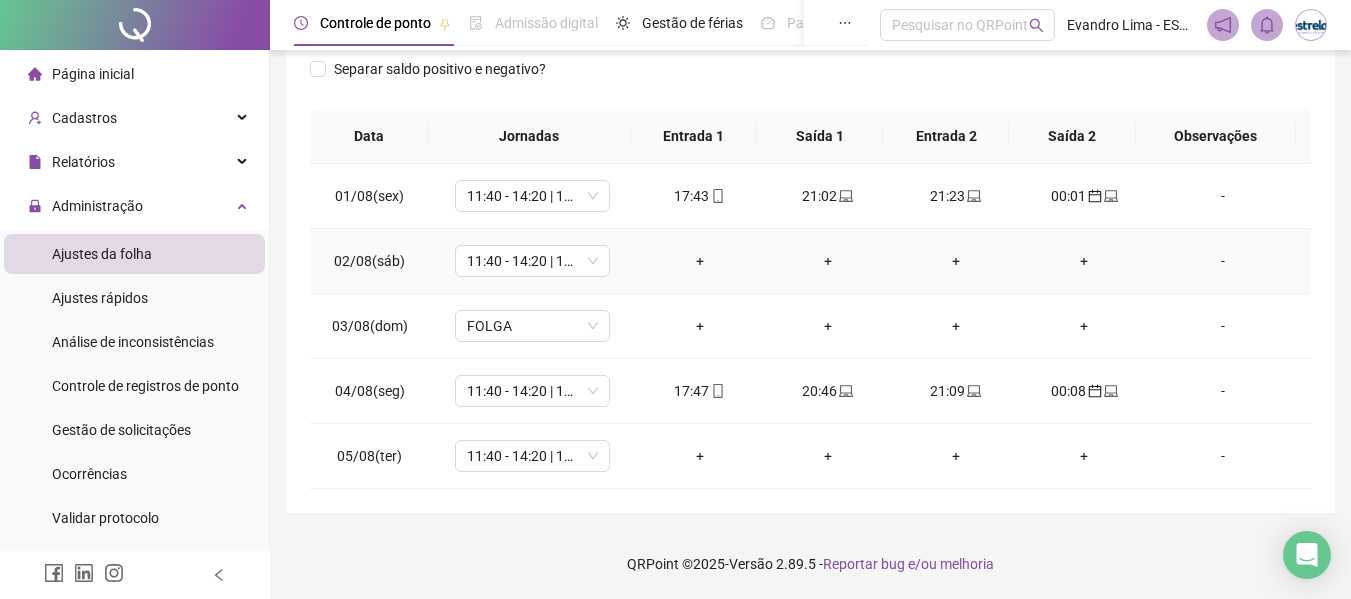 click on "-" at bounding box center [1223, 261] 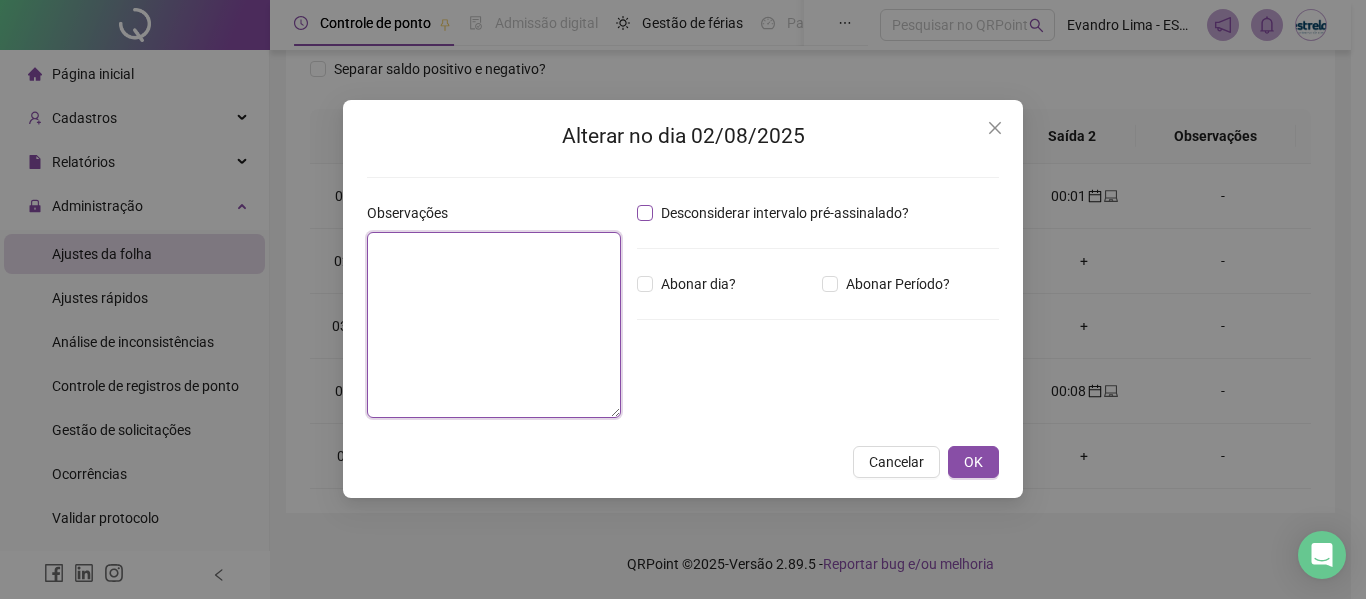 drag, startPoint x: 526, startPoint y: 248, endPoint x: 727, endPoint y: 207, distance: 205.13898 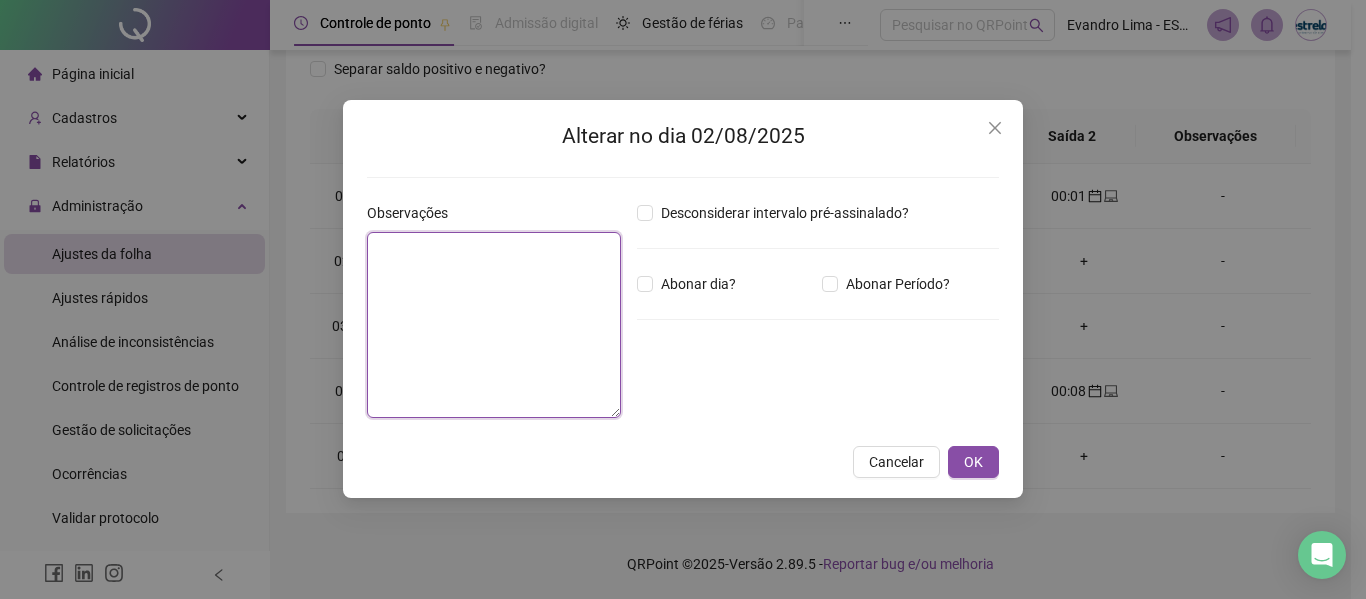 type on "*" 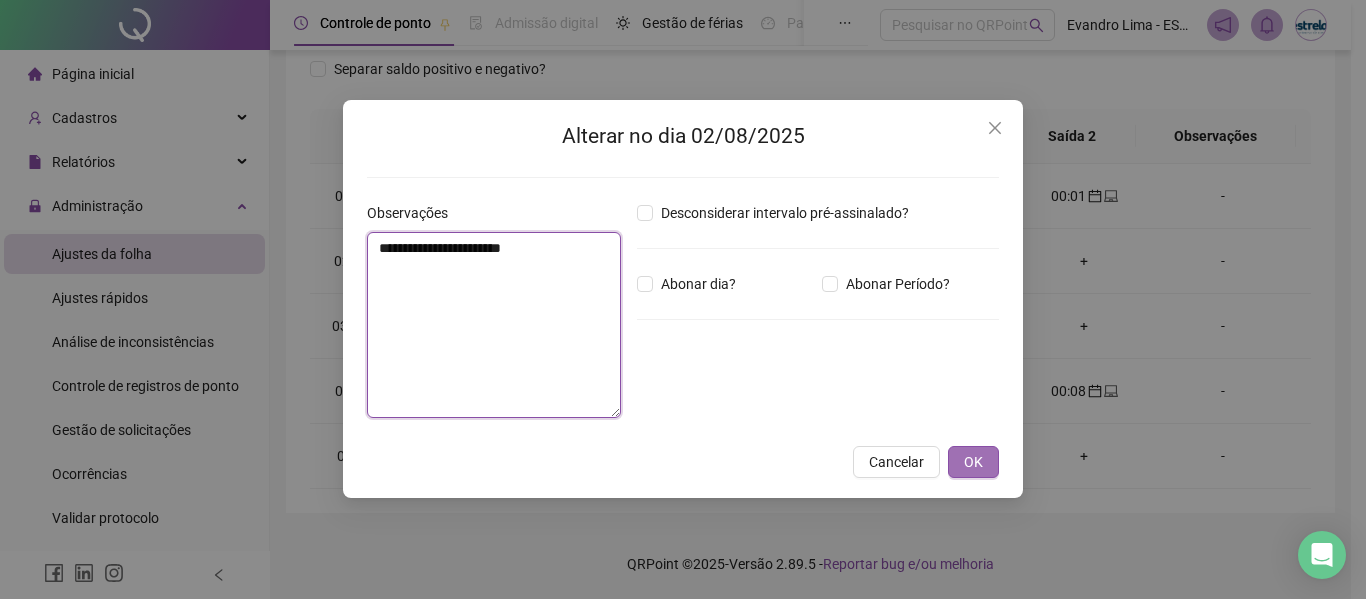 type on "**********" 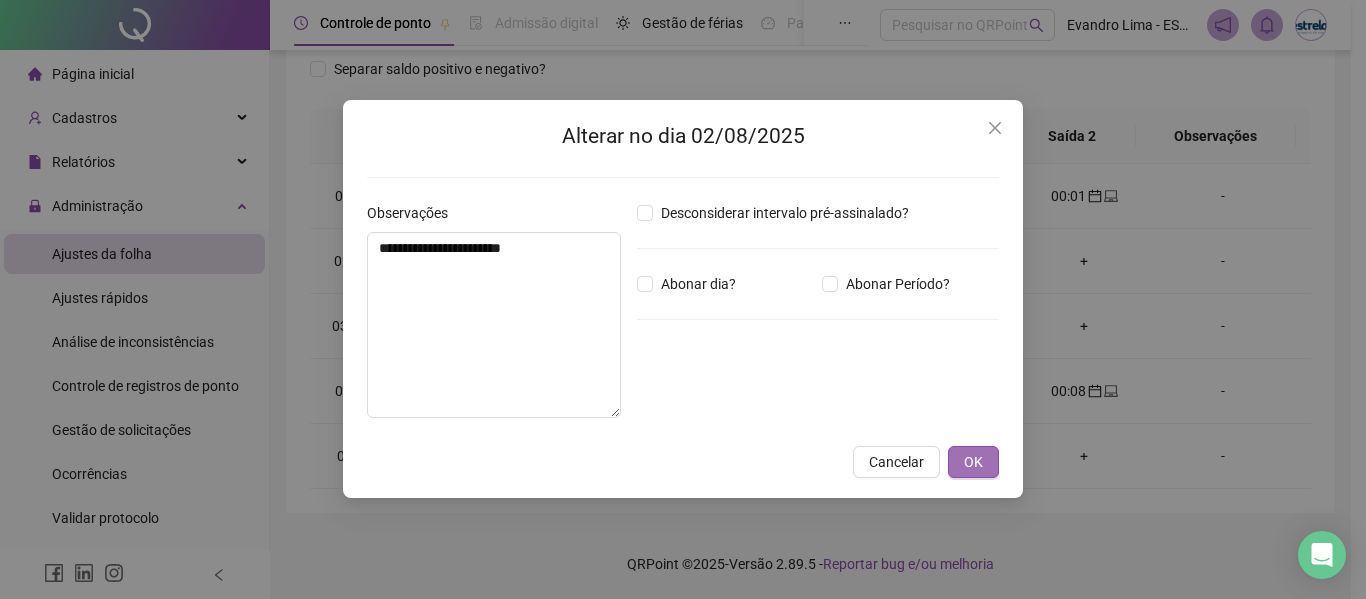 click on "OK" at bounding box center (973, 462) 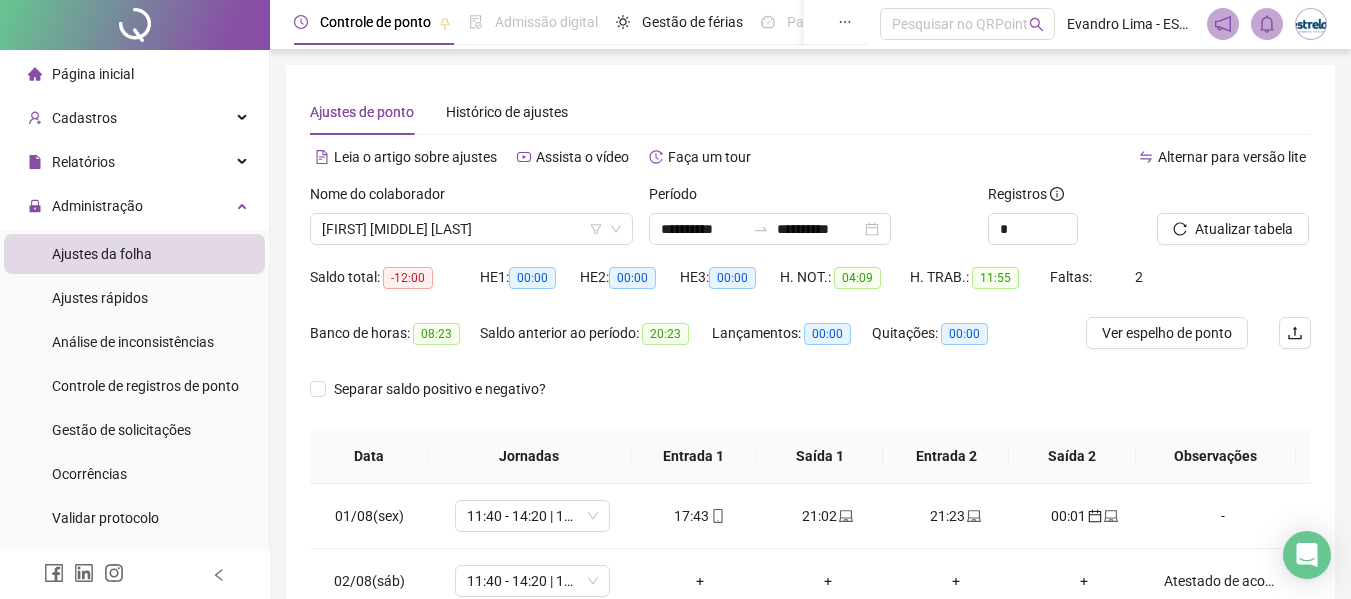 scroll, scrollTop: 0, scrollLeft: 0, axis: both 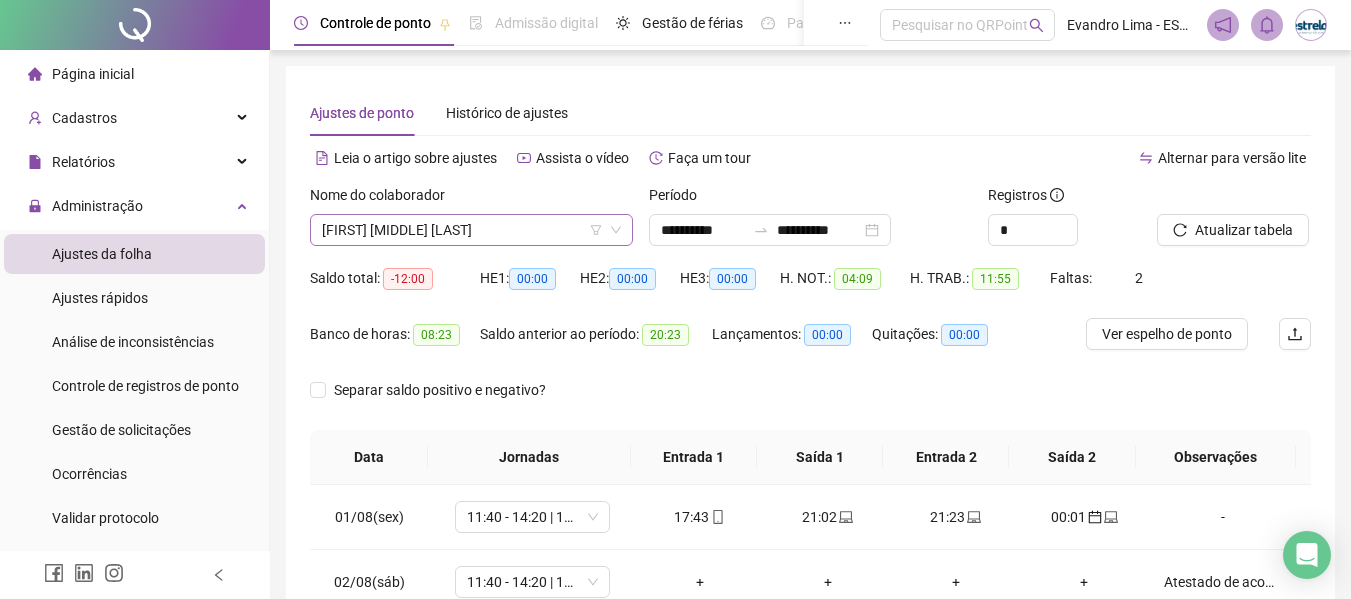 click on "[FIRST] [MIDDLE] [LAST]" at bounding box center (471, 230) 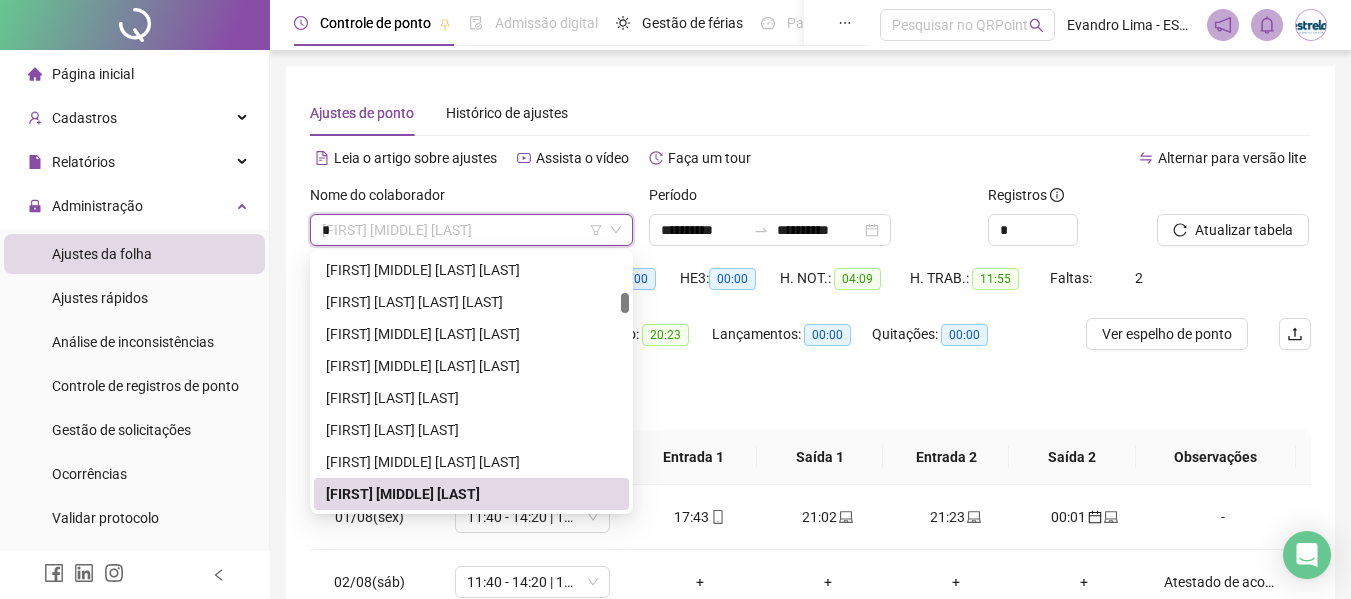 scroll, scrollTop: 0, scrollLeft: 0, axis: both 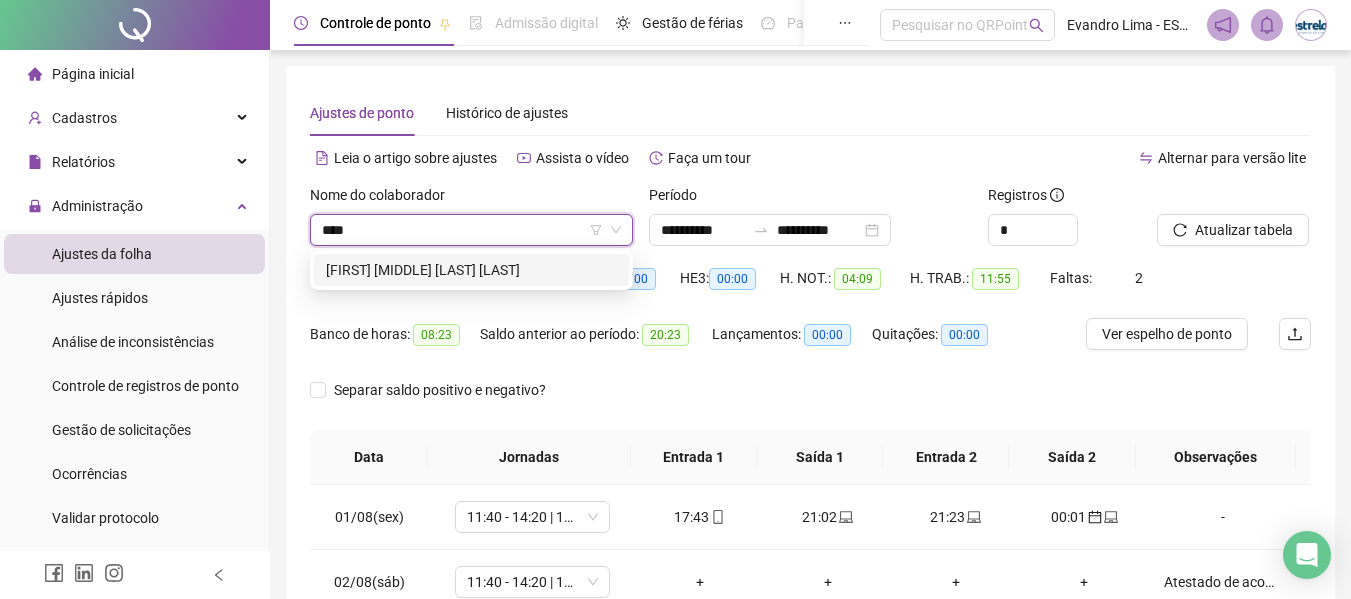 type on "*****" 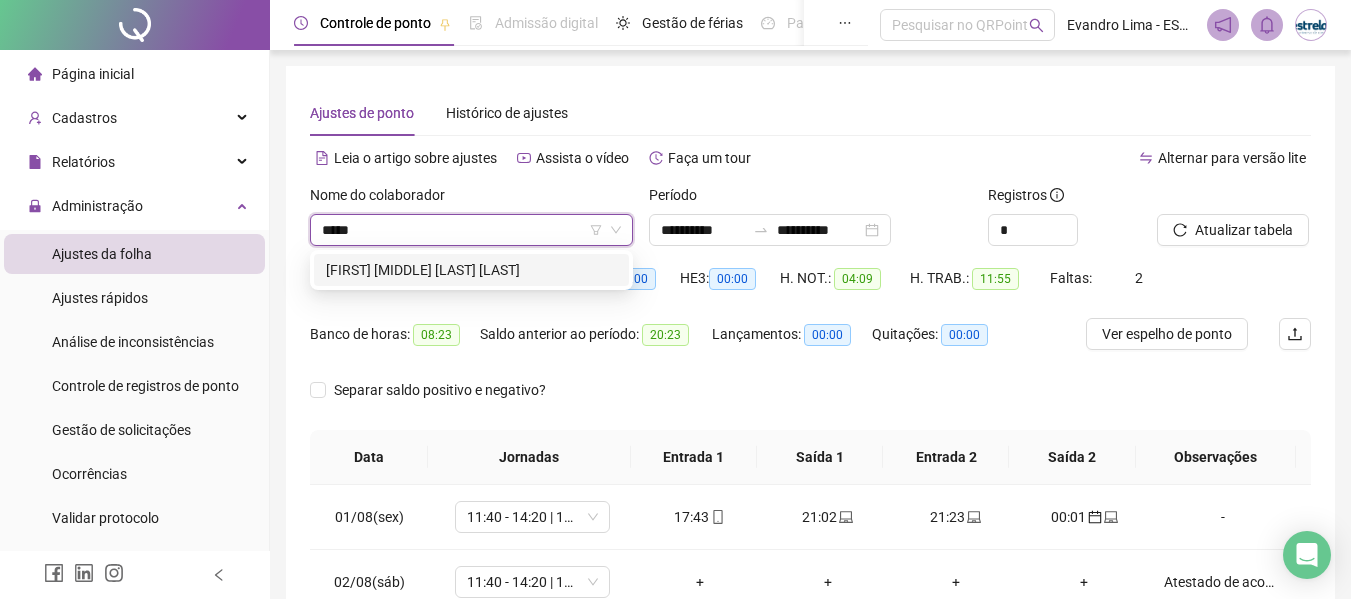 click on "[FIRST] [MIDDLE] [LAST] [LAST]" at bounding box center [471, 270] 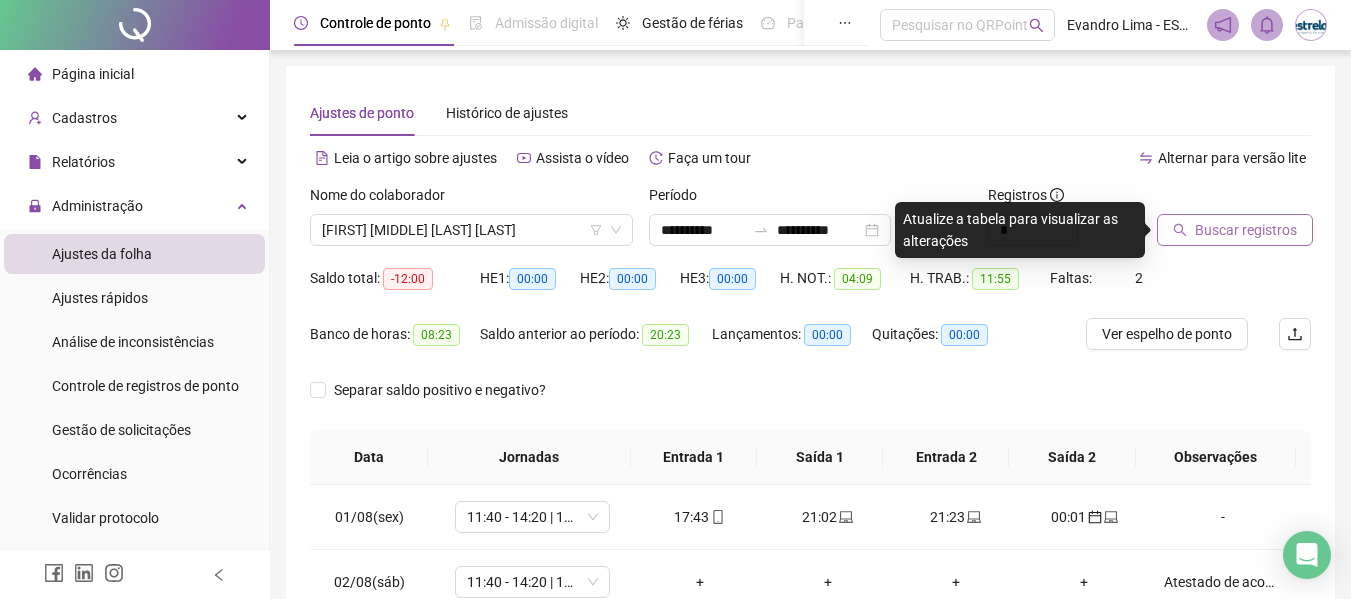 click on "Buscar registros" at bounding box center (1246, 230) 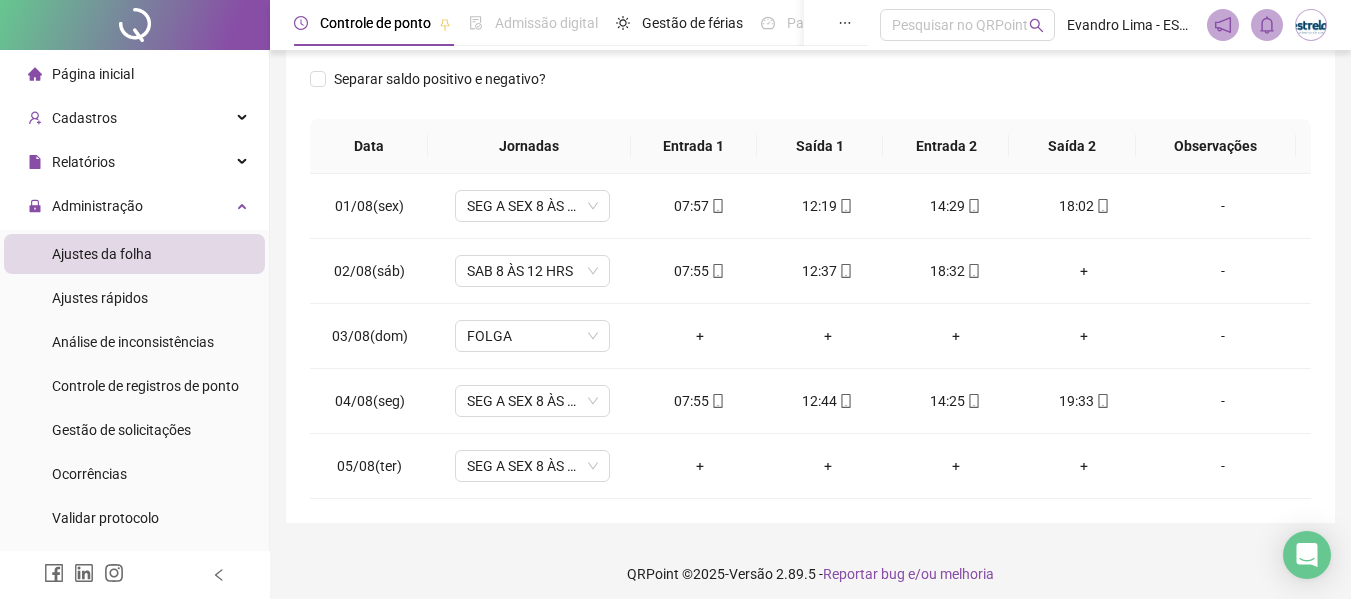 scroll, scrollTop: 321, scrollLeft: 0, axis: vertical 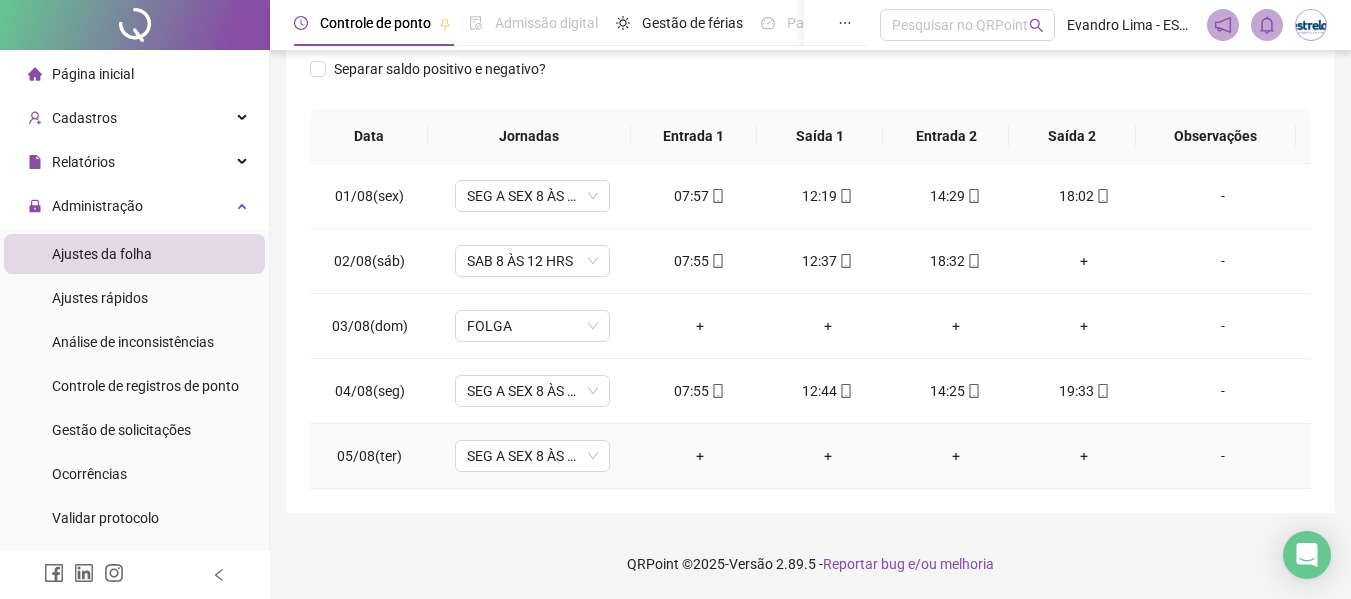 click on "-" at bounding box center (1223, 456) 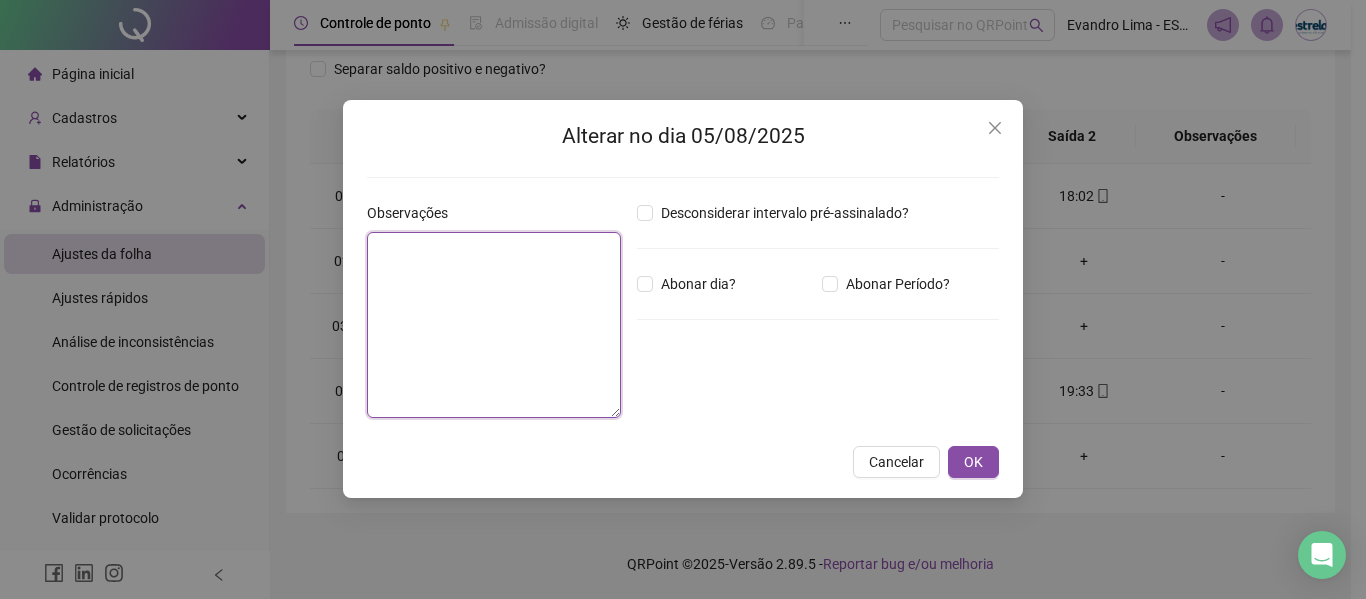 click at bounding box center [494, 325] 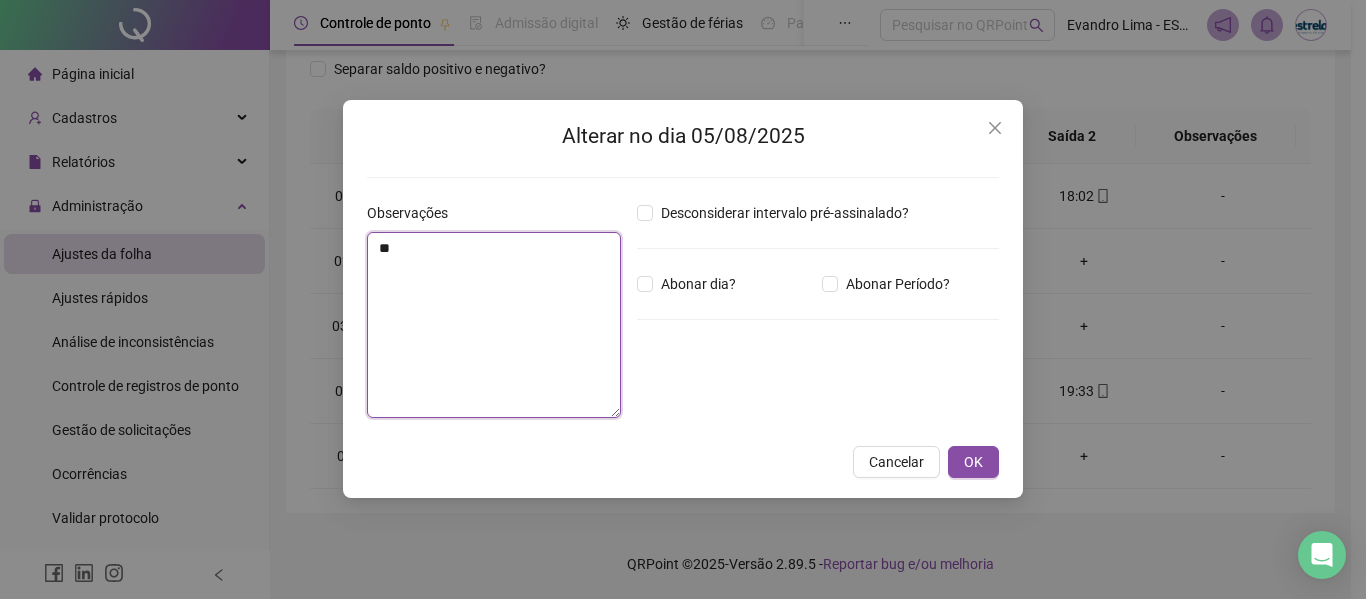 type on "*" 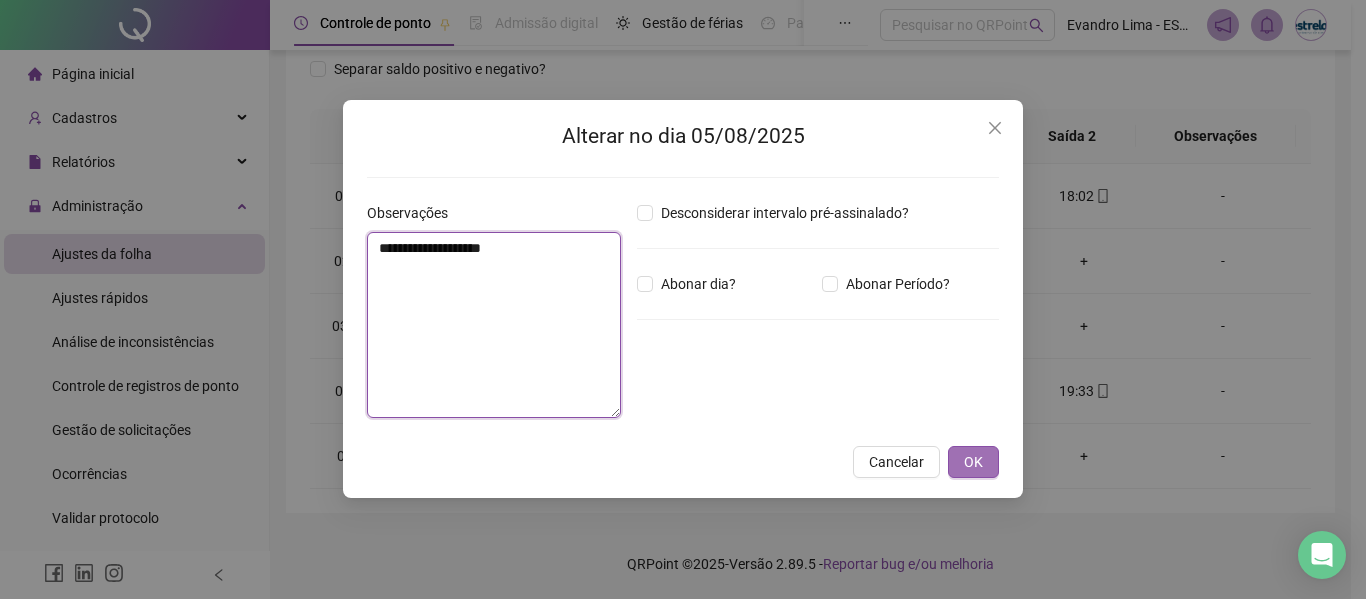 type on "**********" 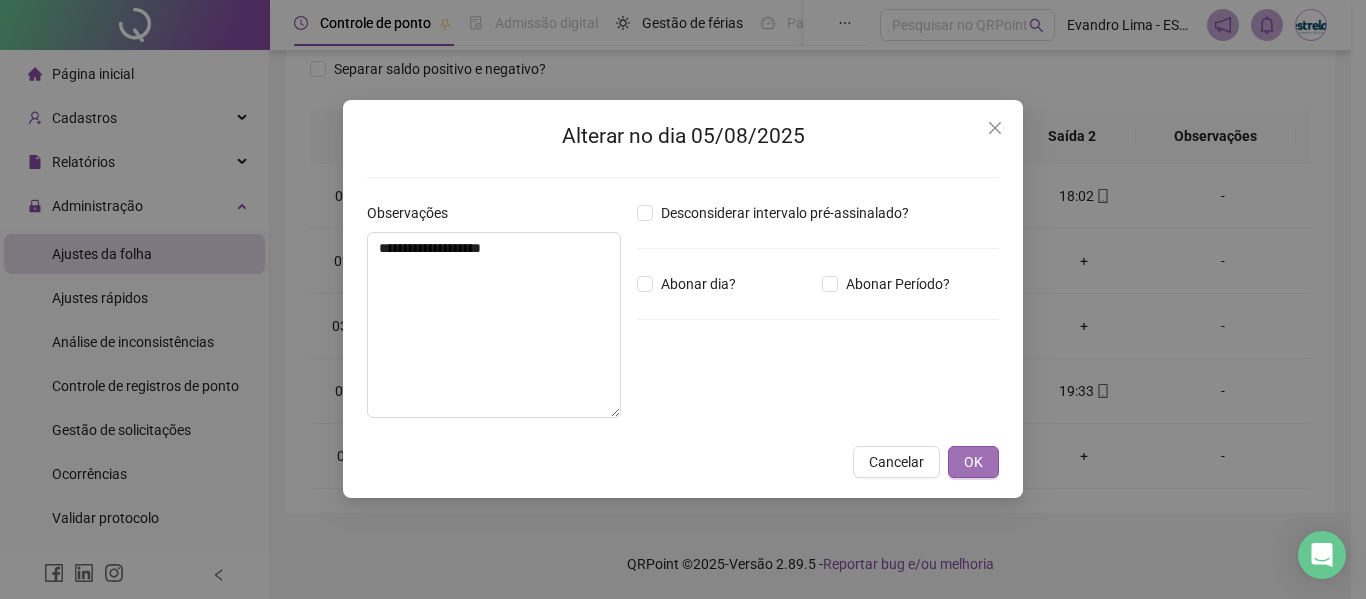 click on "OK" at bounding box center [973, 462] 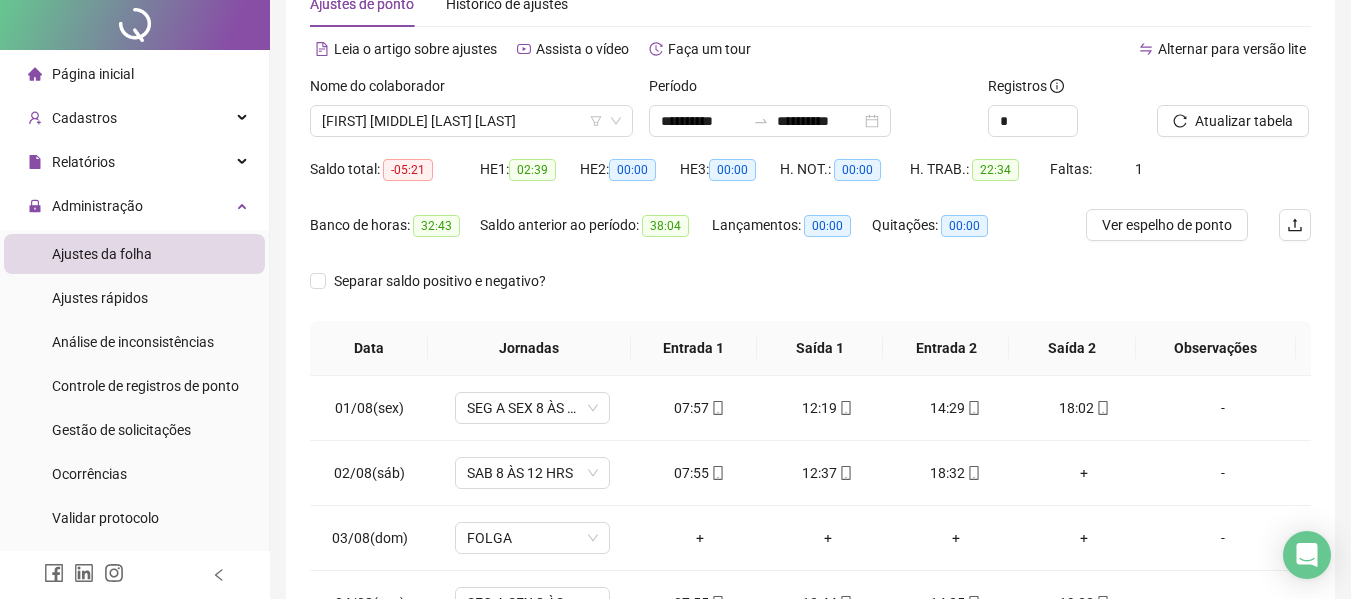 scroll, scrollTop: 0, scrollLeft: 0, axis: both 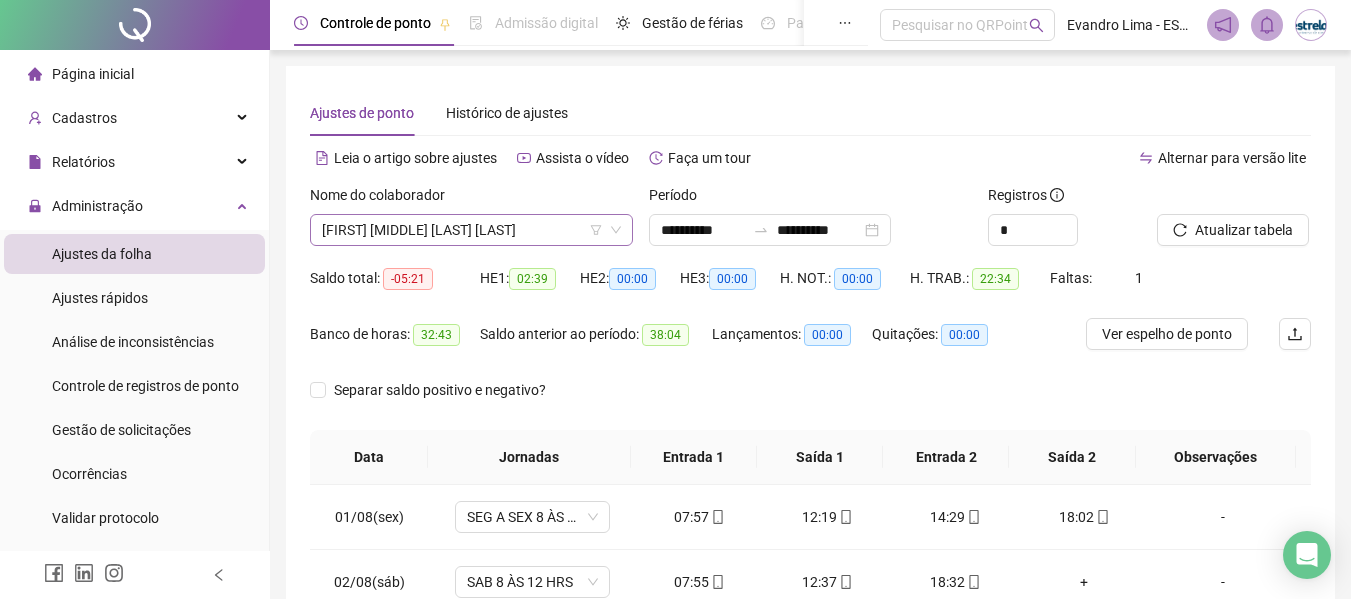 click on "[FIRST] [MIDDLE] [LAST] [LAST]" at bounding box center (471, 230) 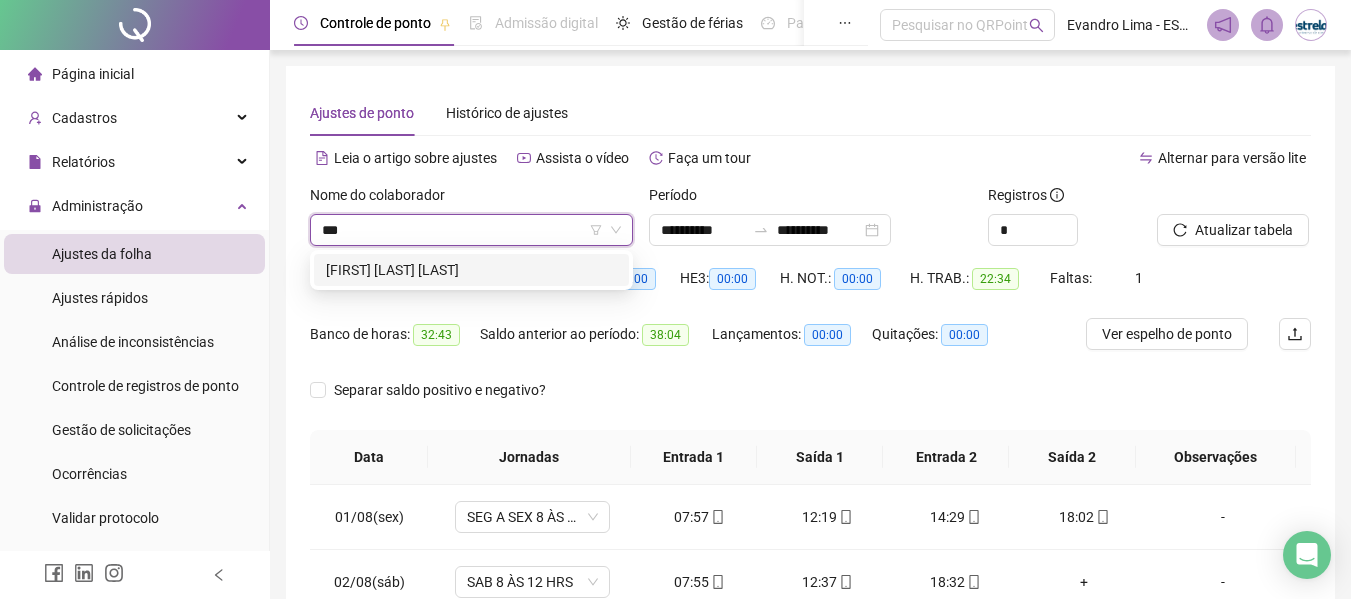 scroll, scrollTop: 0, scrollLeft: 0, axis: both 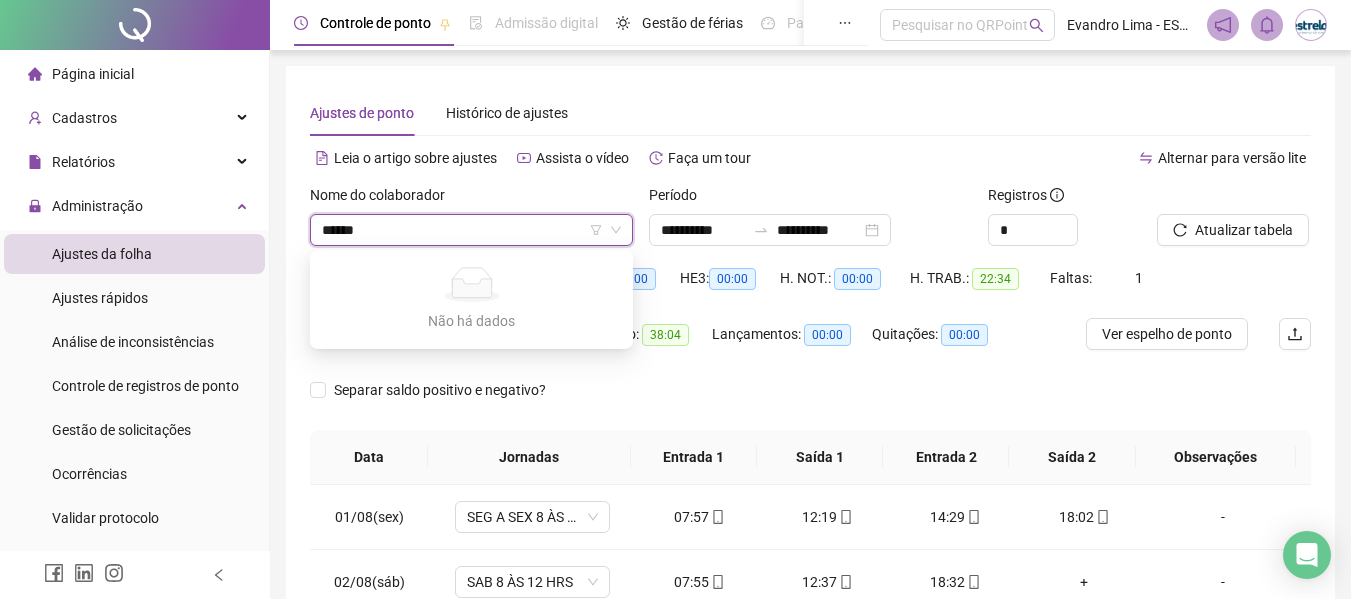 type on "*****" 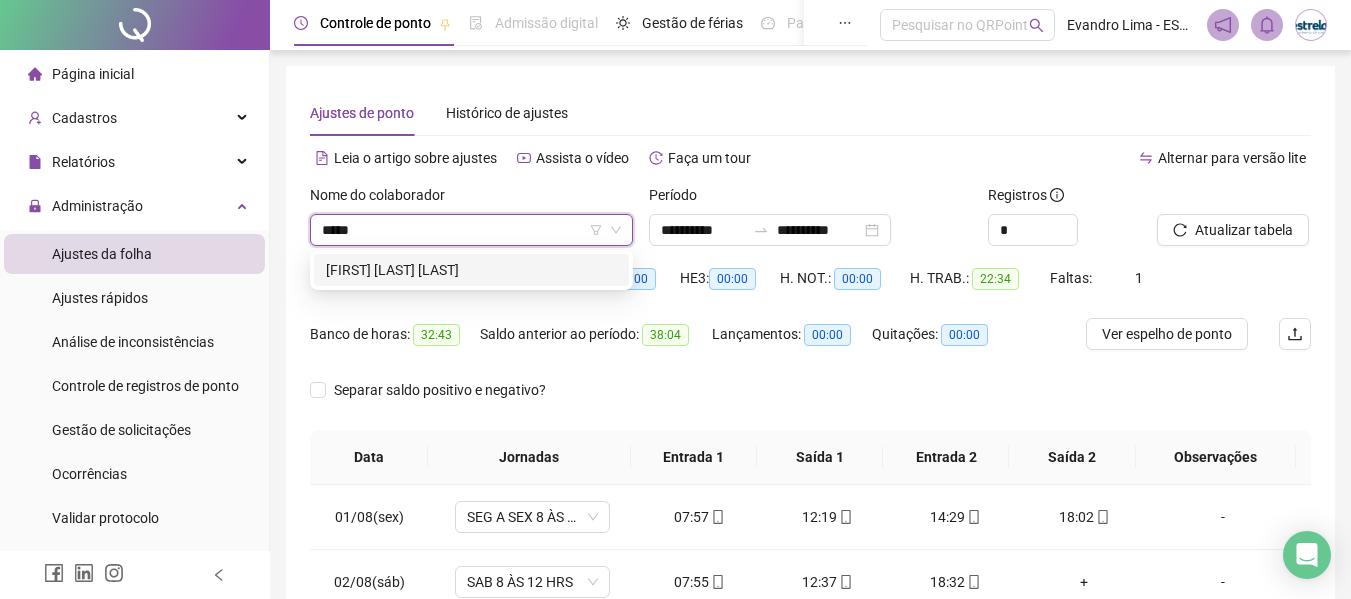 click on "[FIRST] [LAST] [LAST]" at bounding box center (471, 270) 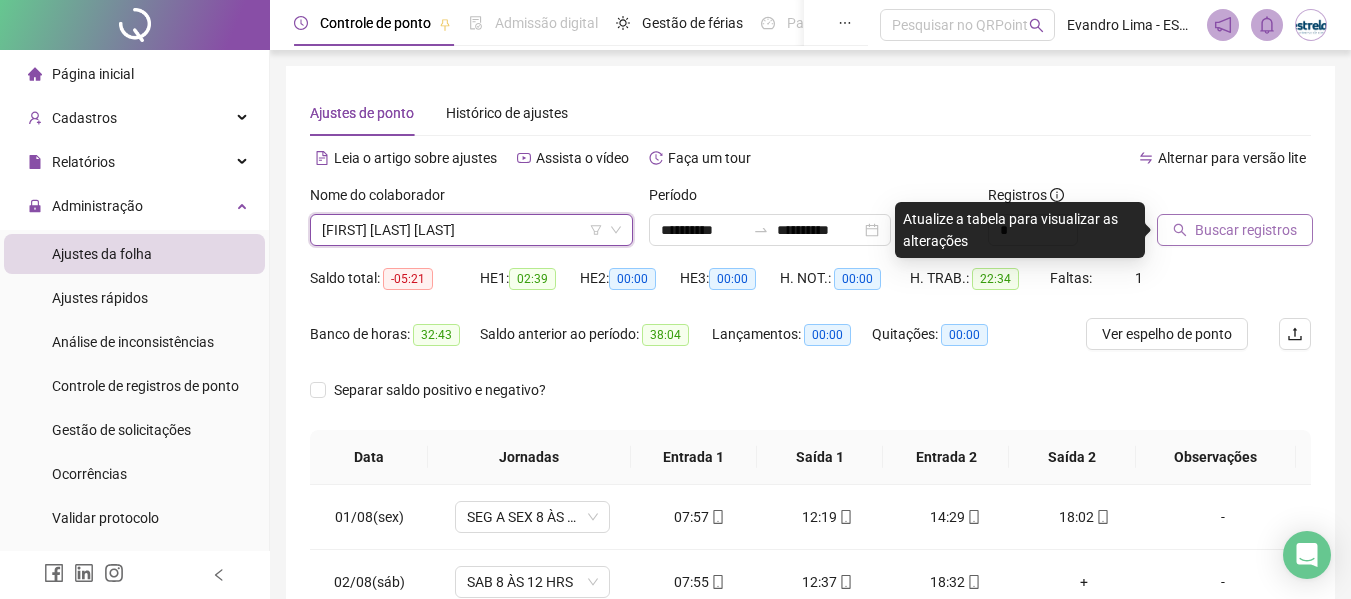 click on "Buscar registros" at bounding box center [1246, 230] 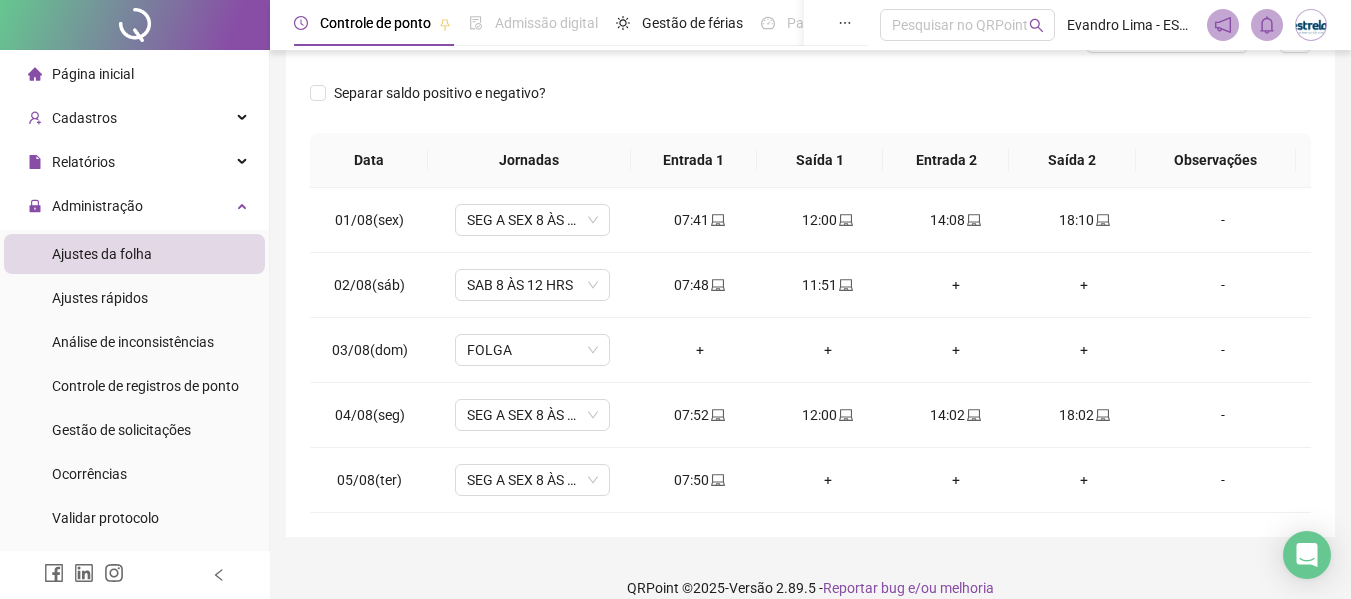 scroll, scrollTop: 121, scrollLeft: 0, axis: vertical 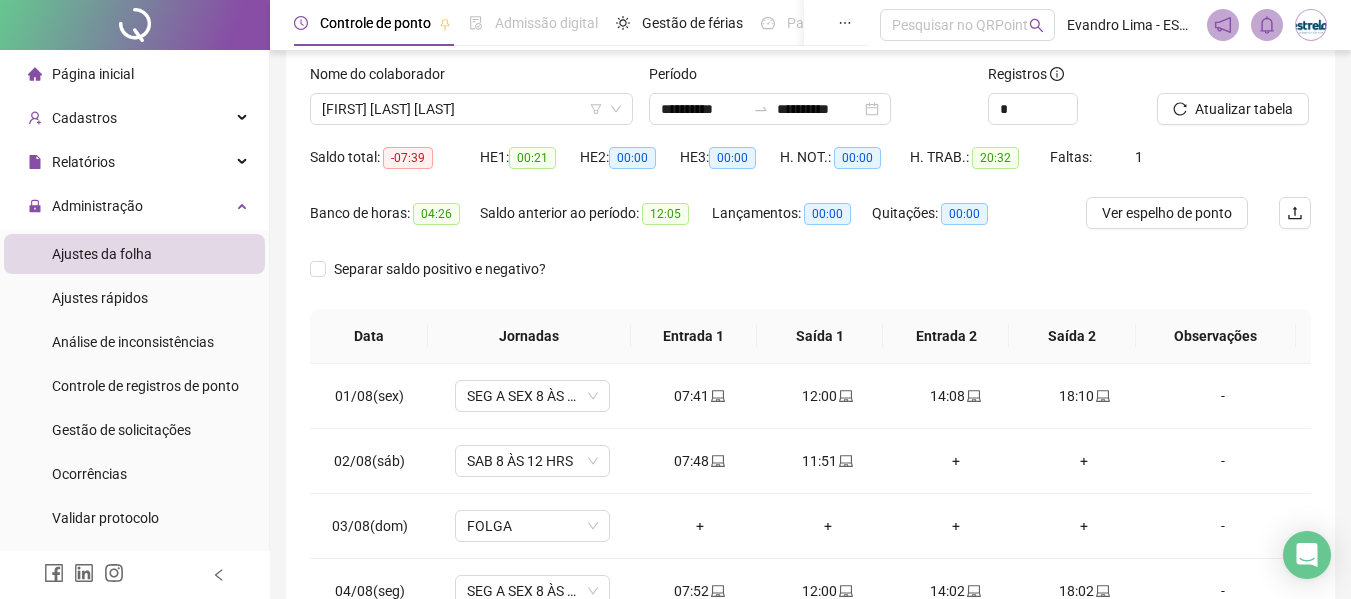 drag, startPoint x: 1142, startPoint y: 216, endPoint x: 1261, endPoint y: 300, distance: 145.66057 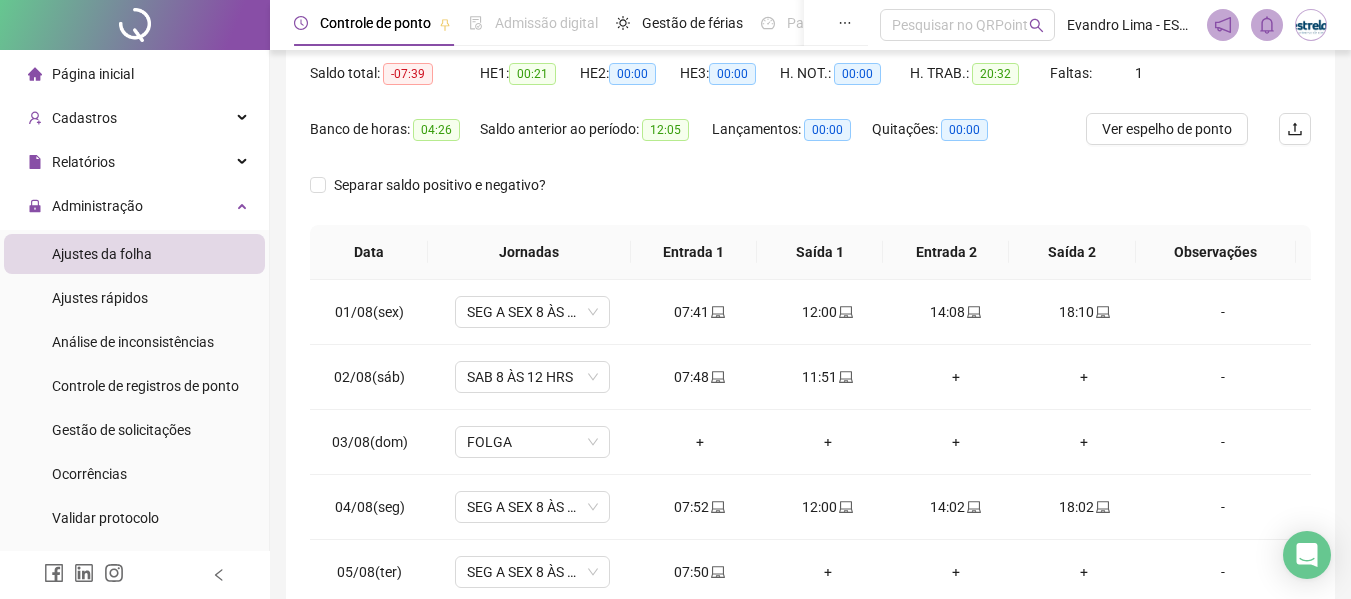 scroll, scrollTop: 321, scrollLeft: 0, axis: vertical 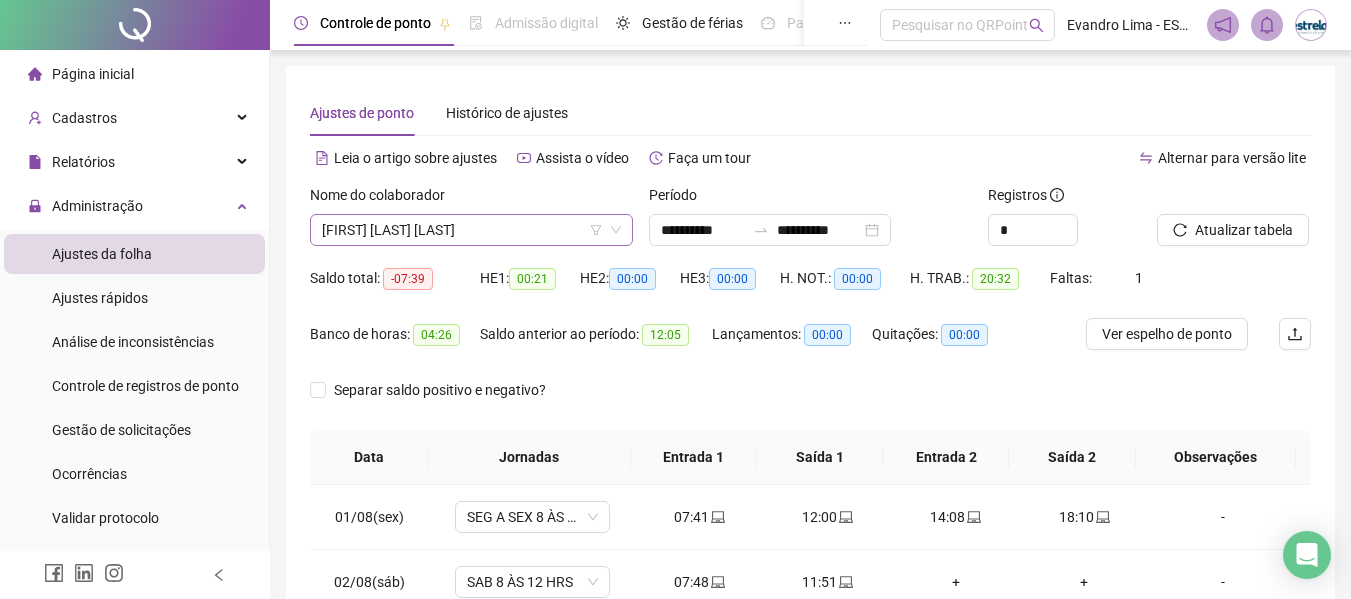 click on "[FIRST] [LAST] [LAST]" at bounding box center [471, 230] 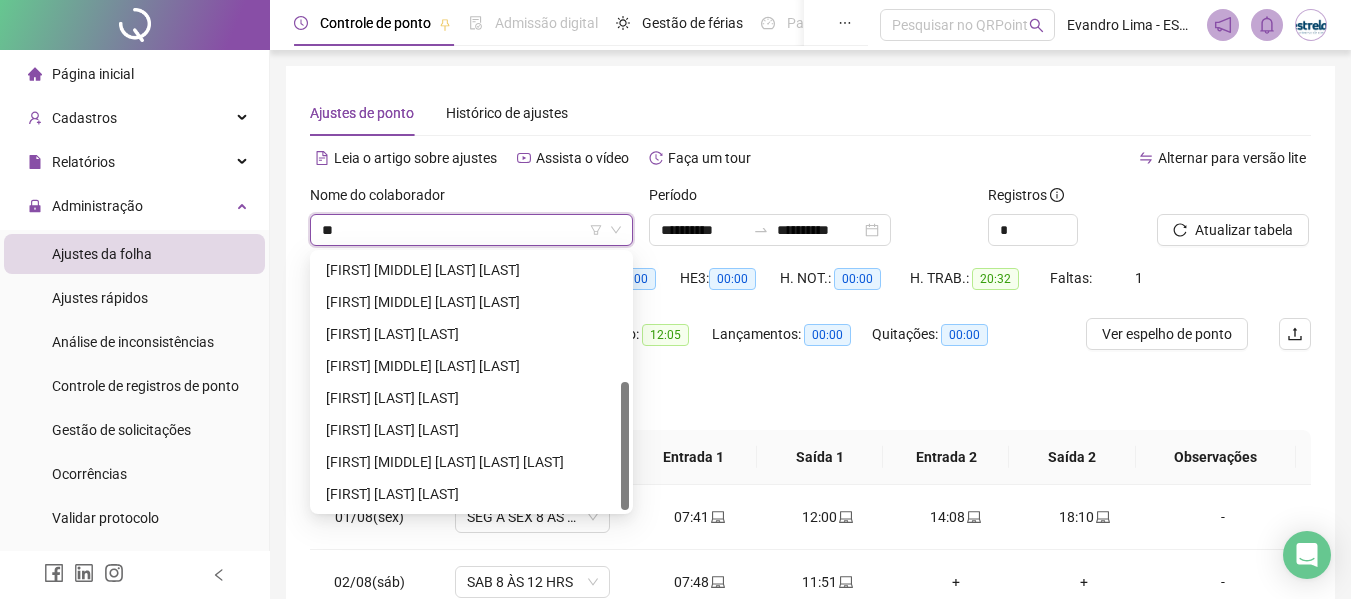 scroll, scrollTop: 0, scrollLeft: 0, axis: both 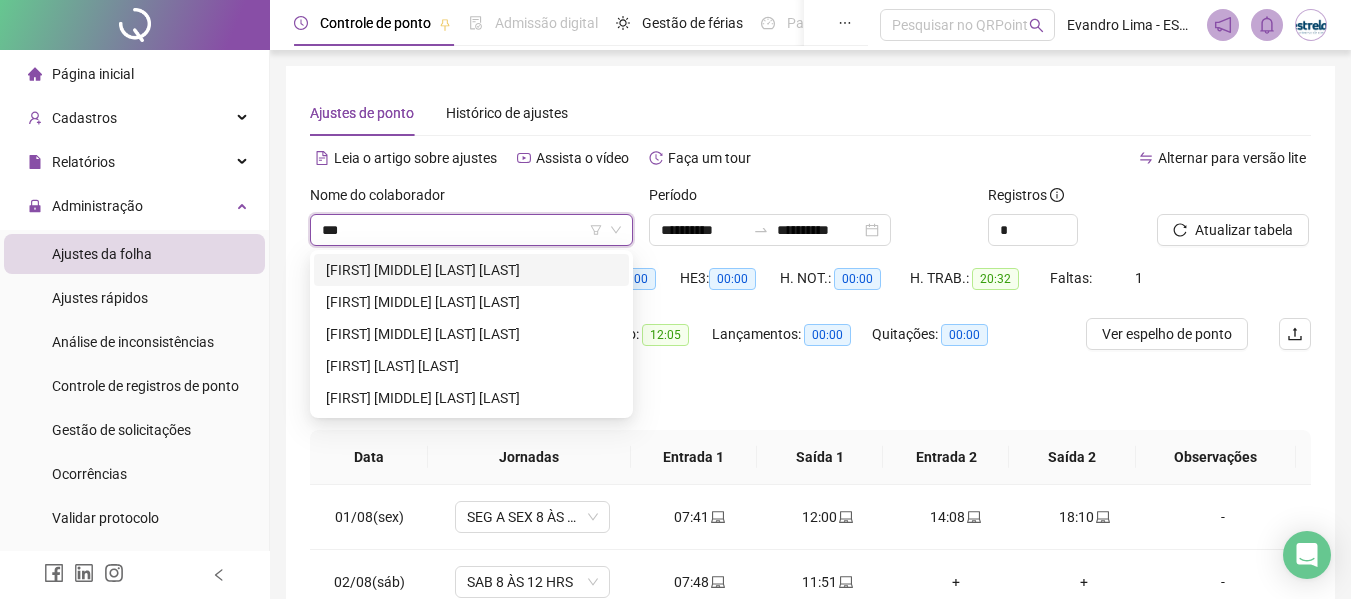 type on "****" 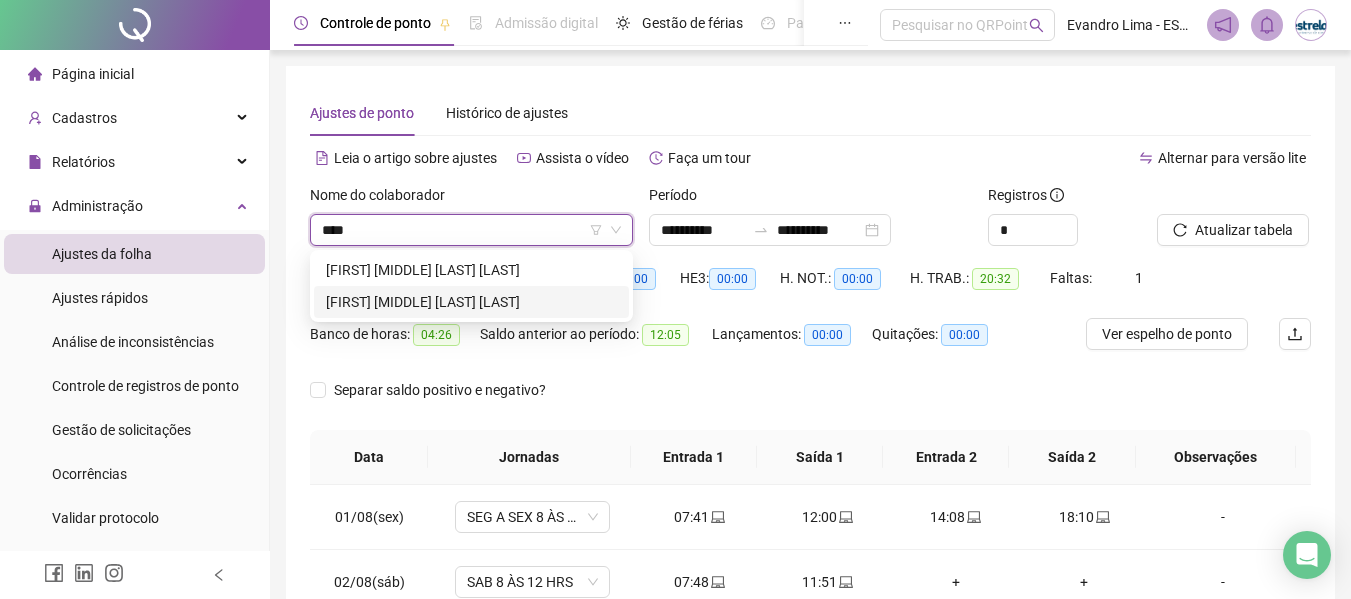 click on "[FIRST] [MIDDLE] [LAST] [LAST]" at bounding box center (471, 302) 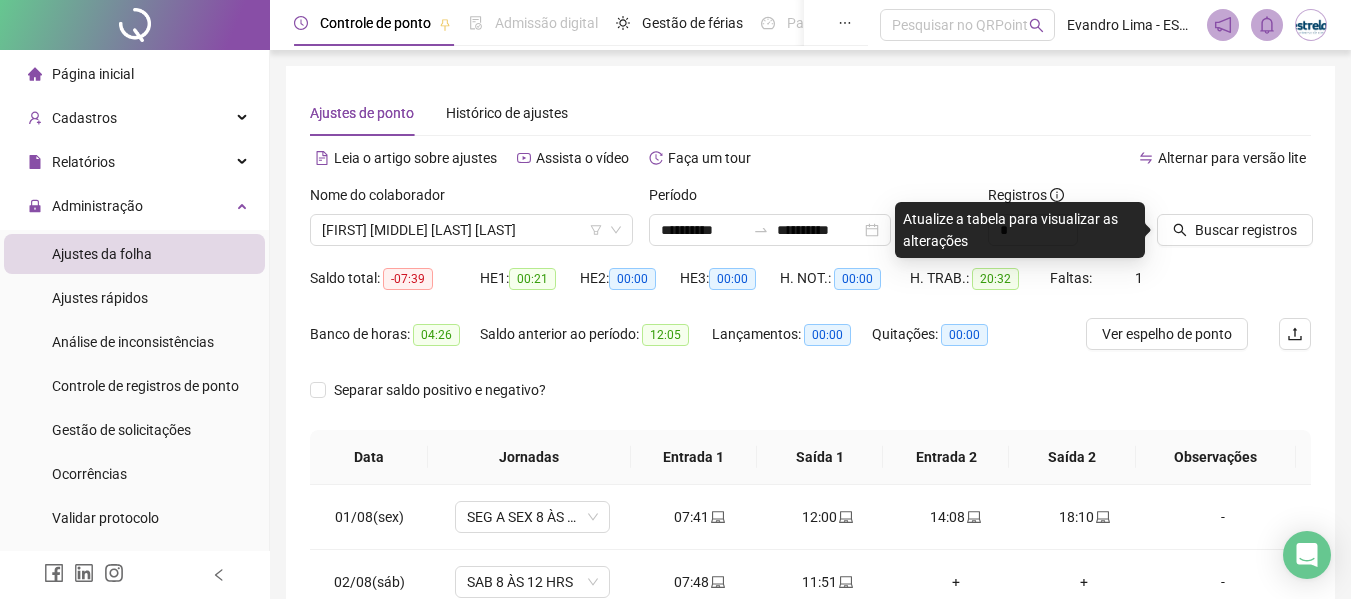 drag, startPoint x: 1196, startPoint y: 231, endPoint x: 927, endPoint y: 164, distance: 277.21832 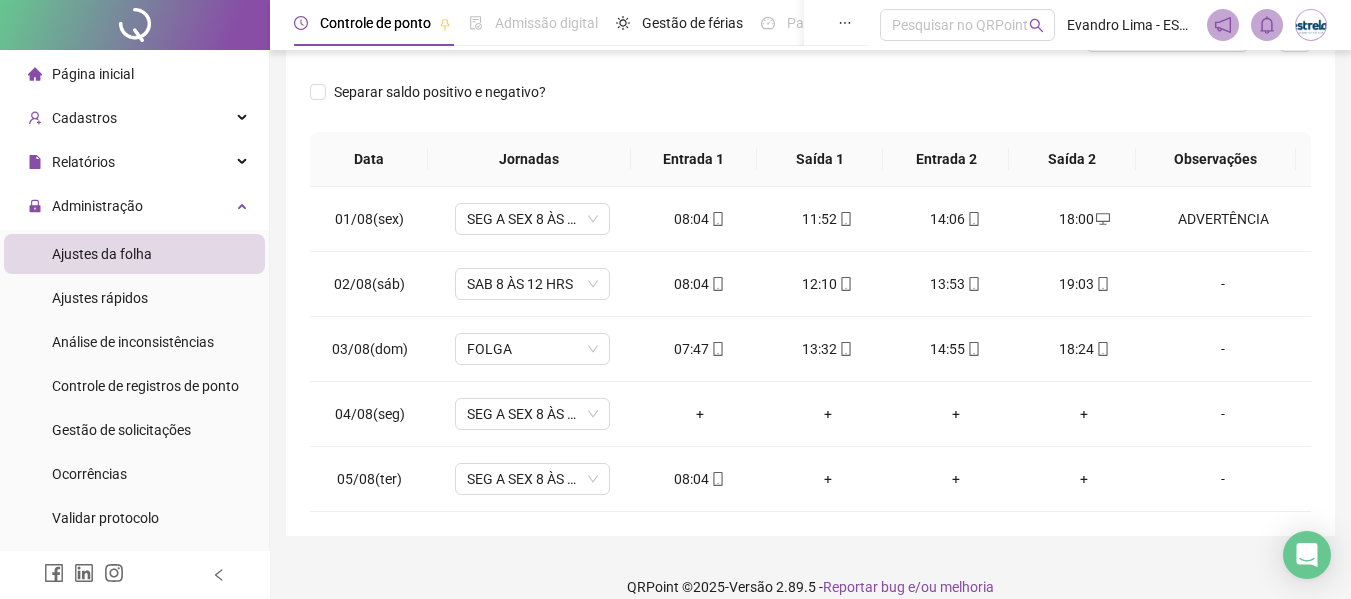 scroll, scrollTop: 321, scrollLeft: 0, axis: vertical 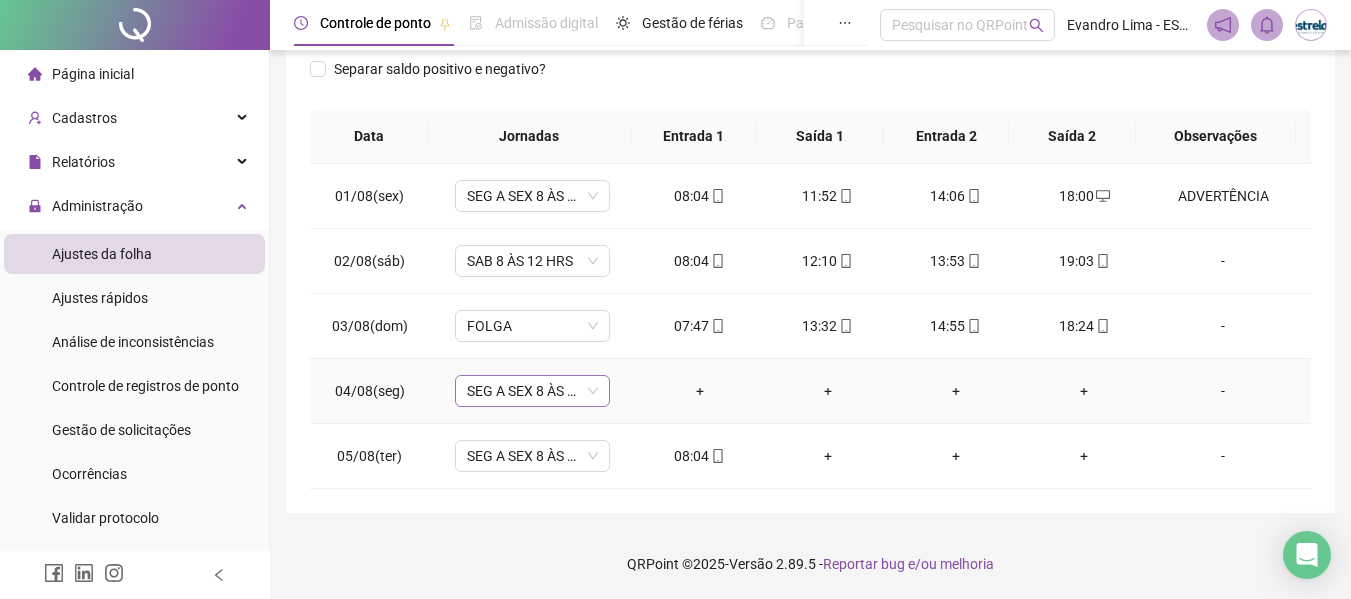 click on "SEG A SEX 8 ÀS 18 HRS" at bounding box center [532, 391] 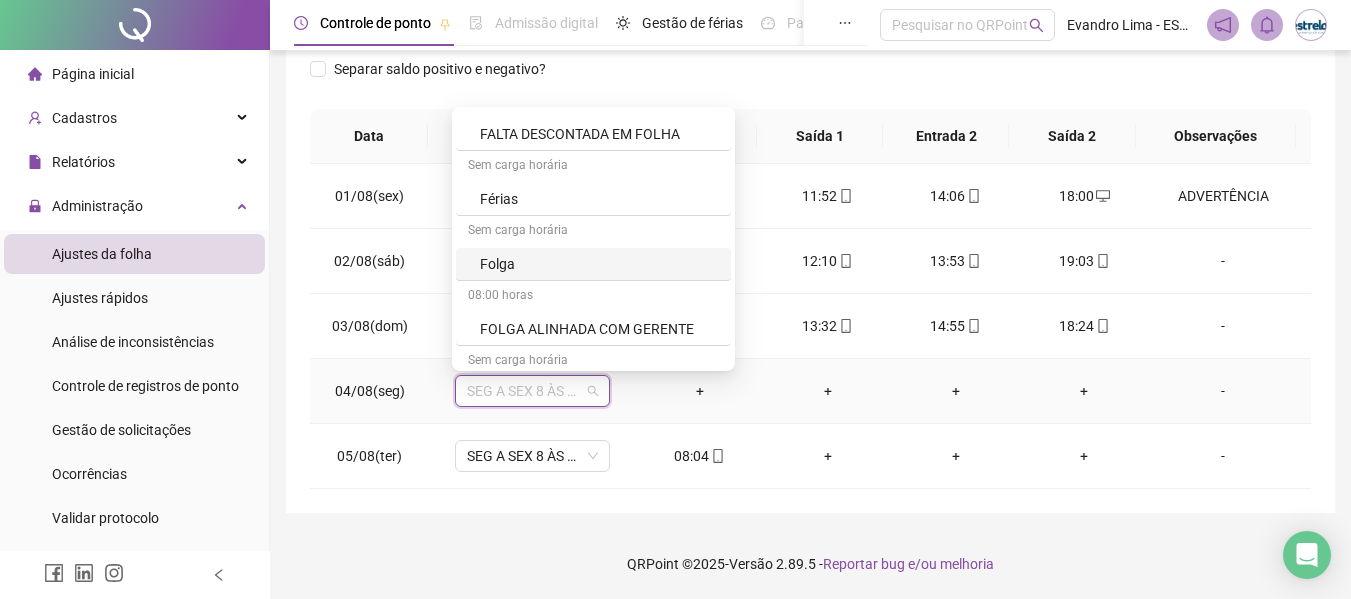scroll, scrollTop: 1100, scrollLeft: 0, axis: vertical 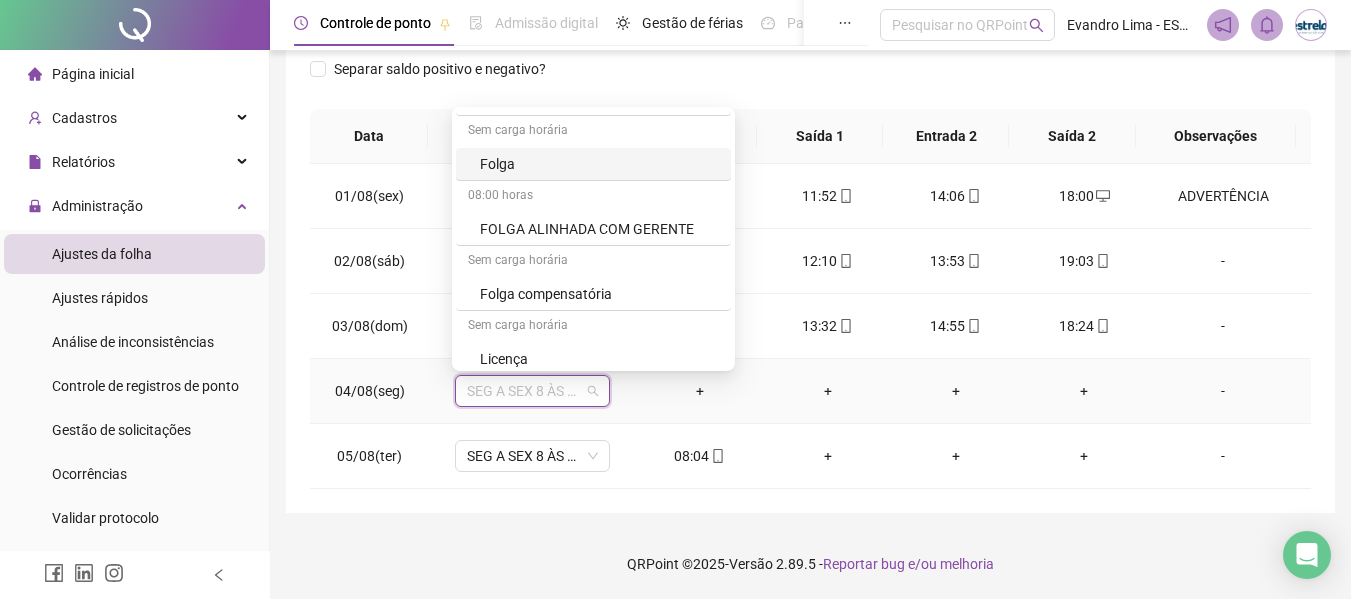 drag, startPoint x: 504, startPoint y: 161, endPoint x: 695, endPoint y: 232, distance: 203.76947 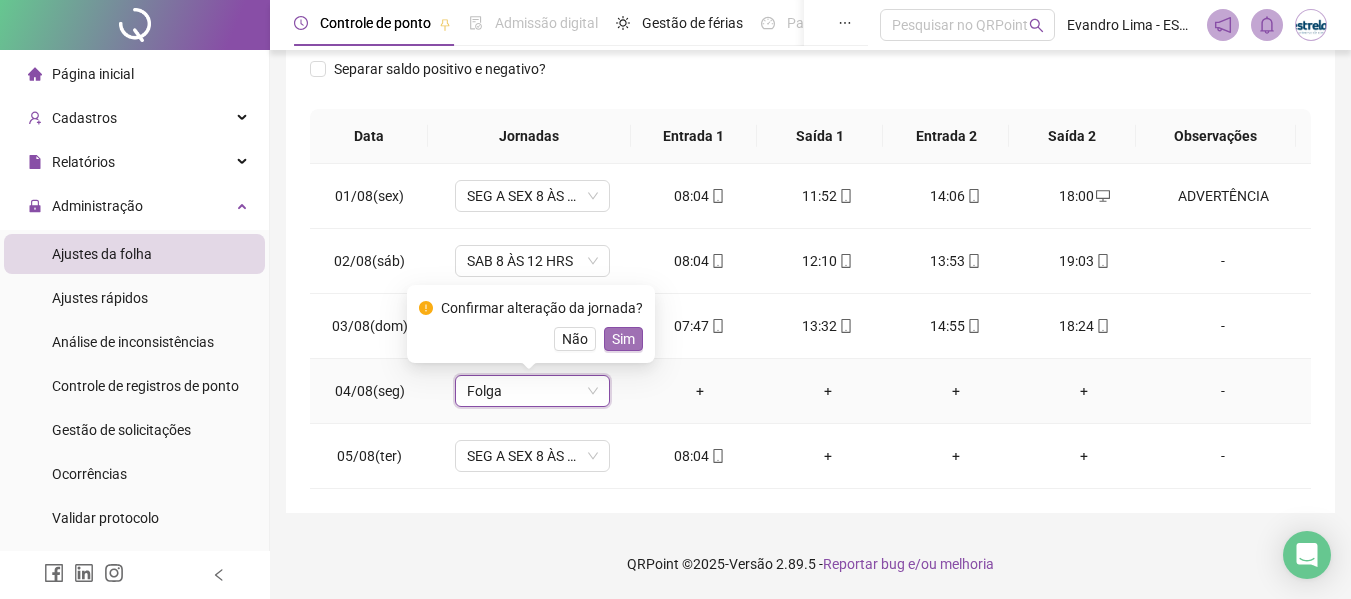 click on "Sim" at bounding box center [623, 339] 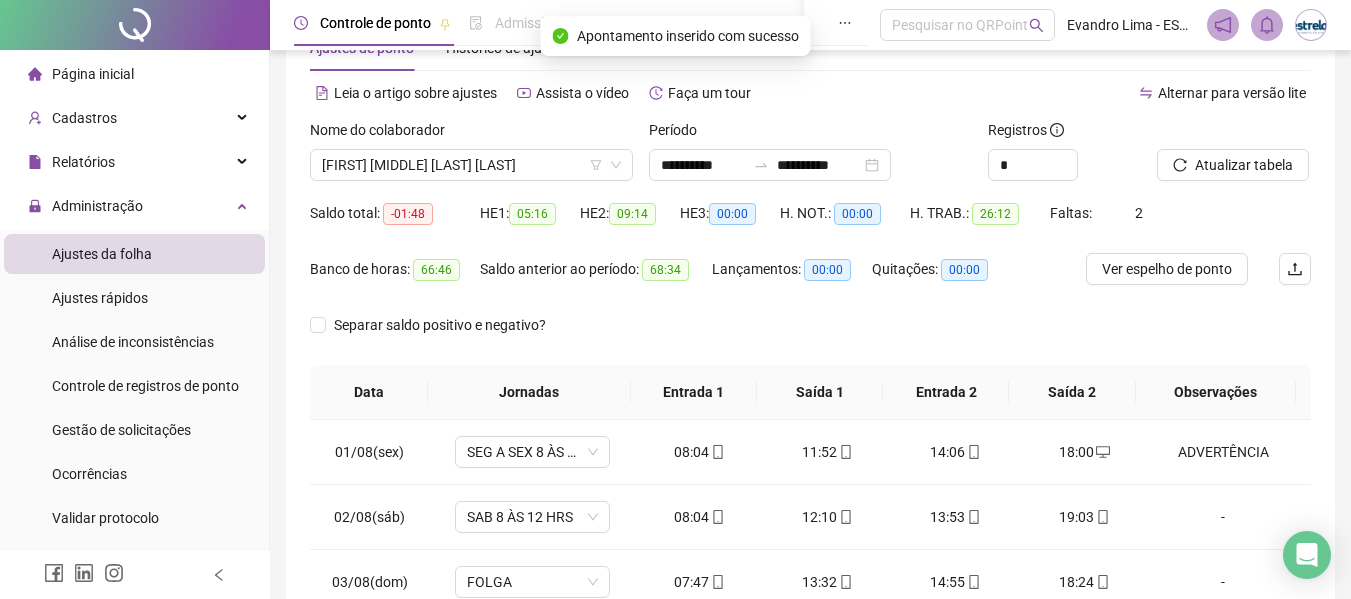 scroll, scrollTop: 21, scrollLeft: 0, axis: vertical 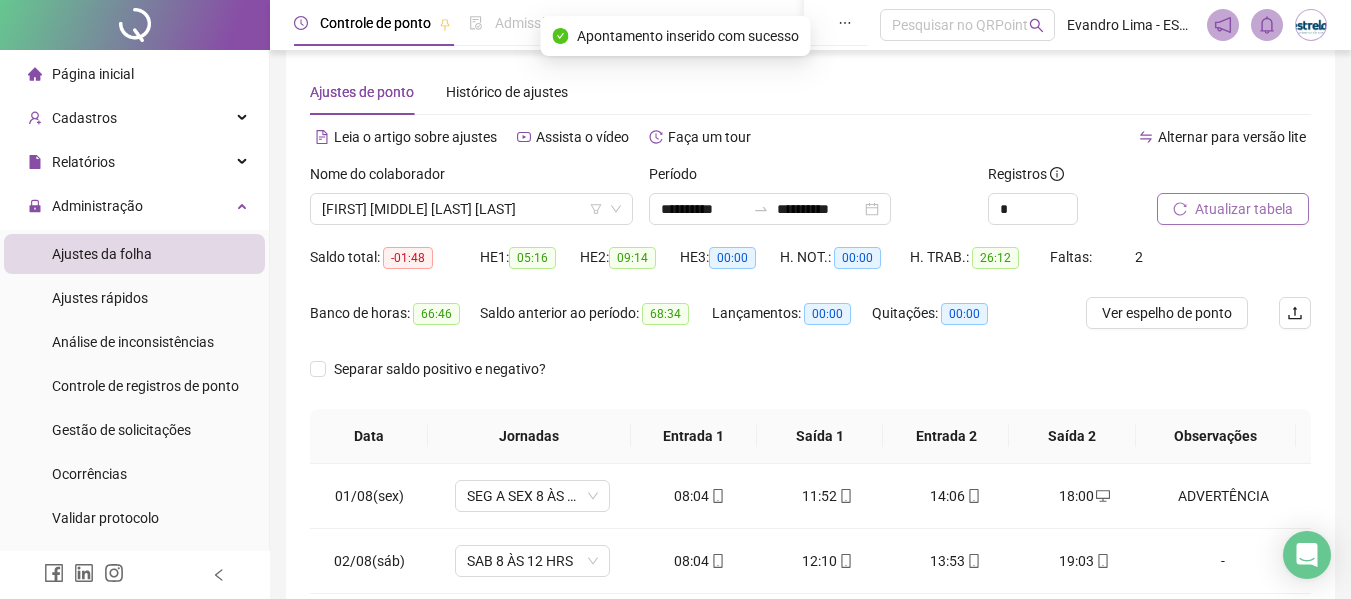 click on "Atualizar tabela" at bounding box center (1233, 209) 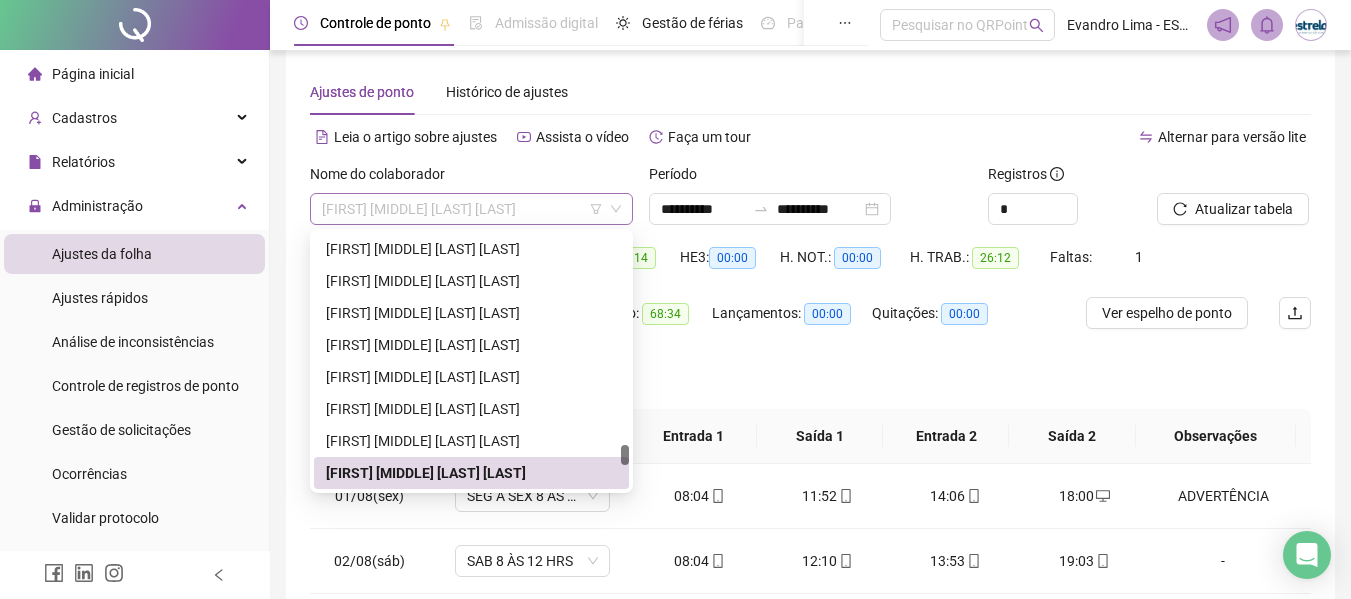 click on "[FIRST] [MIDDLE] [LAST] [LAST]" at bounding box center [471, 209] 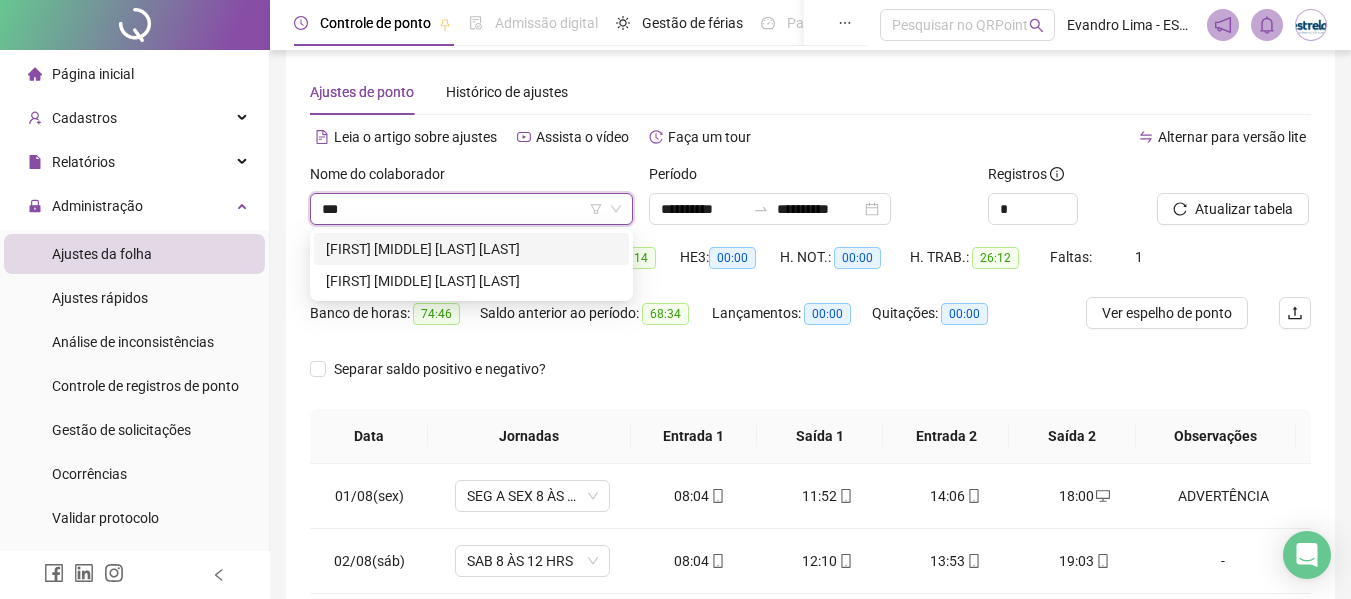 scroll, scrollTop: 0, scrollLeft: 0, axis: both 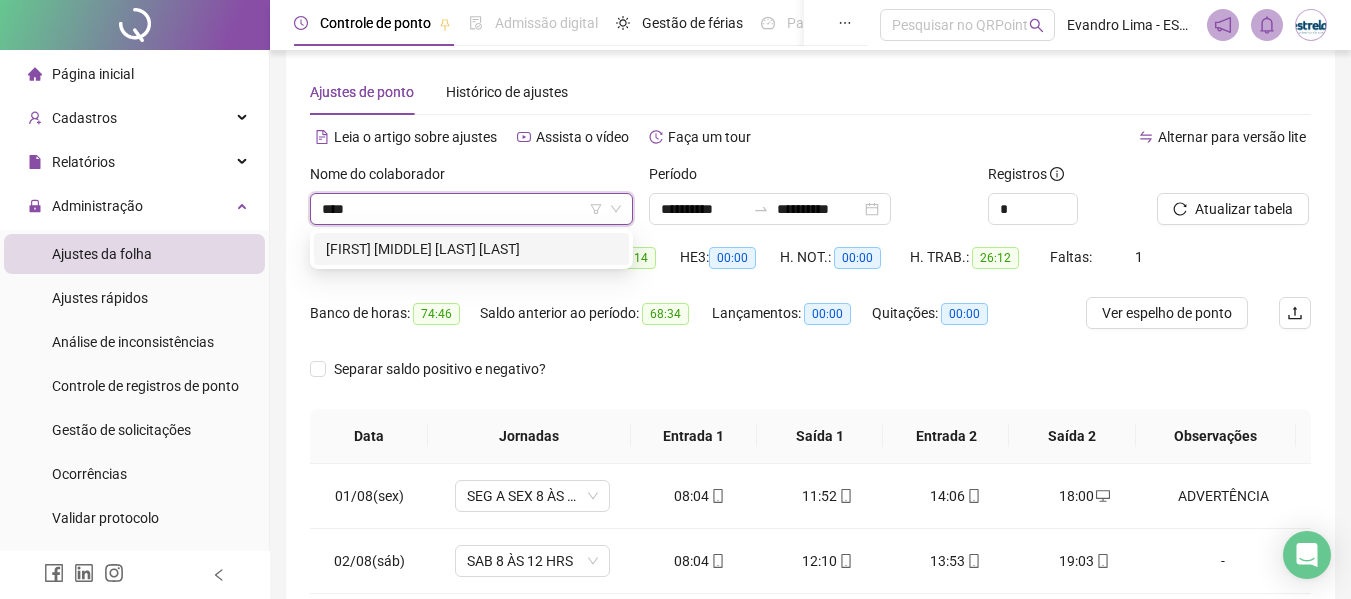 click on "[FIRST] [MIDDLE] [LAST] [LAST]" at bounding box center [471, 249] 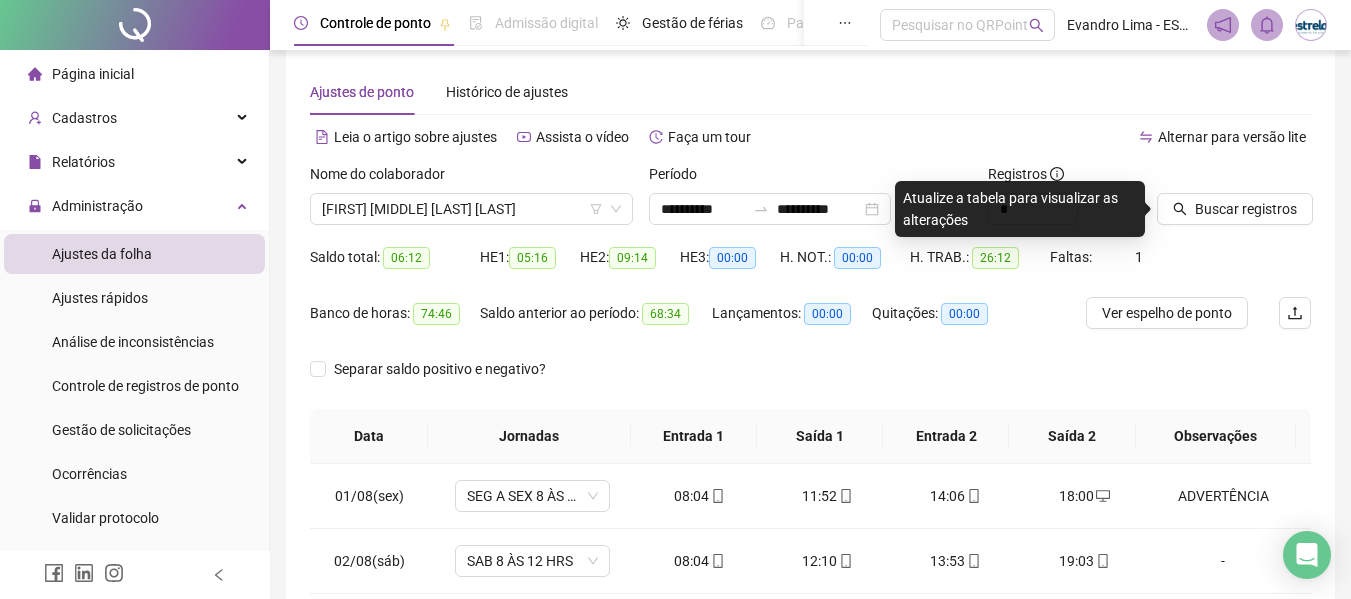 drag, startPoint x: 1222, startPoint y: 195, endPoint x: 1210, endPoint y: 192, distance: 12.369317 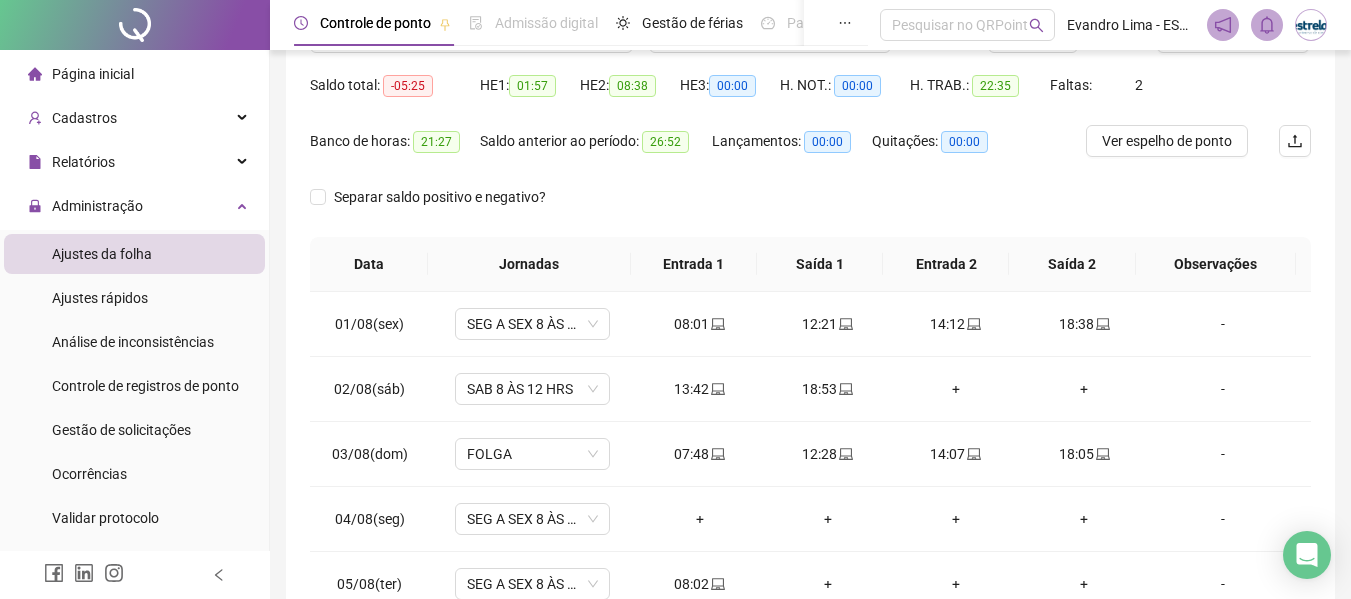 scroll, scrollTop: 321, scrollLeft: 0, axis: vertical 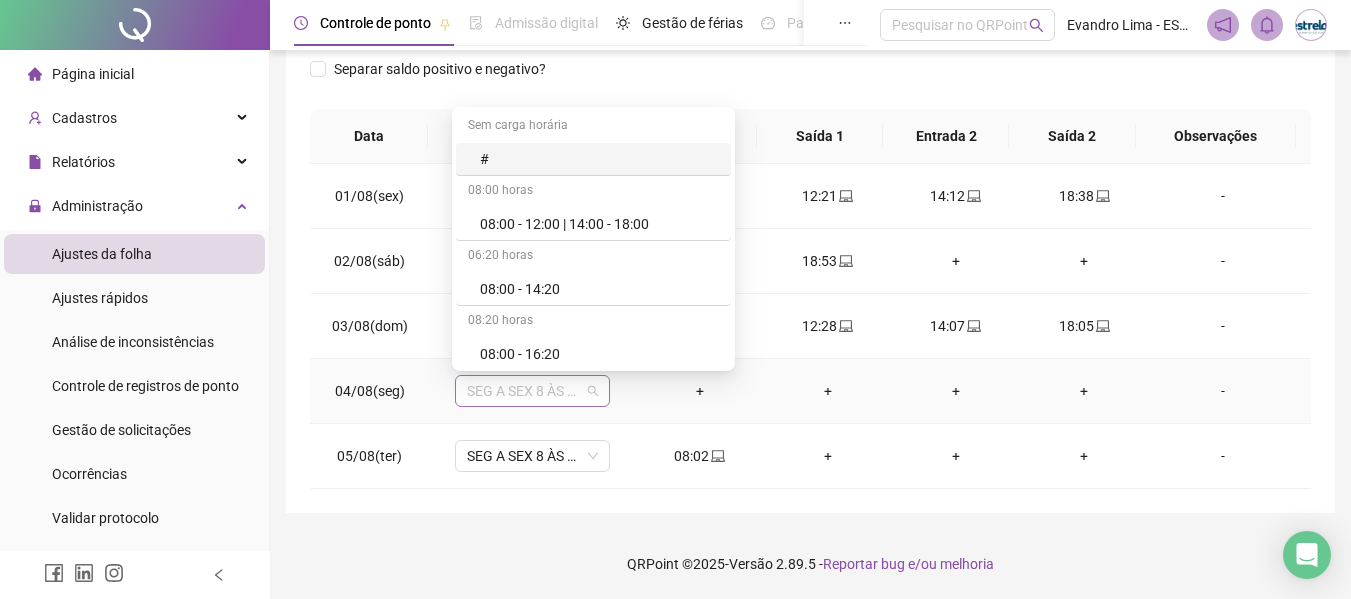 click on "SEG A SEX 8 ÀS 18 HRS" at bounding box center (532, 391) 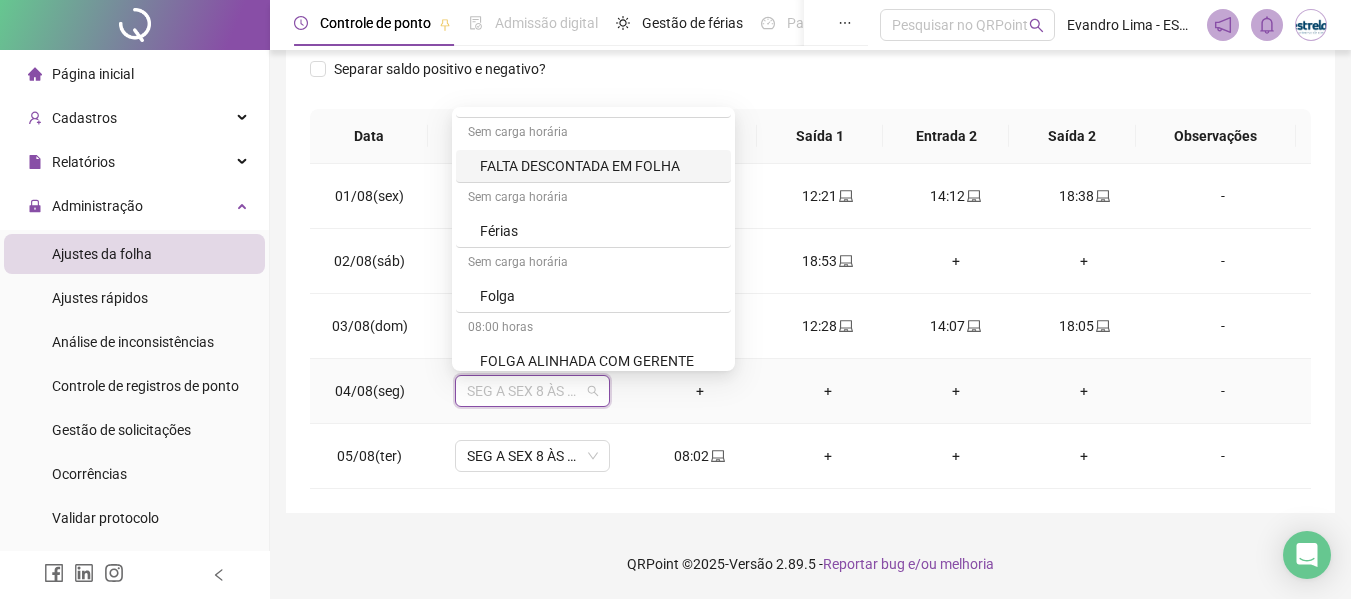 scroll, scrollTop: 1000, scrollLeft: 0, axis: vertical 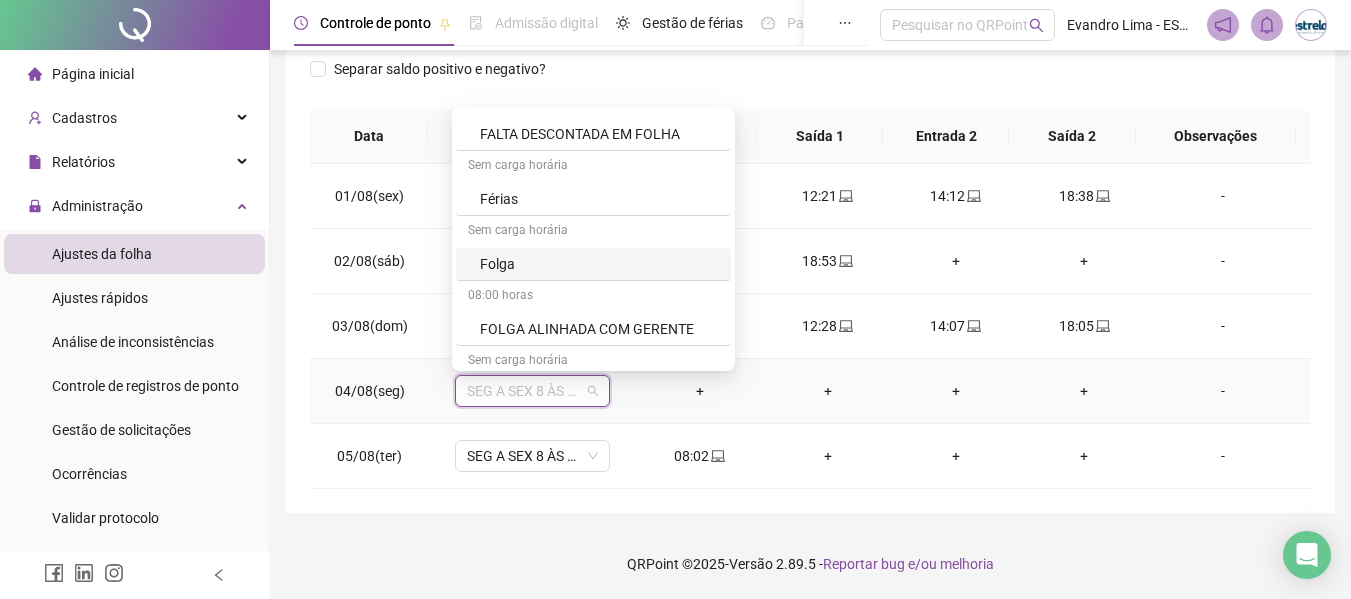 click on "Folga" at bounding box center (599, 264) 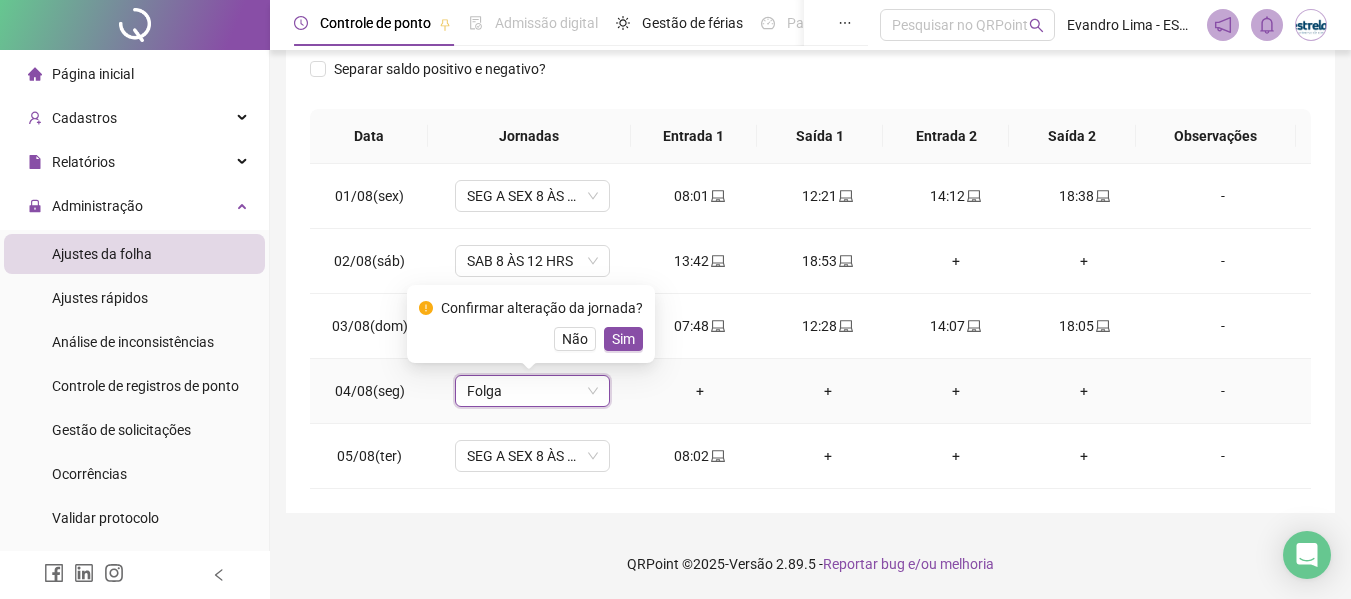 click on "Sim" at bounding box center (623, 339) 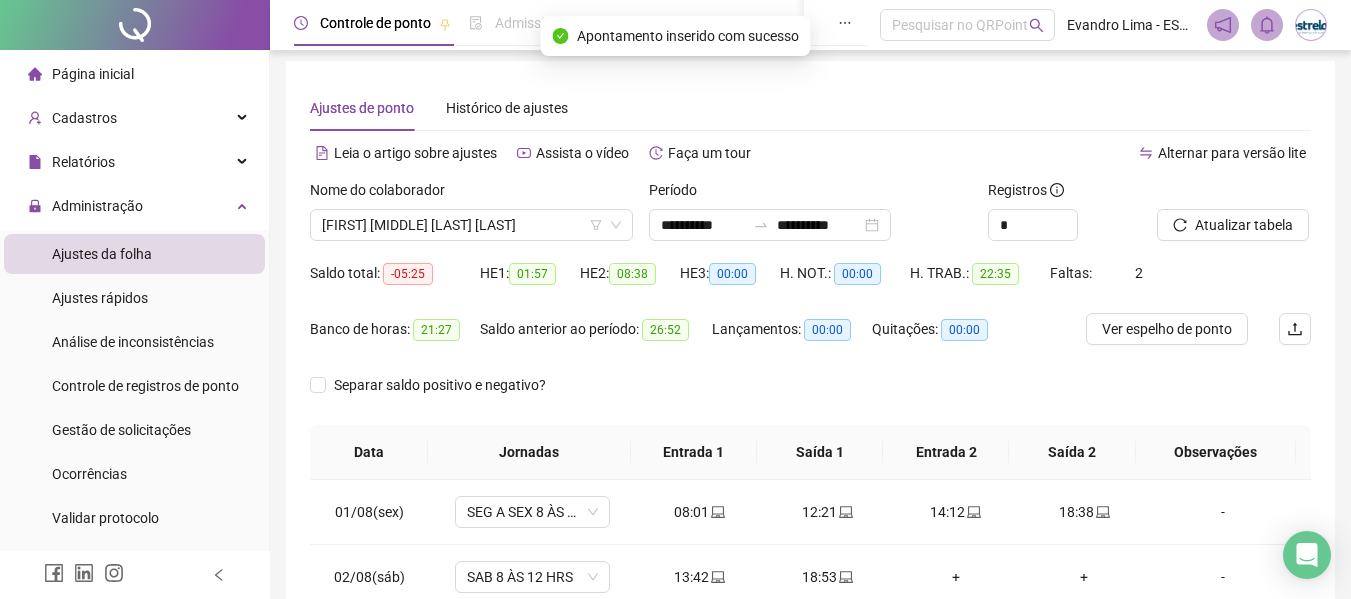 scroll, scrollTop: 0, scrollLeft: 0, axis: both 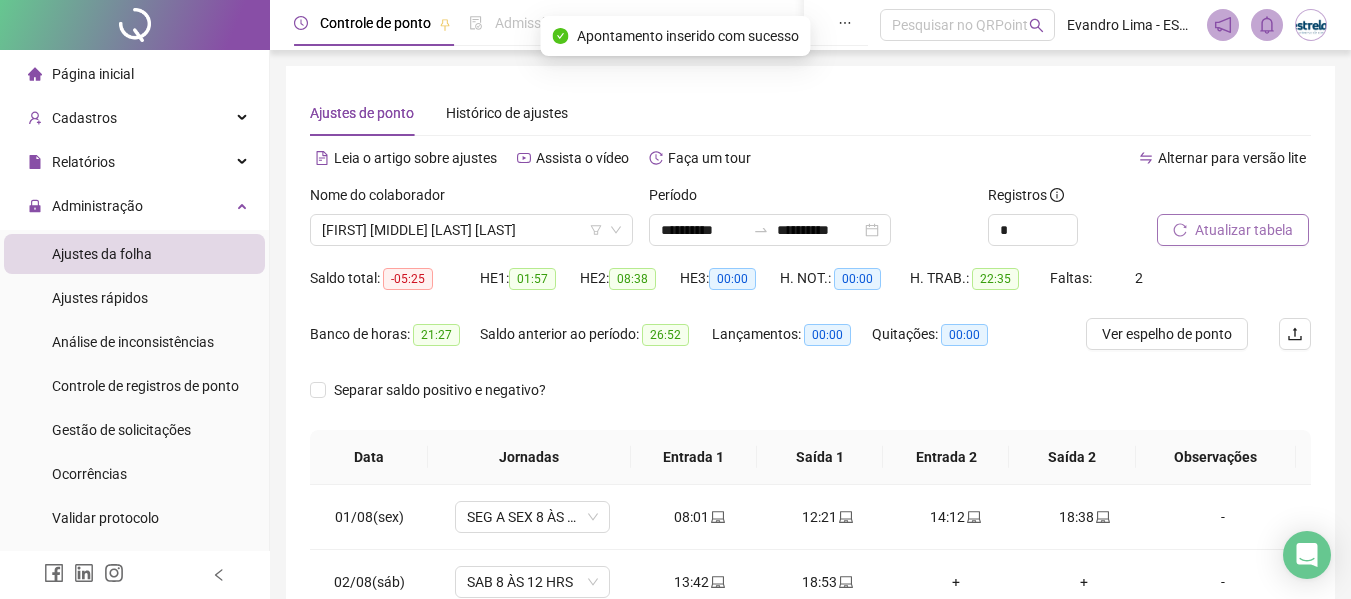 click on "Atualizar tabela" at bounding box center [1244, 230] 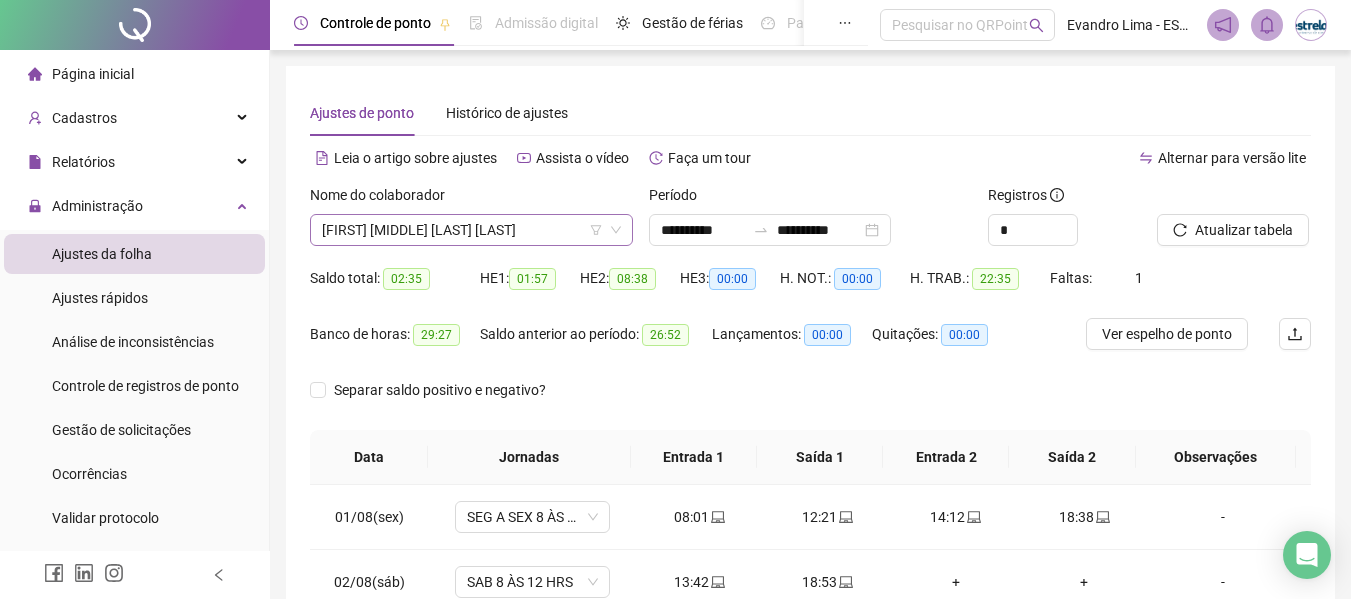 click on "[FIRST] [MIDDLE] [LAST] [LAST]" at bounding box center (471, 230) 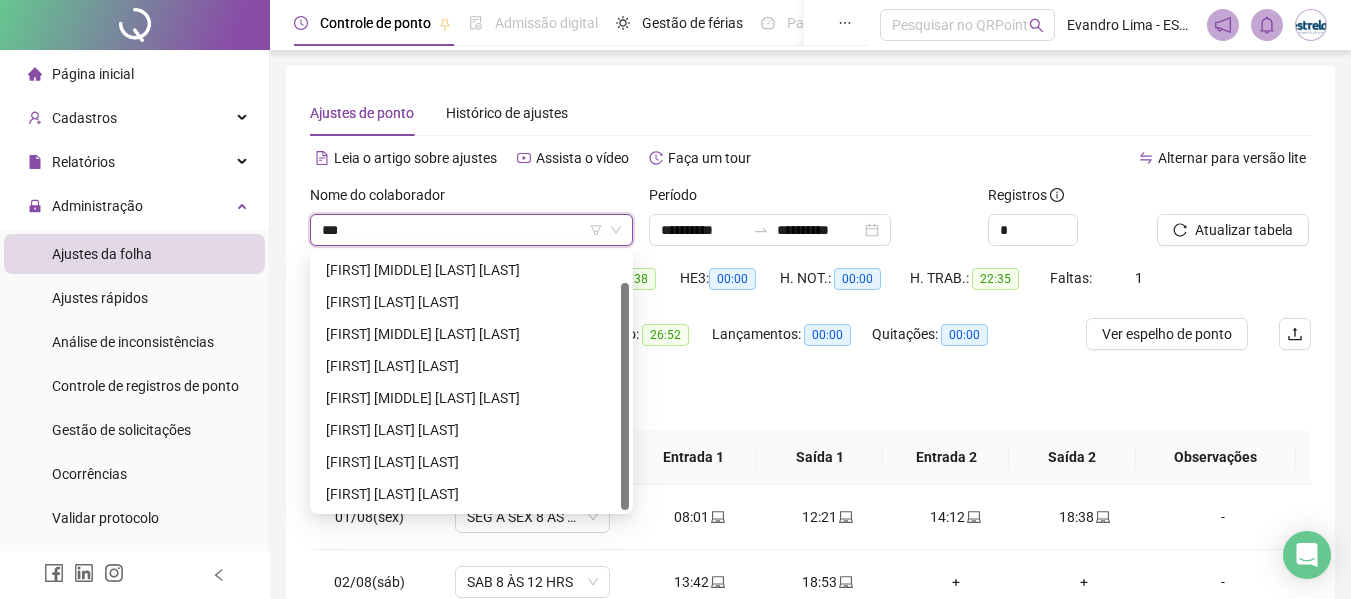 scroll, scrollTop: 0, scrollLeft: 0, axis: both 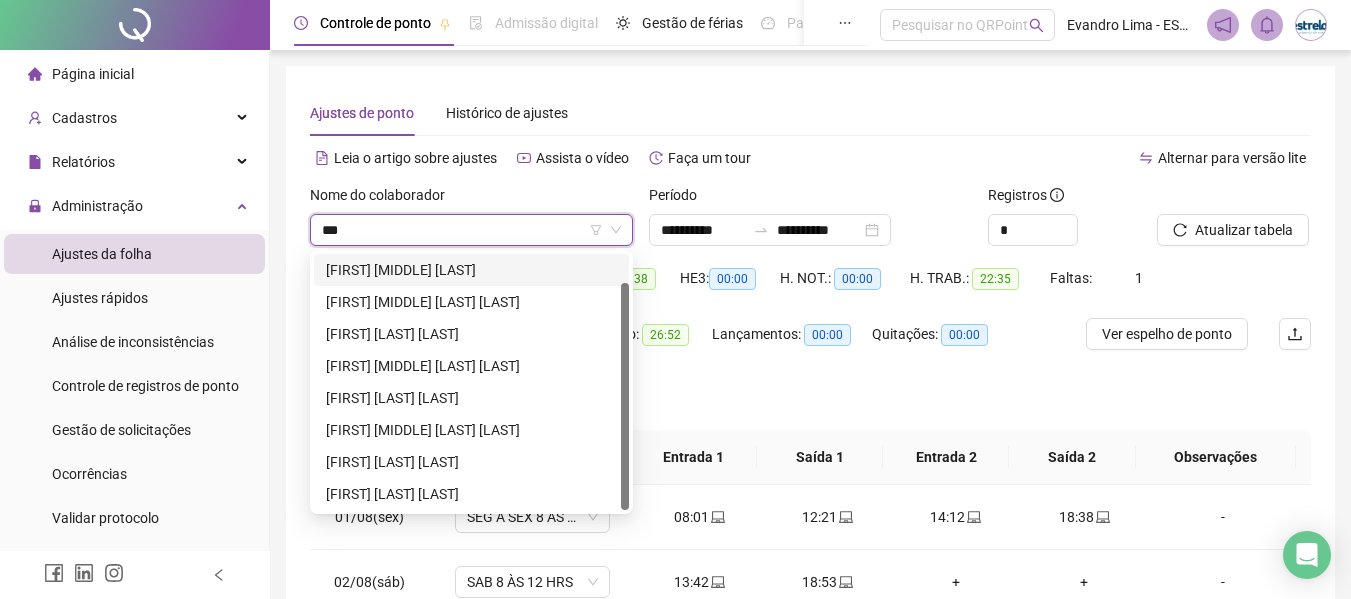 type on "****" 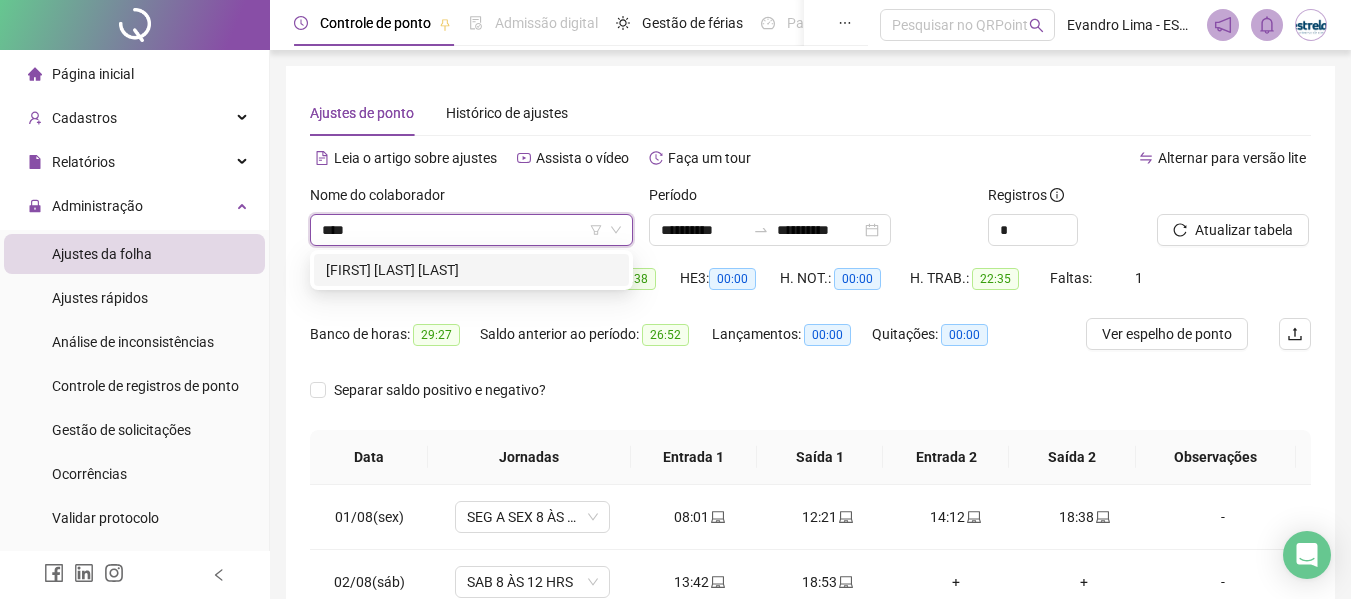 click on "[FIRST] [LAST] [LAST]" at bounding box center [471, 270] 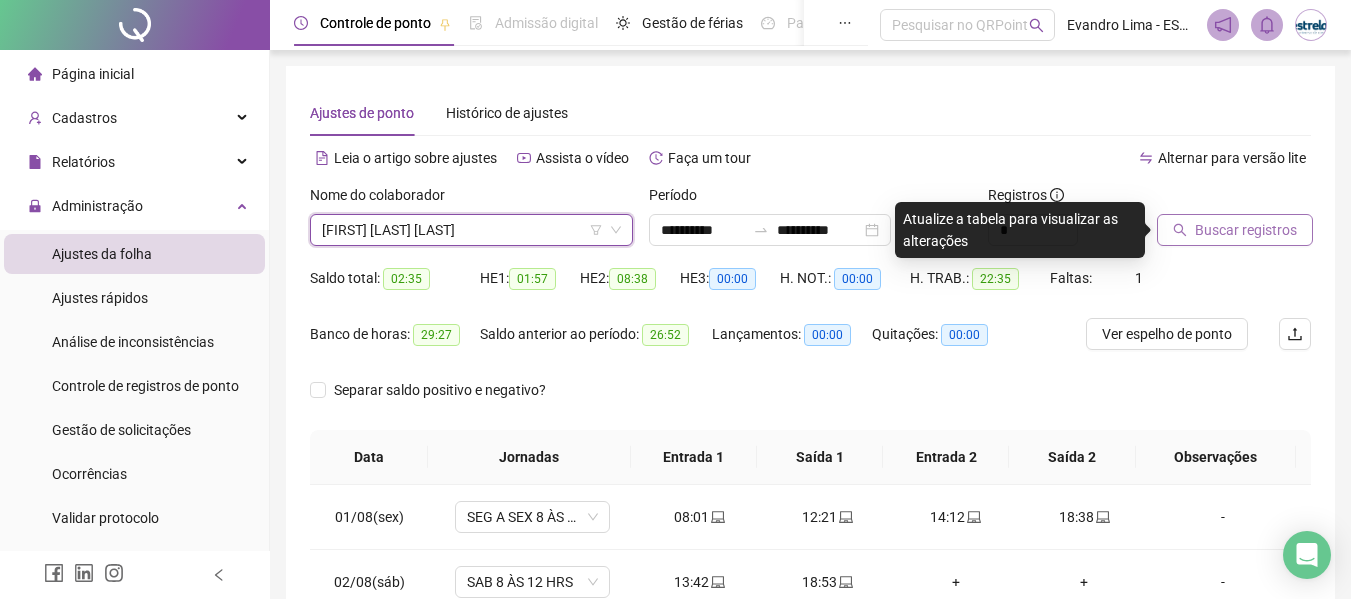 click on "Buscar registros" at bounding box center [1246, 230] 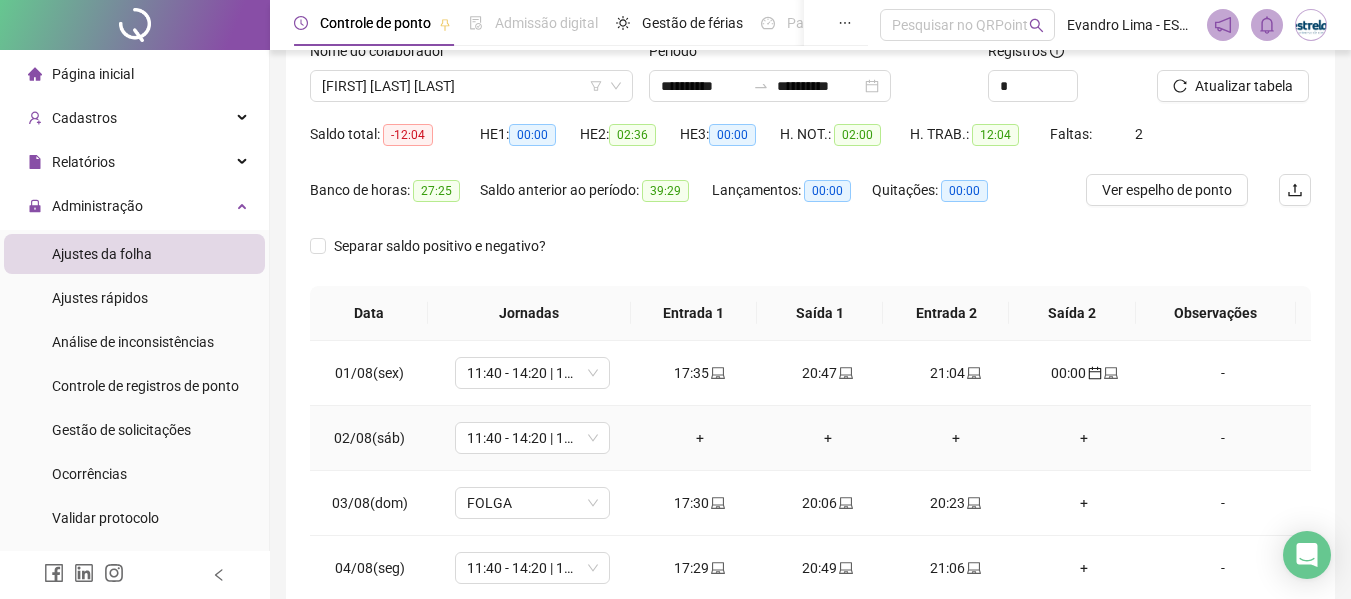 scroll, scrollTop: 321, scrollLeft: 0, axis: vertical 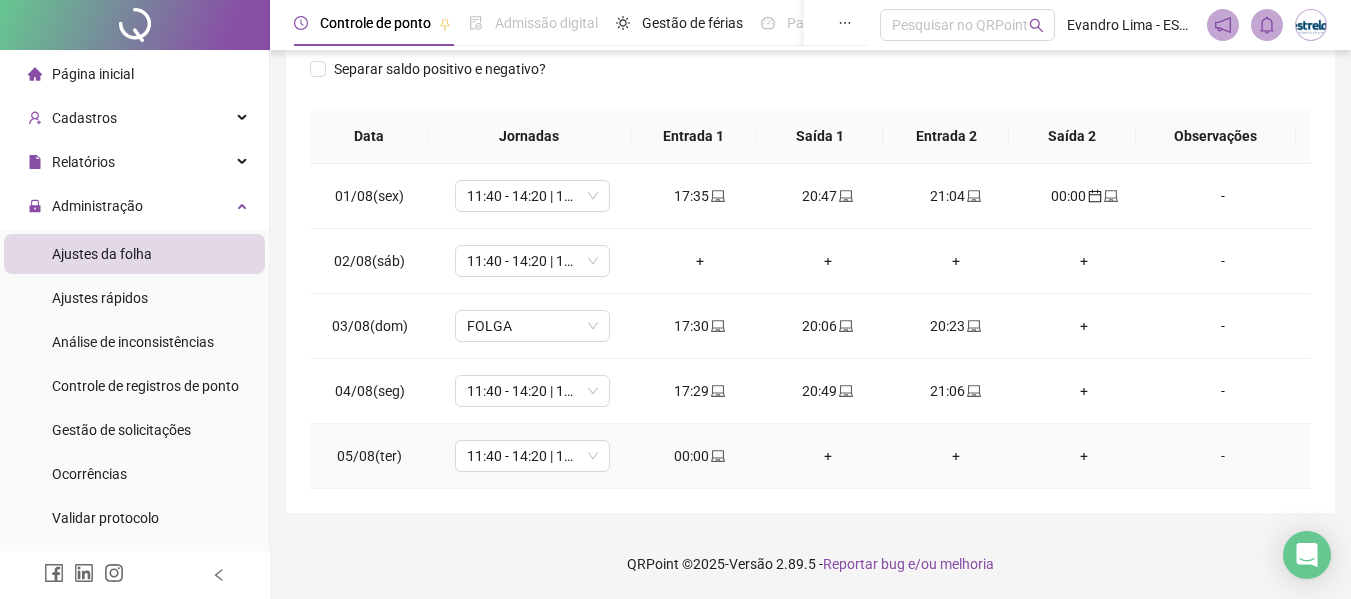 click 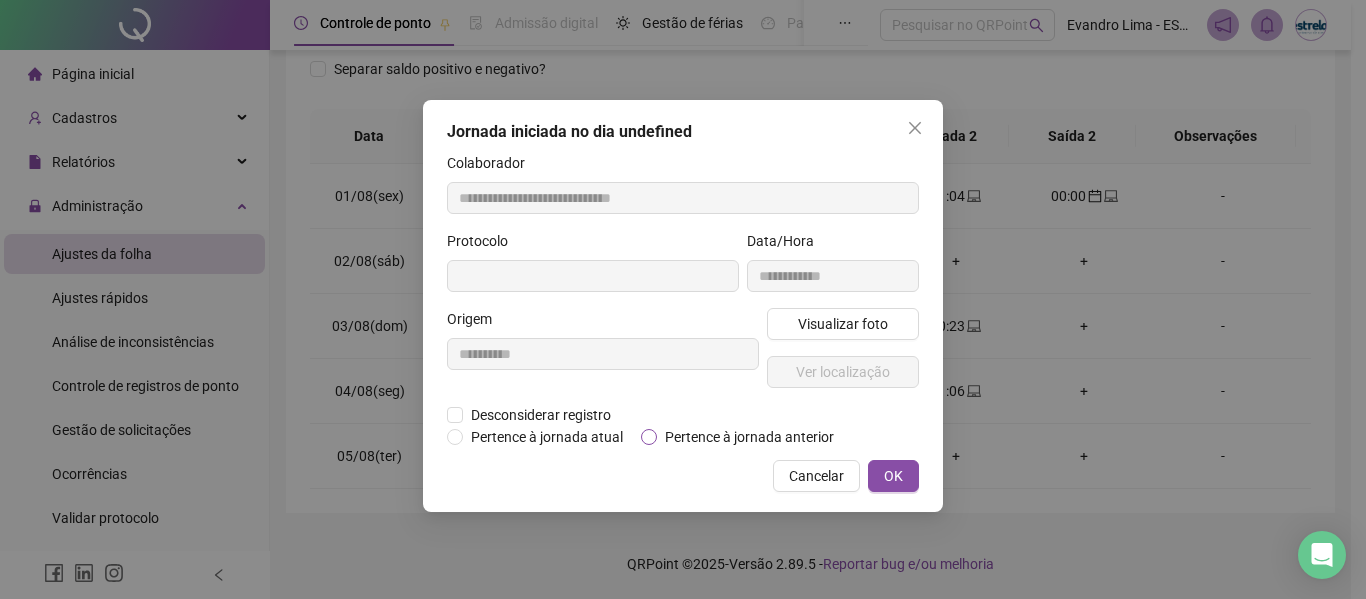 type on "**********" 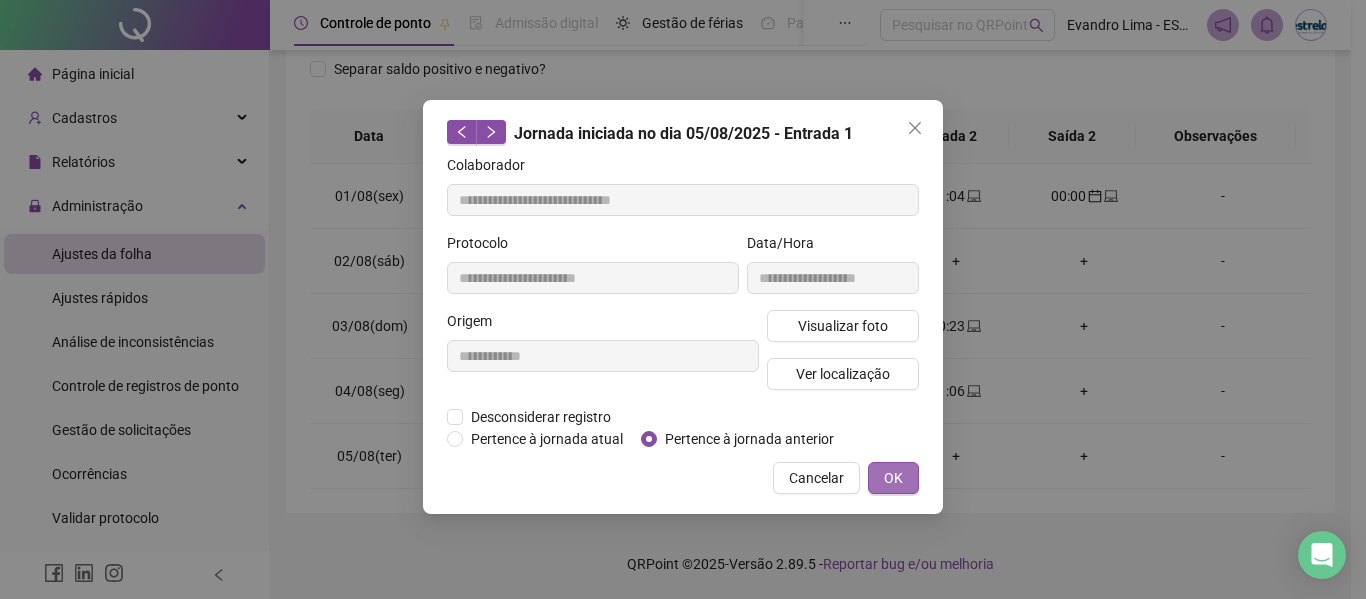 click on "OK" at bounding box center [893, 478] 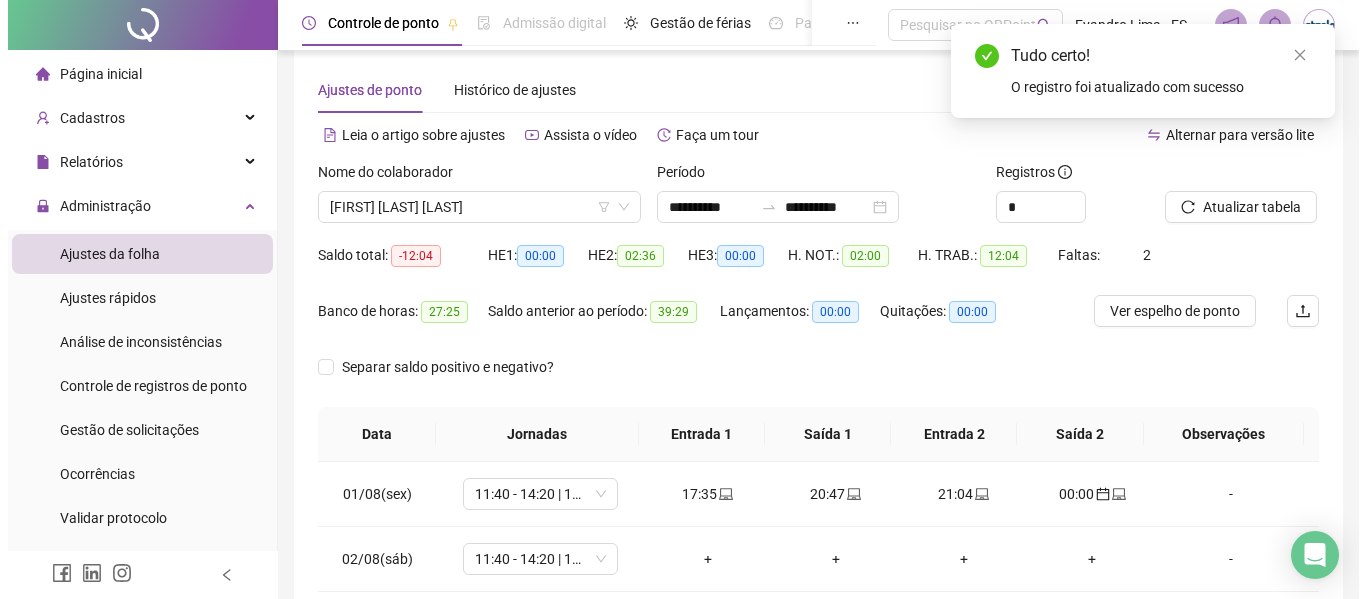 scroll, scrollTop: 21, scrollLeft: 0, axis: vertical 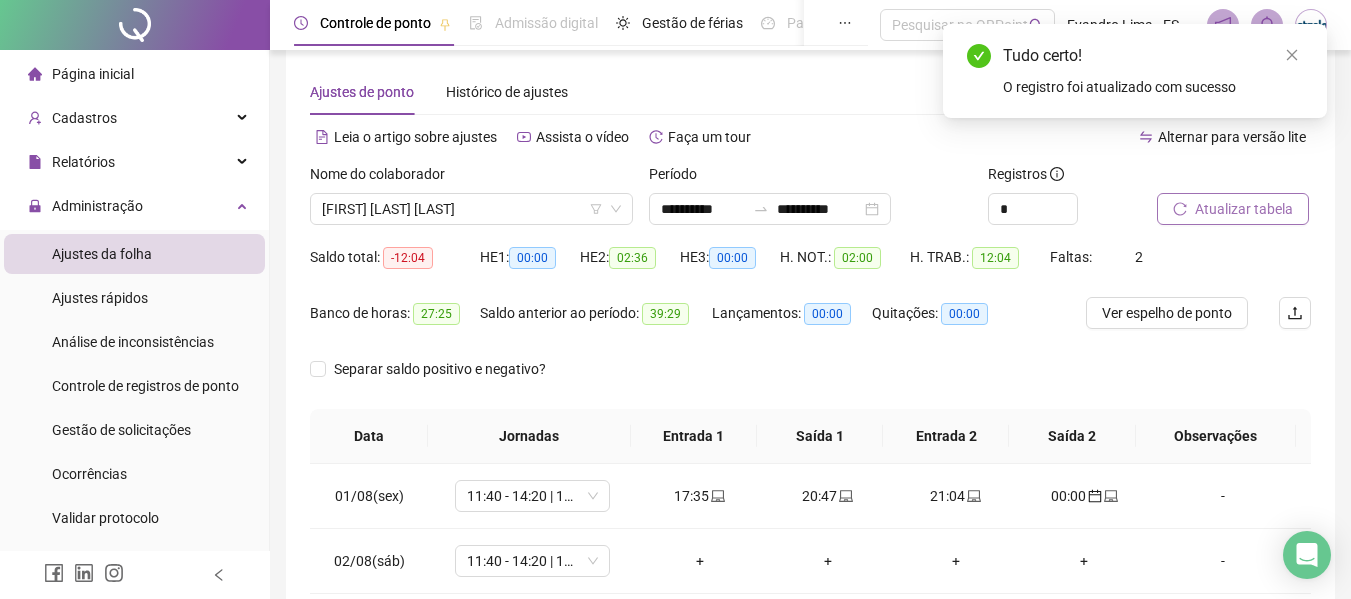 click on "Atualizar tabela" at bounding box center (1233, 209) 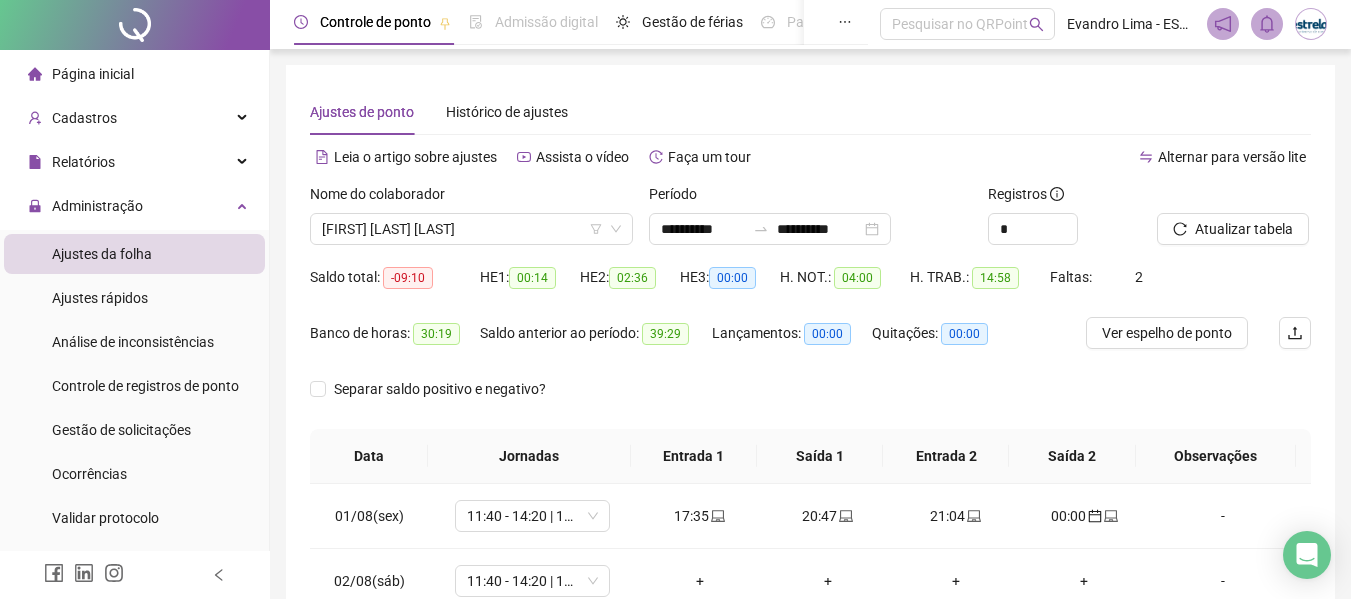 scroll, scrollTop: 0, scrollLeft: 0, axis: both 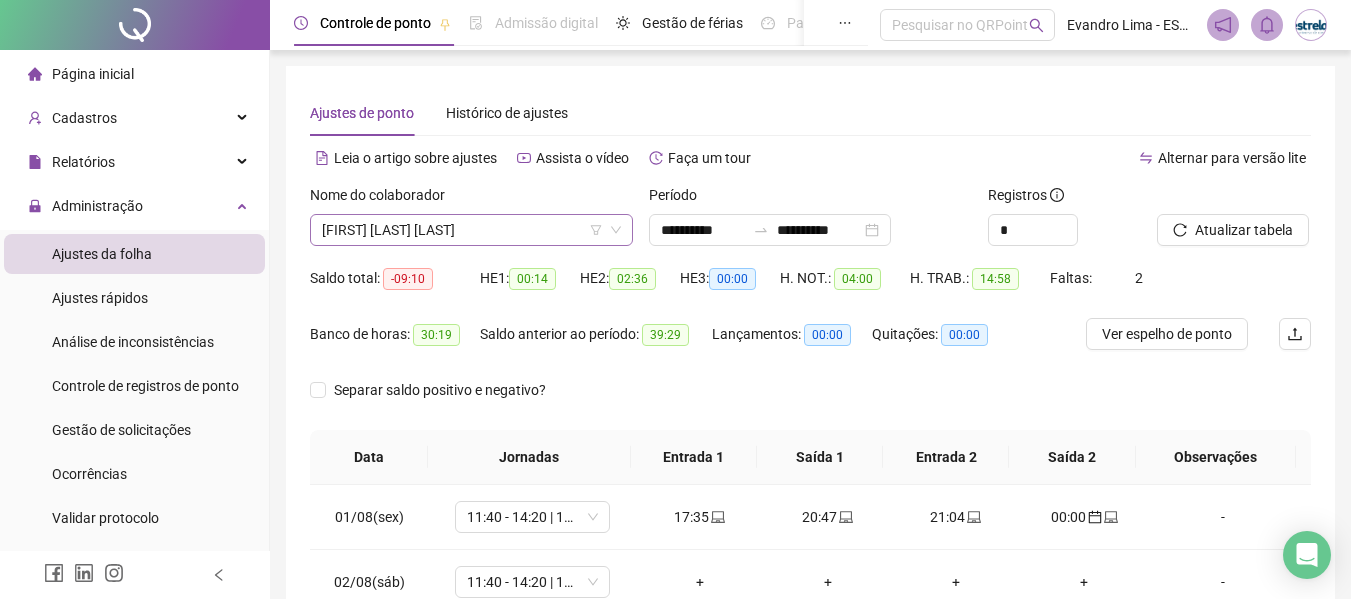 click on "[FIRST] [LAST] [LAST]" at bounding box center [471, 230] 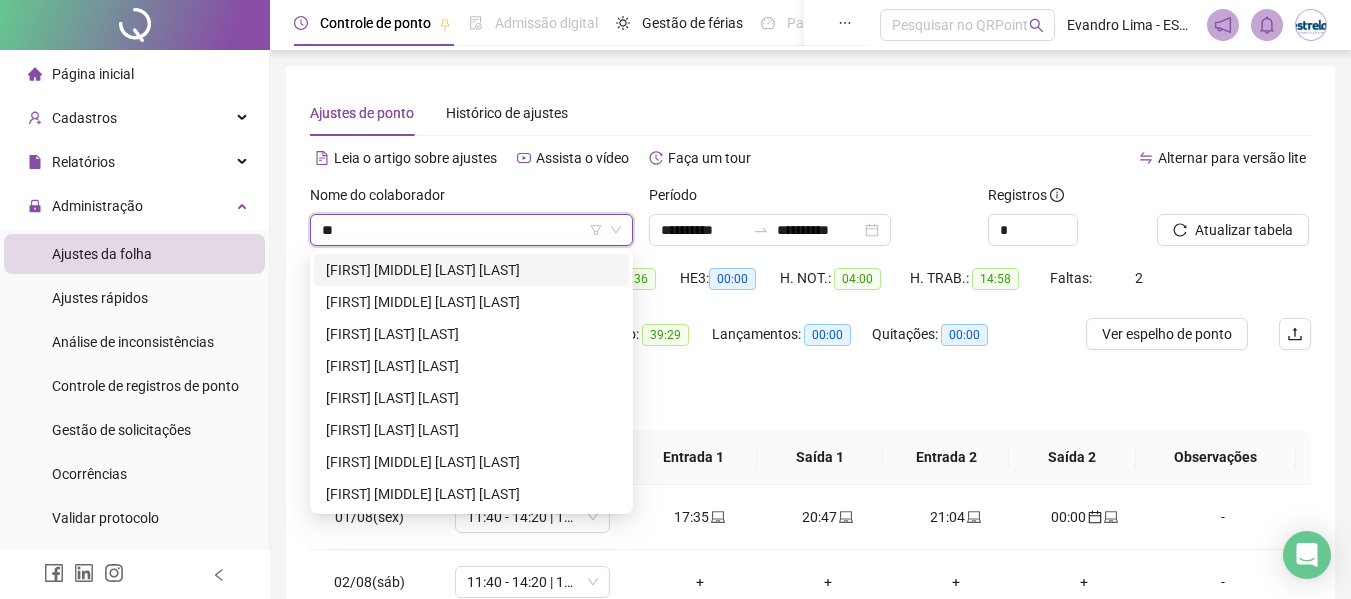 scroll, scrollTop: 0, scrollLeft: 0, axis: both 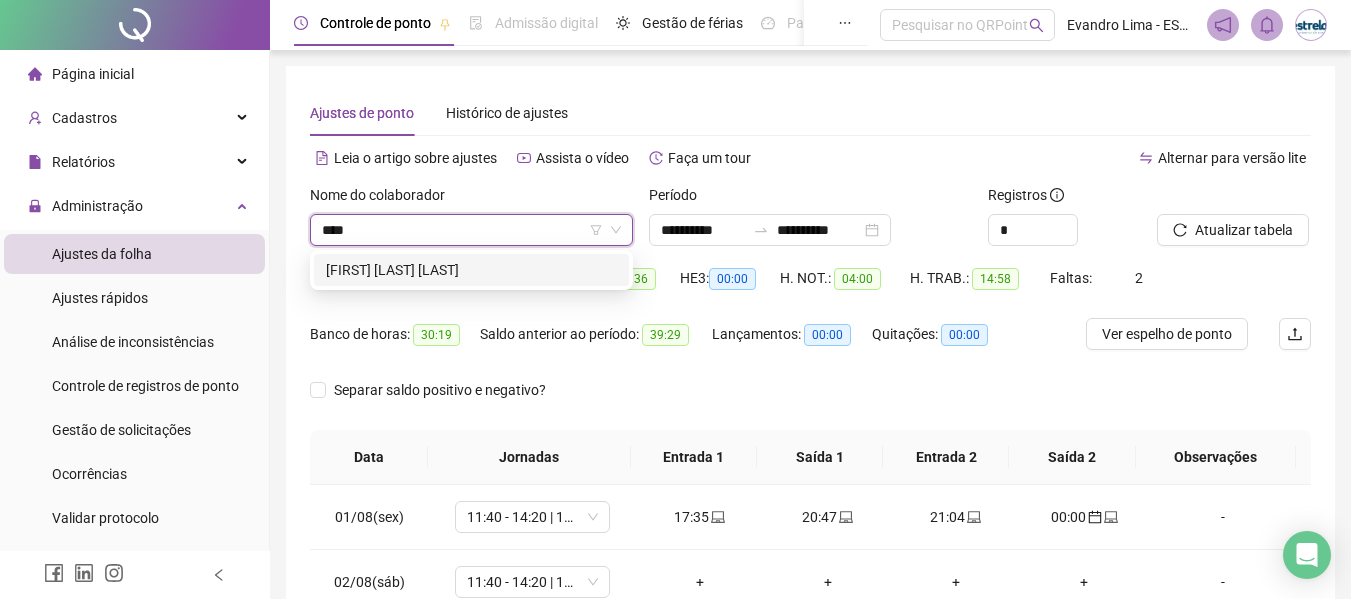 type on "*****" 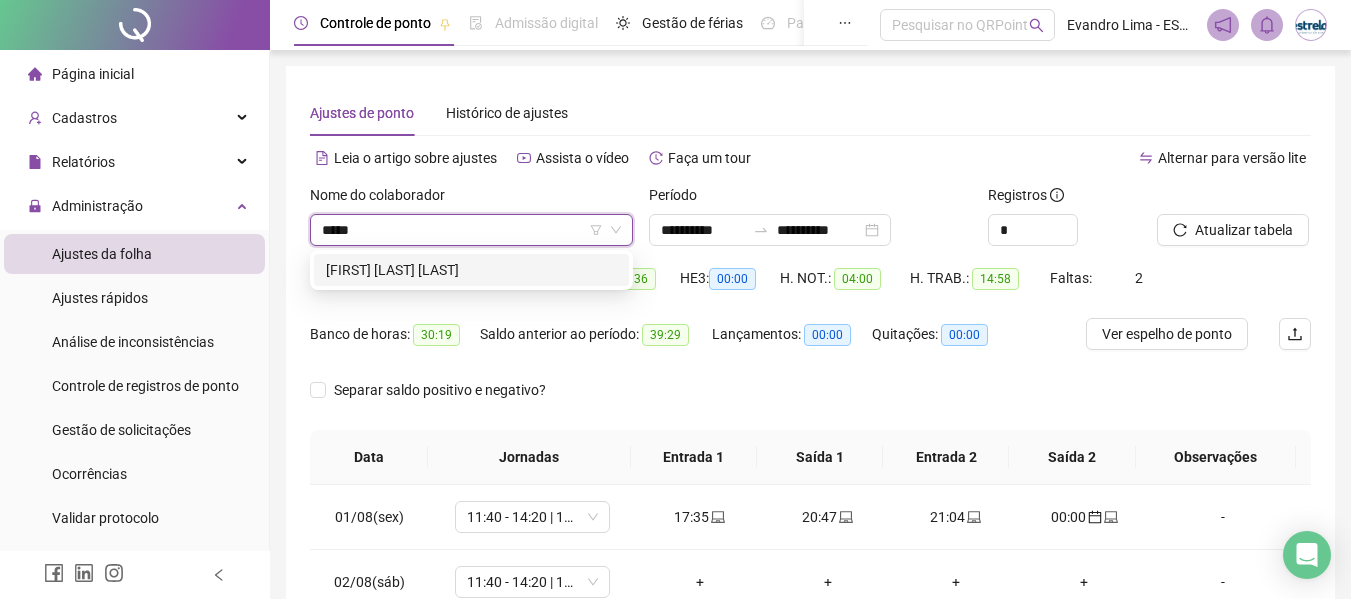 click on "[FIRST] [LAST] [LAST]" at bounding box center (471, 270) 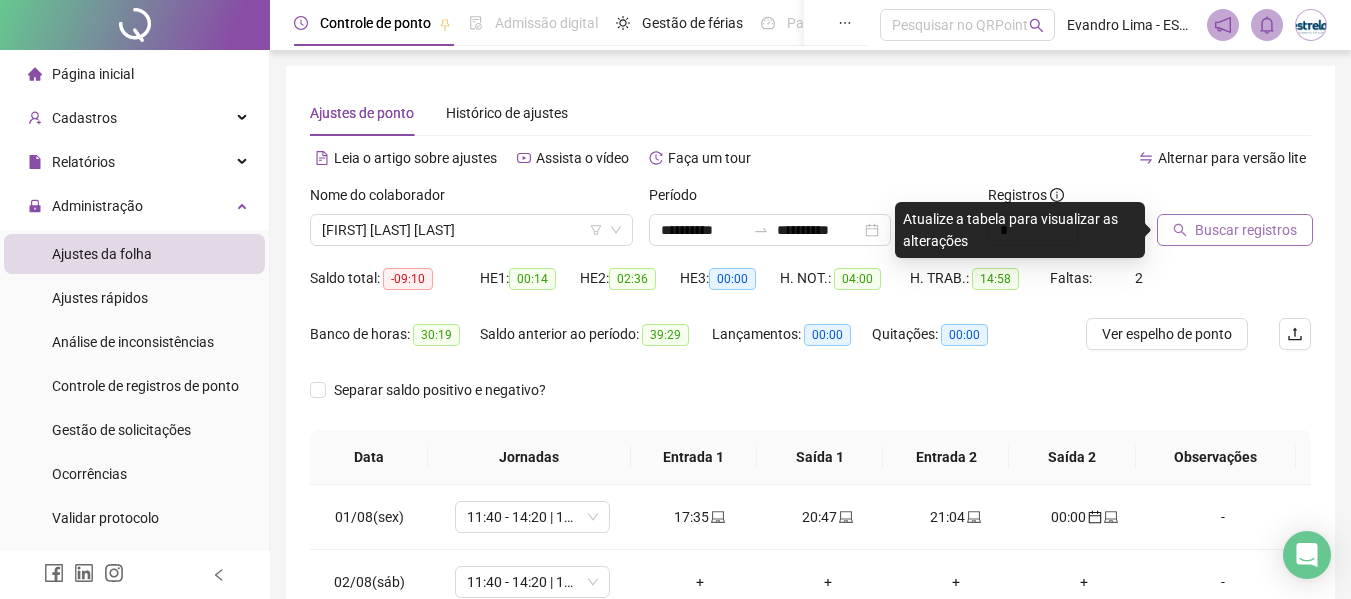 click 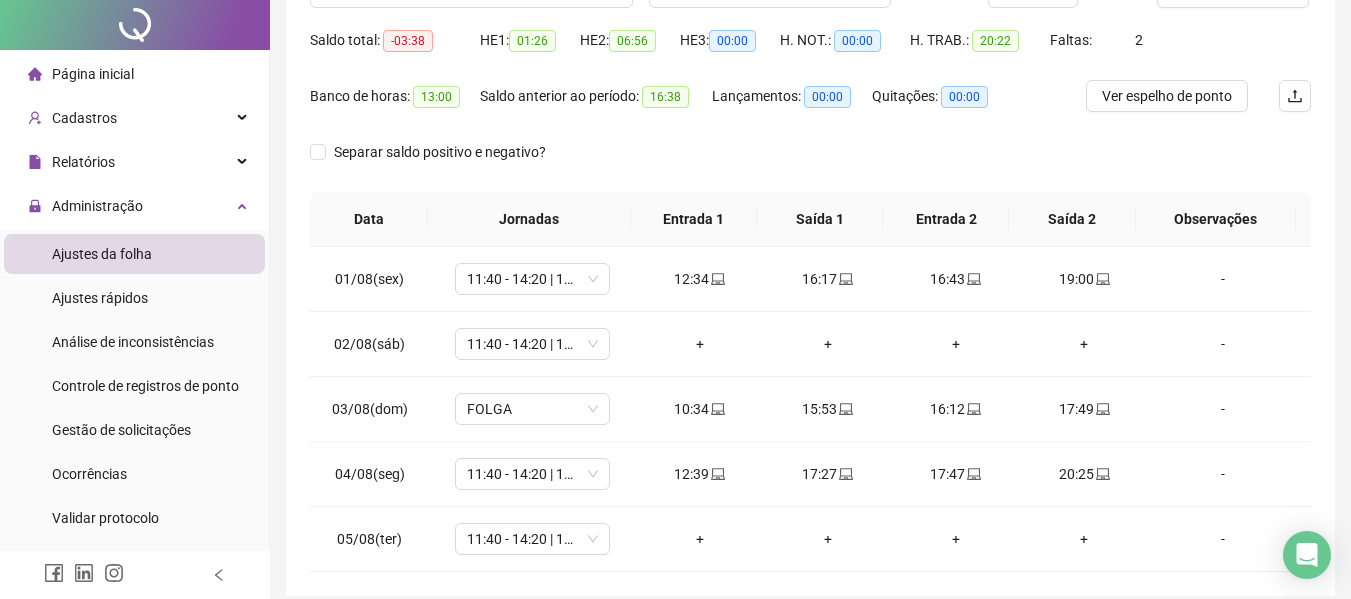 scroll, scrollTop: 321, scrollLeft: 0, axis: vertical 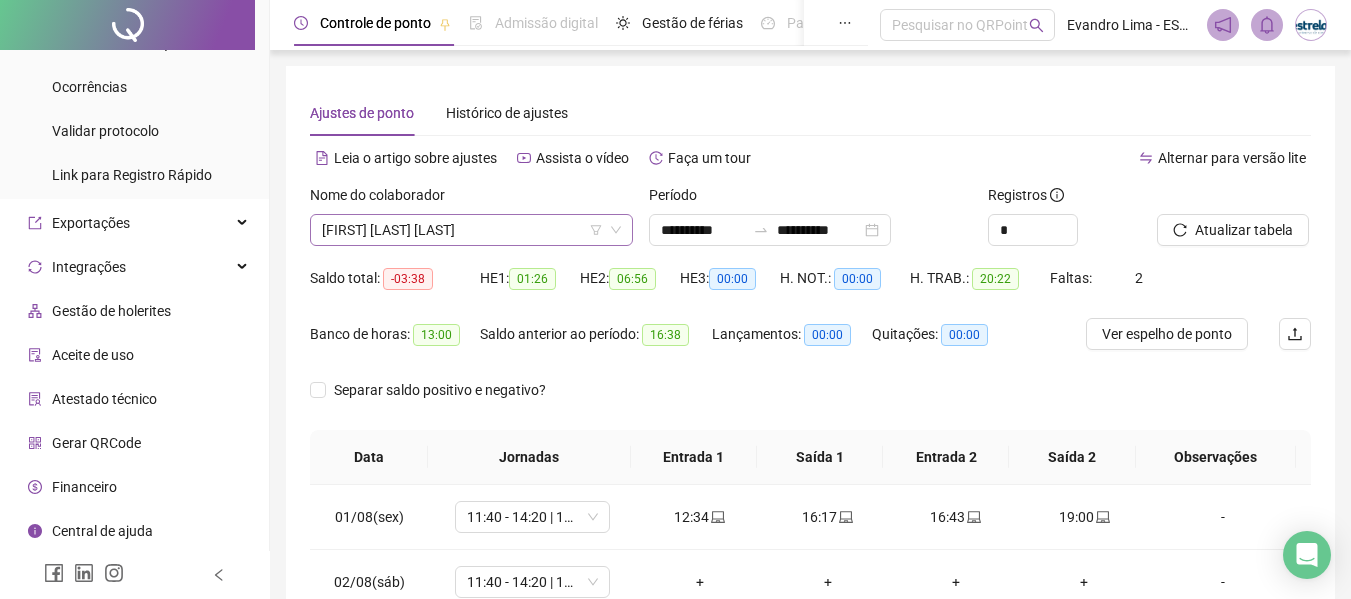 click on "[FIRST] [LAST] [LAST]" at bounding box center [471, 230] 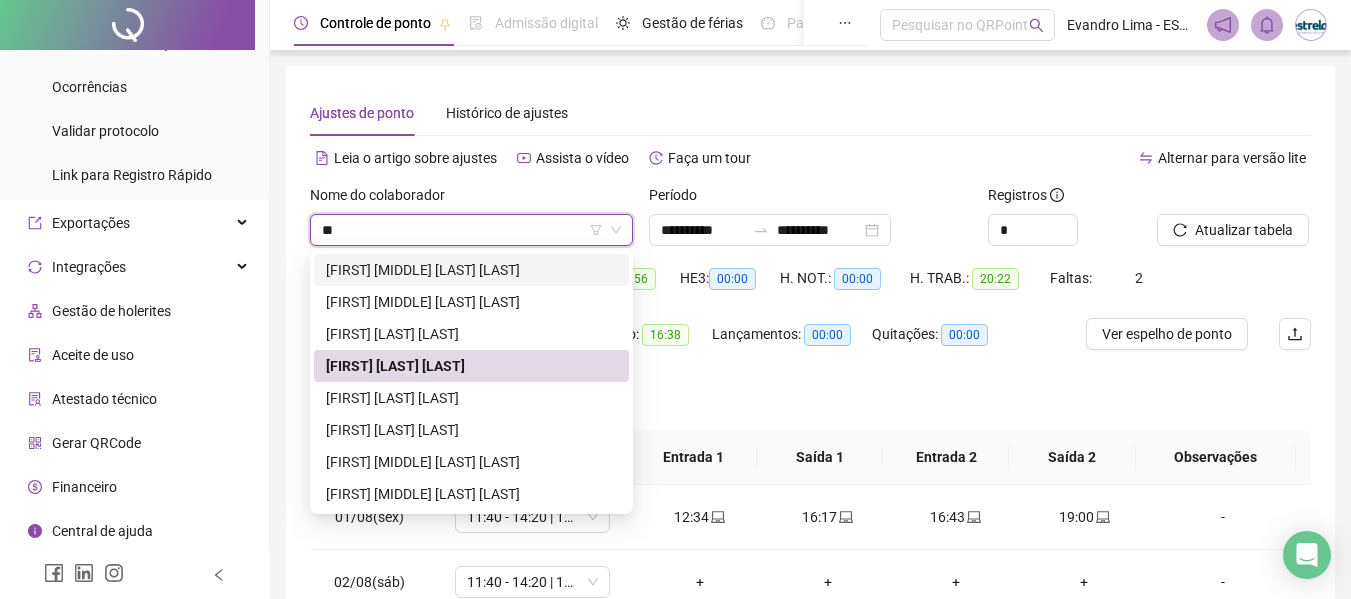 scroll, scrollTop: 0, scrollLeft: 0, axis: both 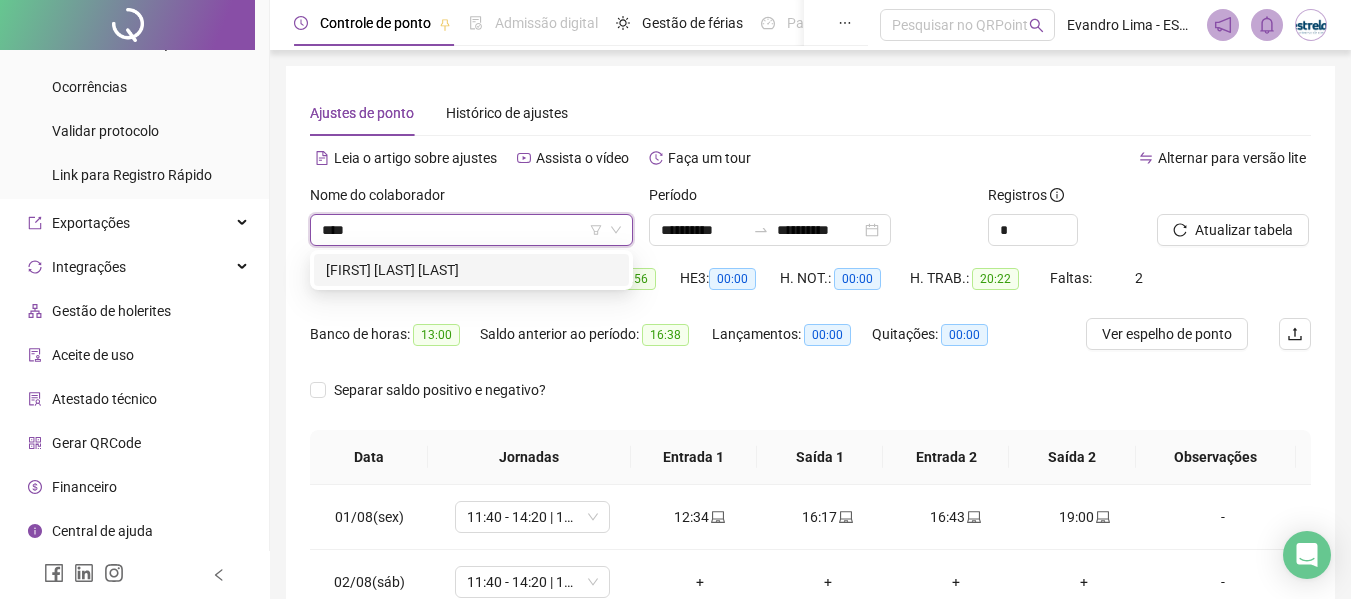 type on "*****" 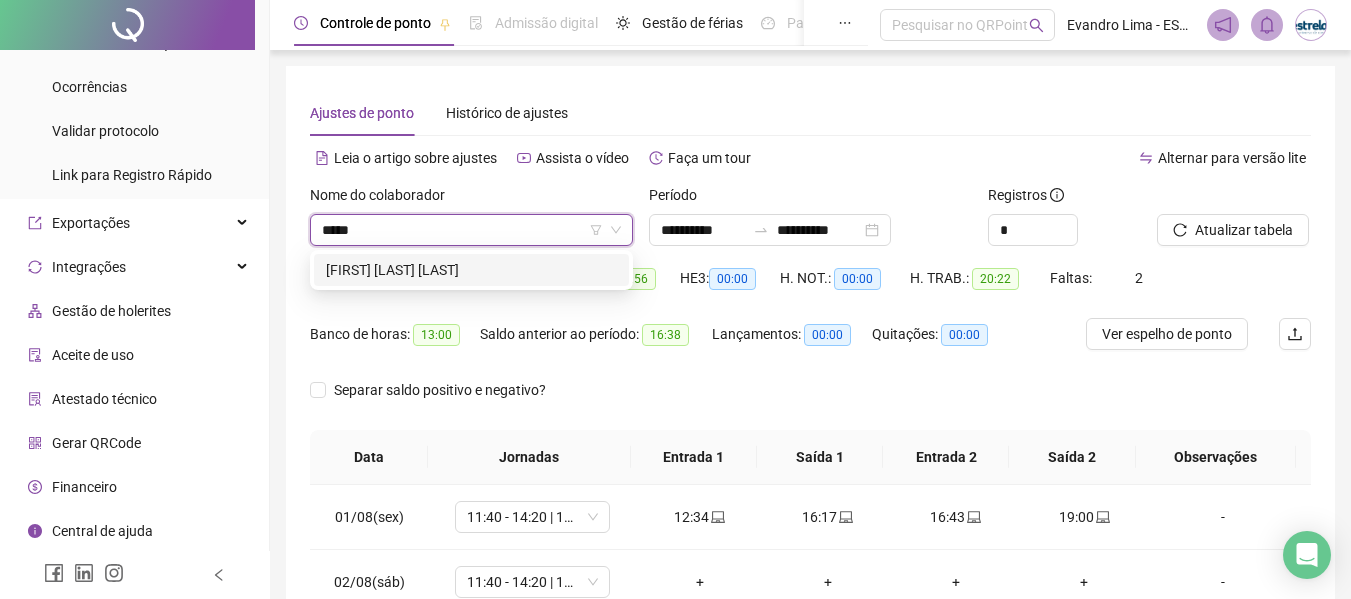 click on "[FIRST] [LAST] [LAST]" at bounding box center (471, 270) 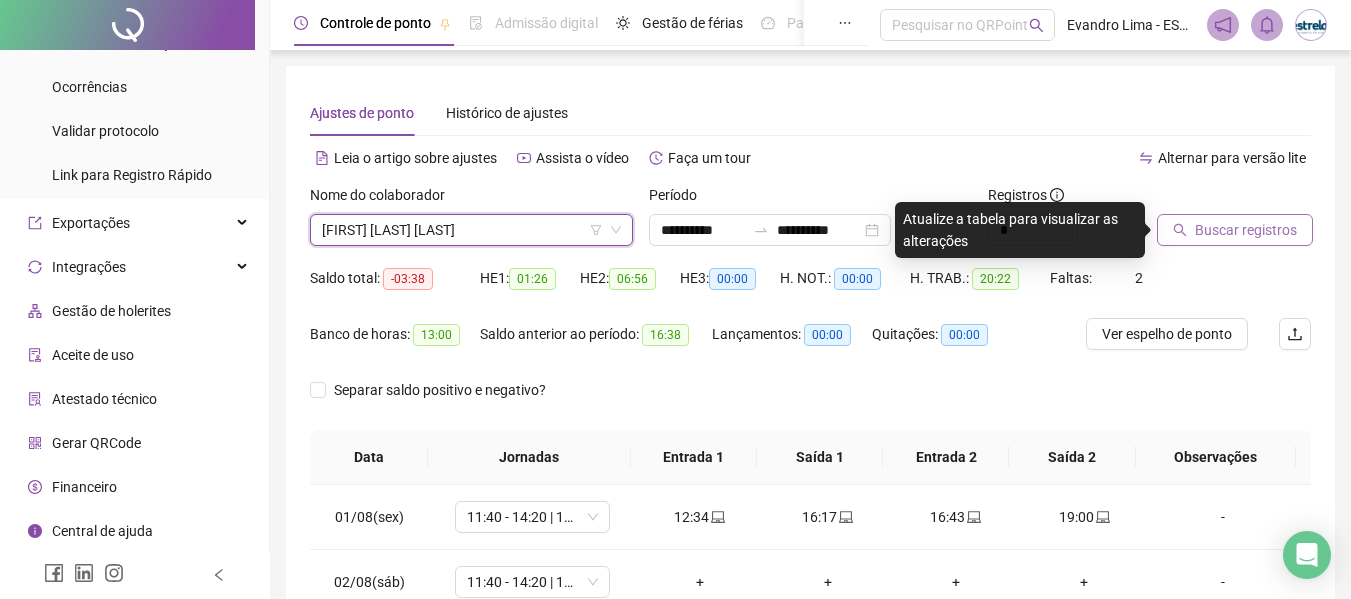 click on "Buscar registros" at bounding box center [1246, 230] 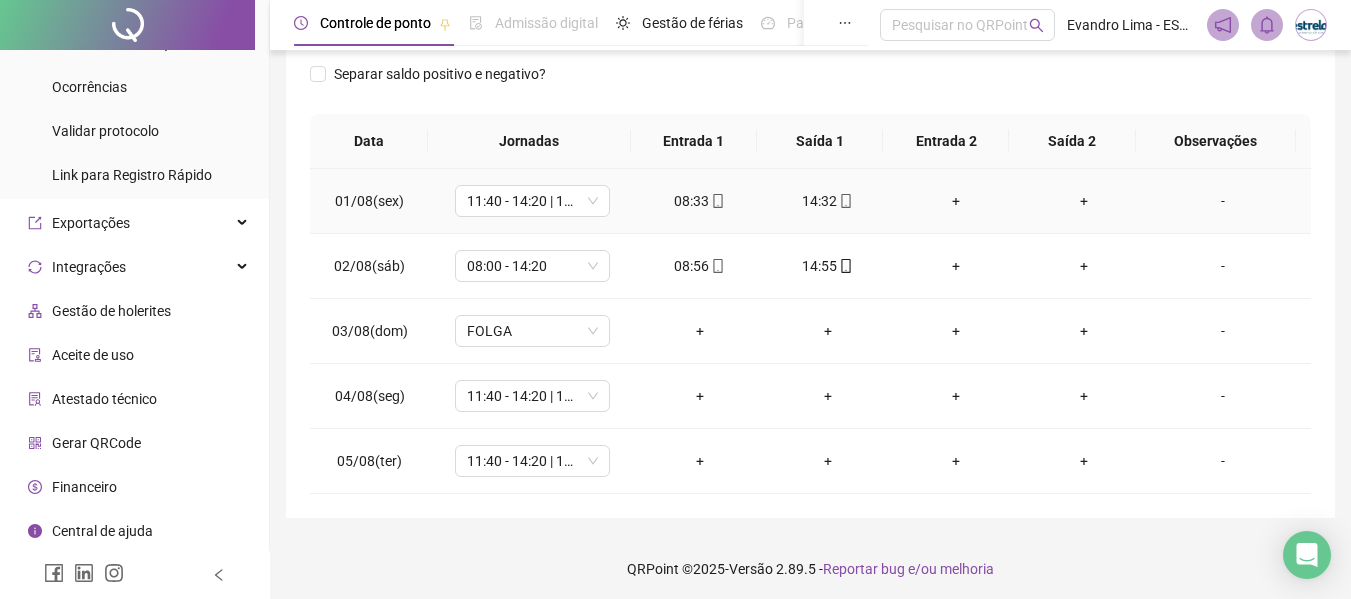scroll, scrollTop: 321, scrollLeft: 0, axis: vertical 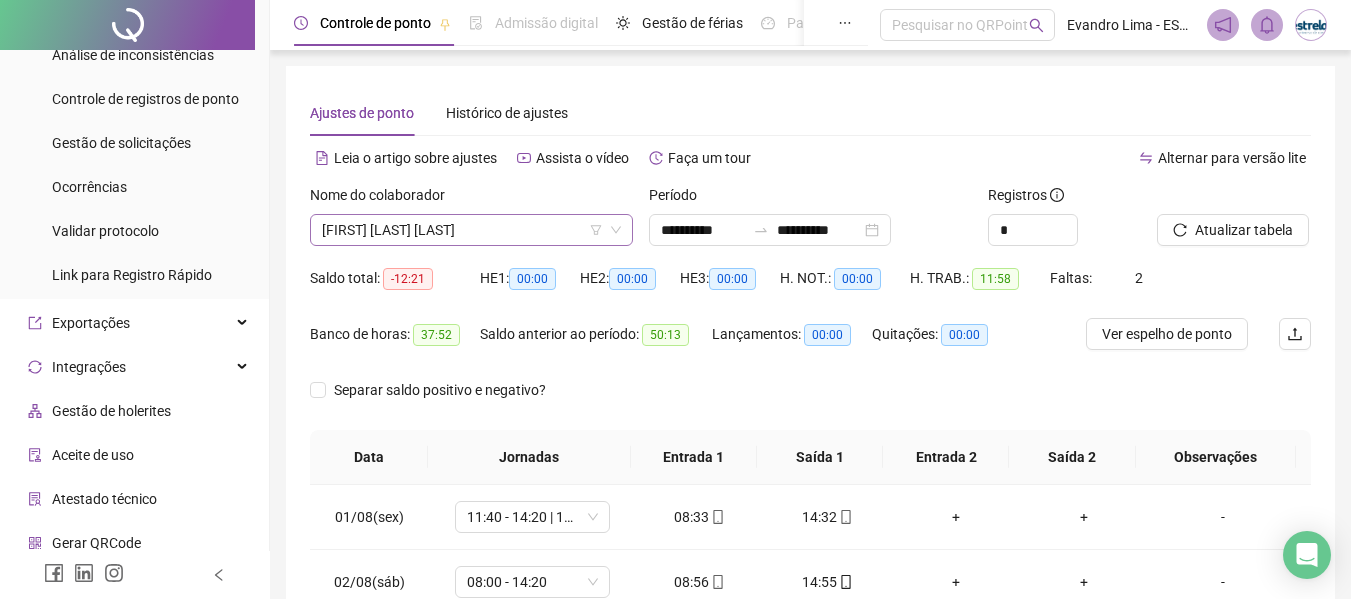 click on "Nome do colaborador [FIRST] [LAST] [LAST]" at bounding box center [471, 223] 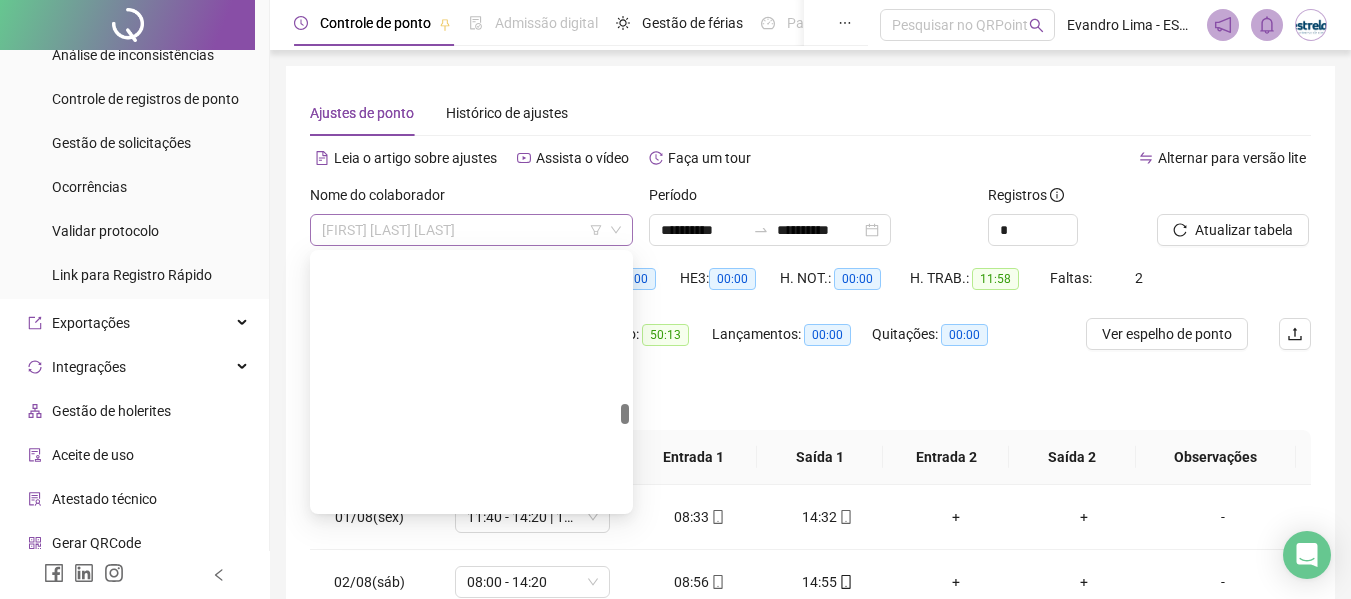 click on "[FIRST] [LAST] [LAST]" at bounding box center (471, 230) 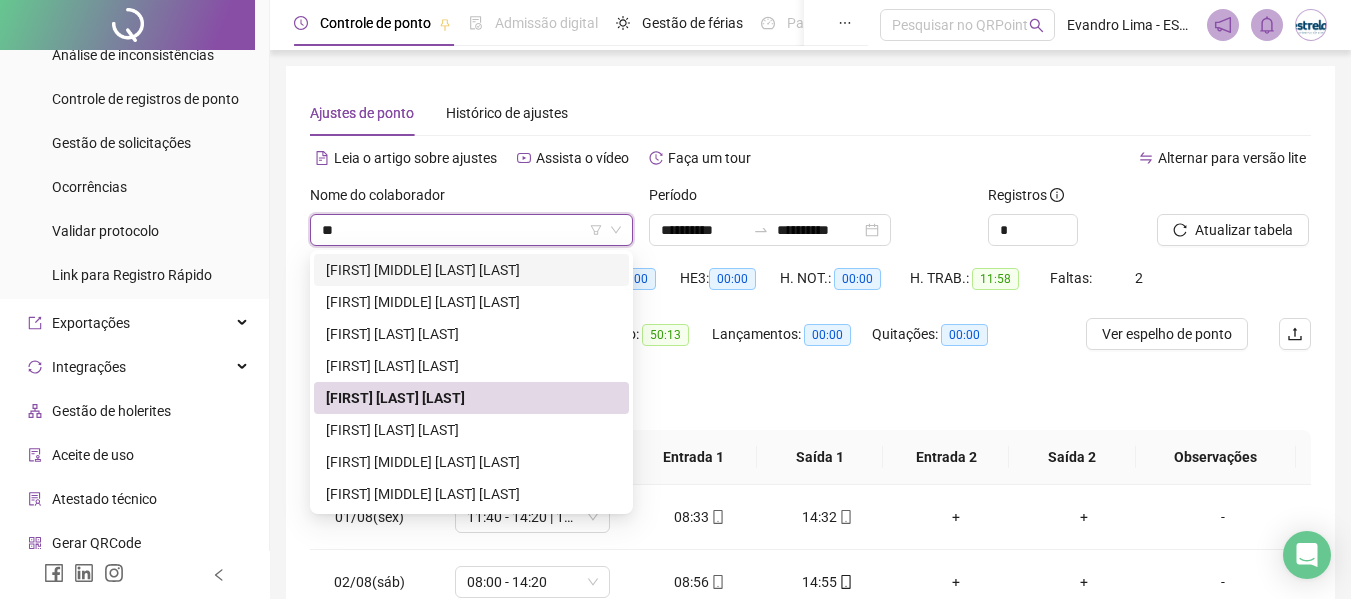 scroll, scrollTop: 0, scrollLeft: 0, axis: both 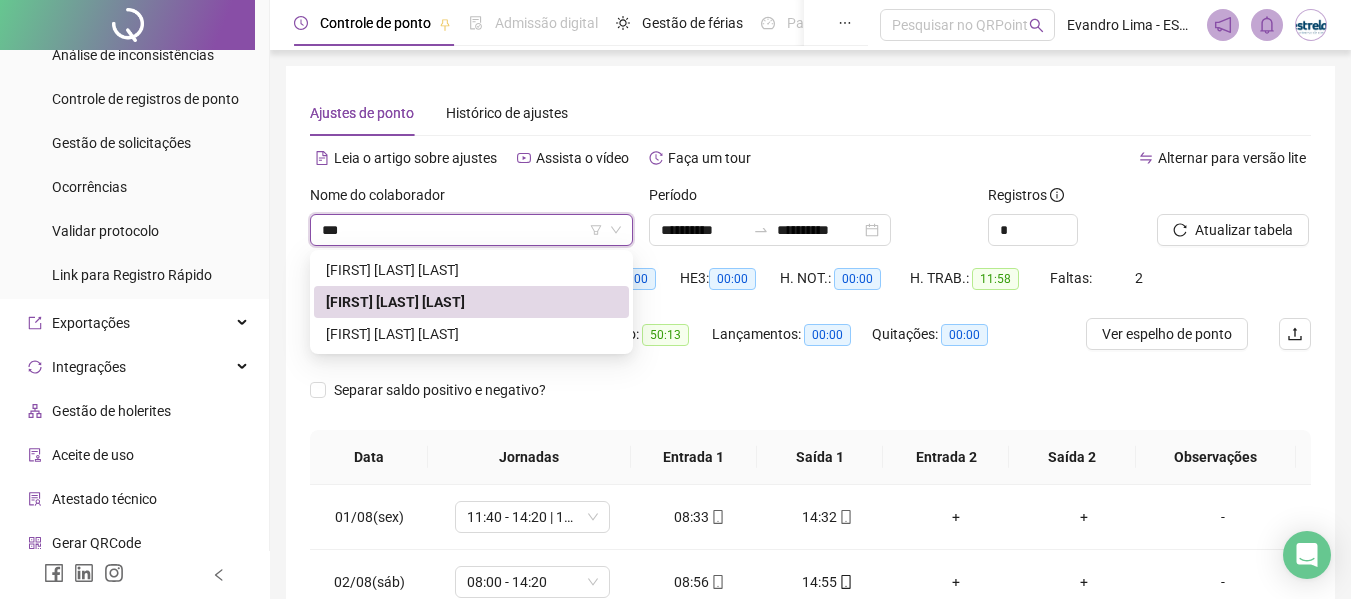 type on "****" 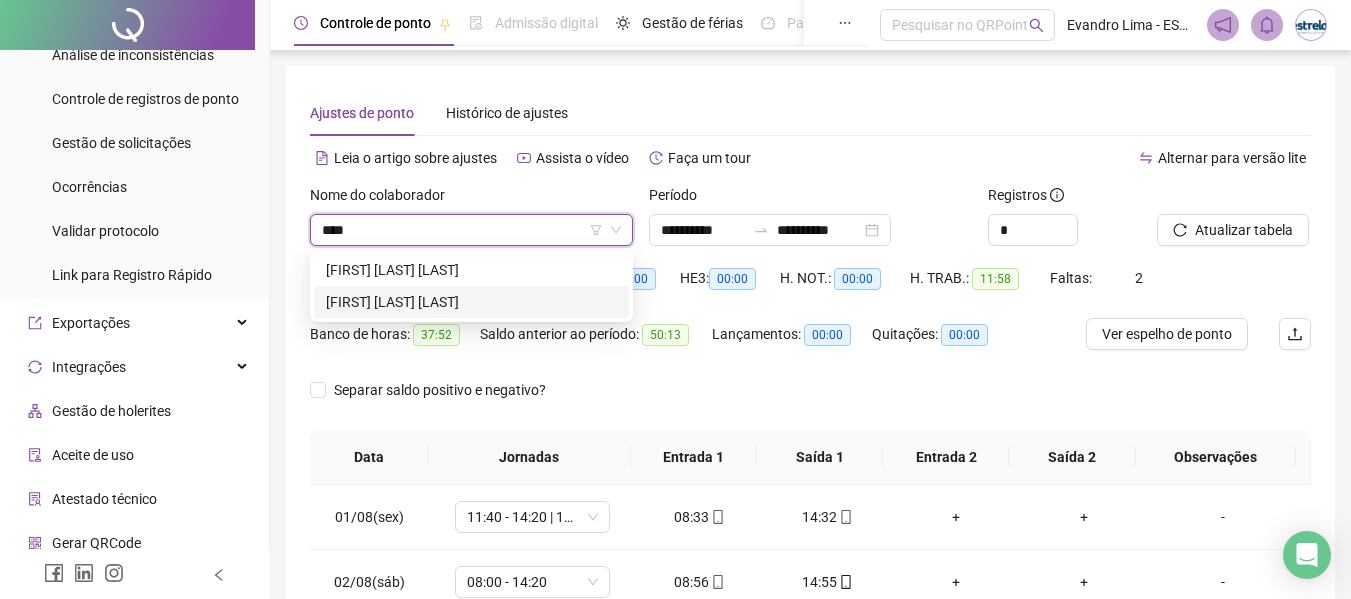 click on "[FIRST] [LAST] [LAST]" at bounding box center (471, 302) 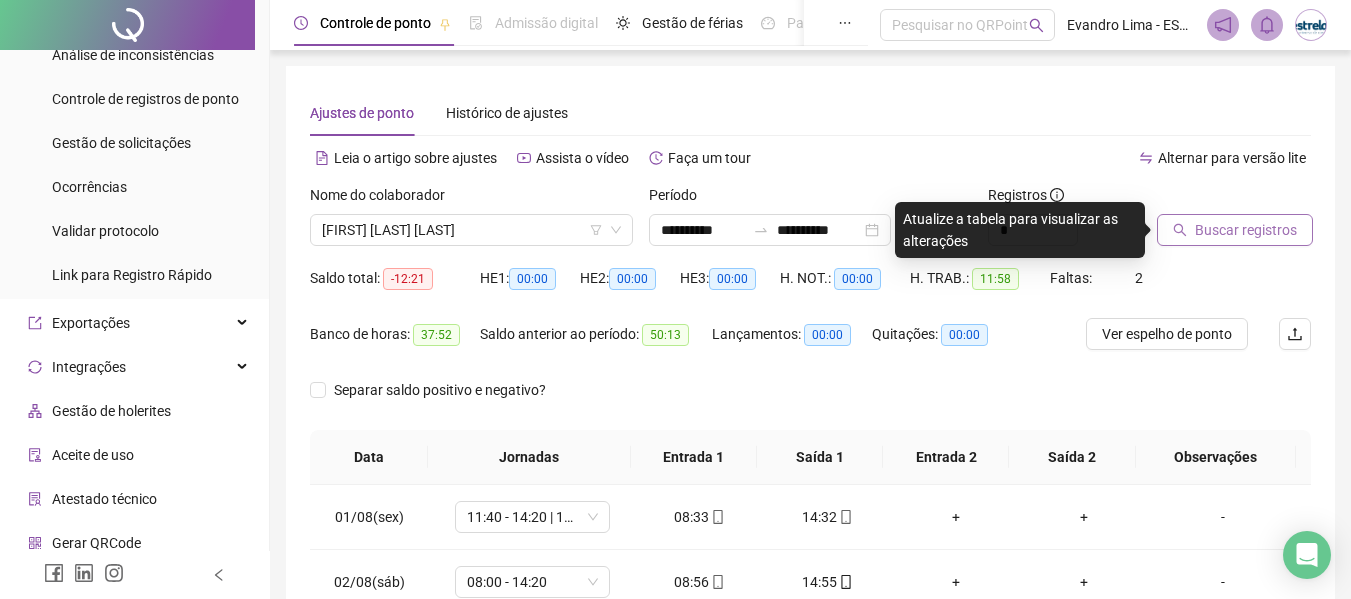 click on "Buscar registros" at bounding box center (1235, 230) 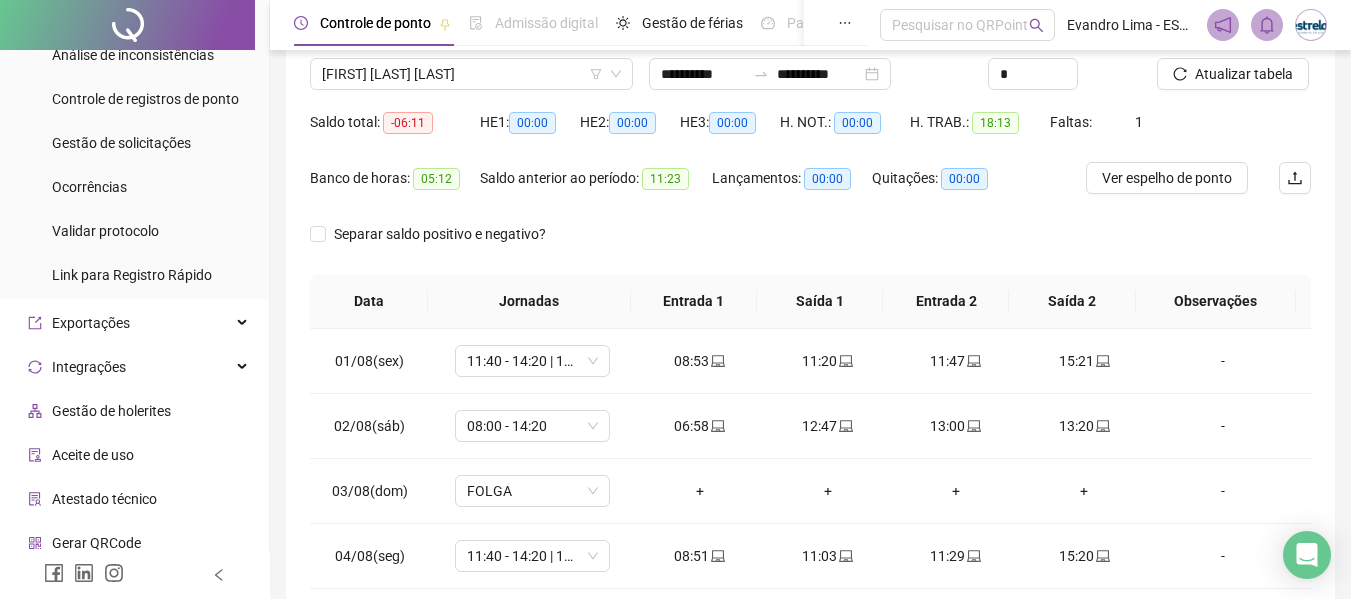 scroll, scrollTop: 121, scrollLeft: 0, axis: vertical 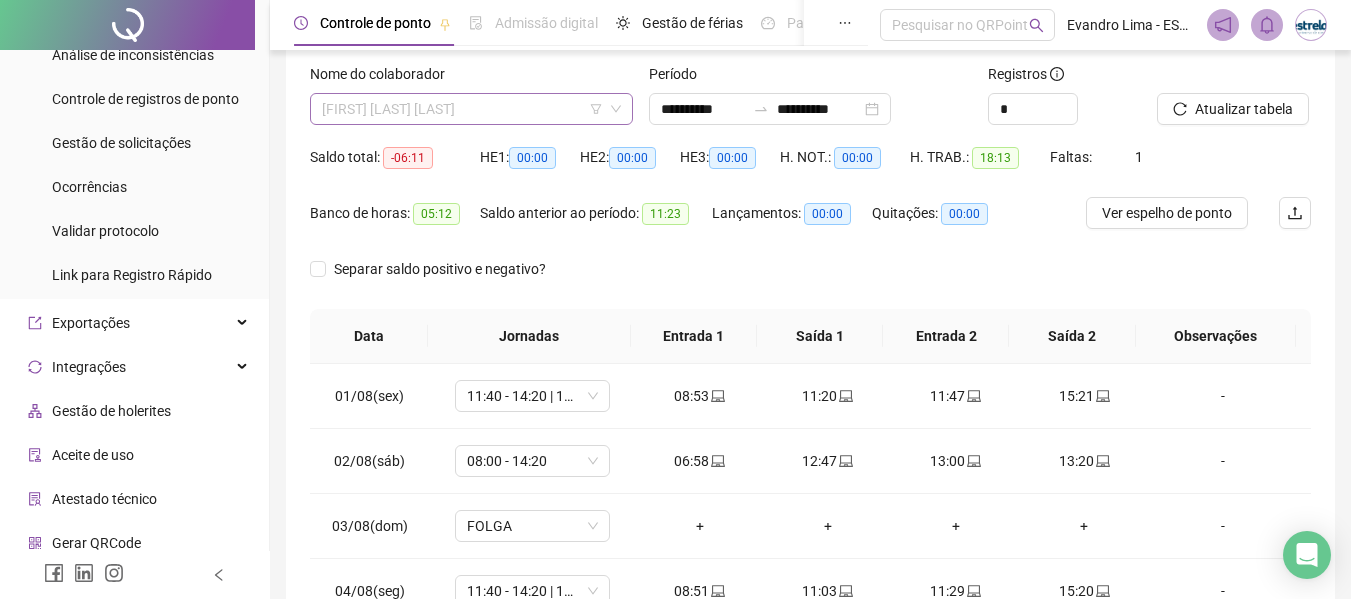 click on "[FIRST] [LAST] [LAST]" at bounding box center [471, 109] 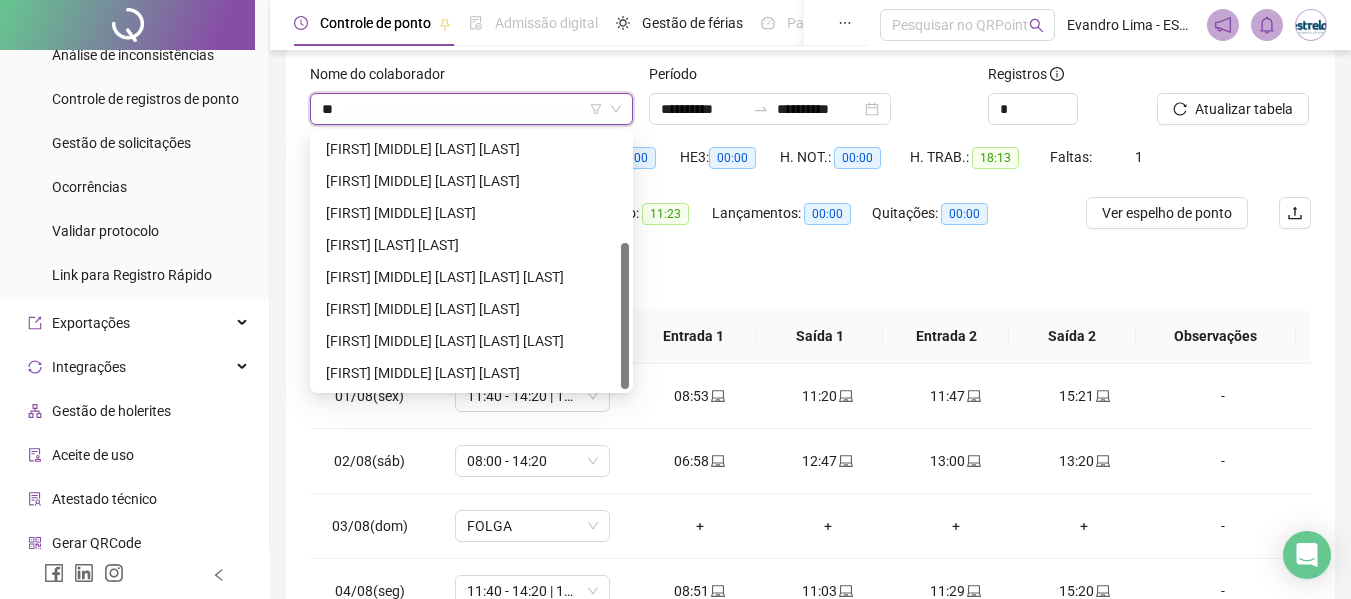scroll, scrollTop: 0, scrollLeft: 0, axis: both 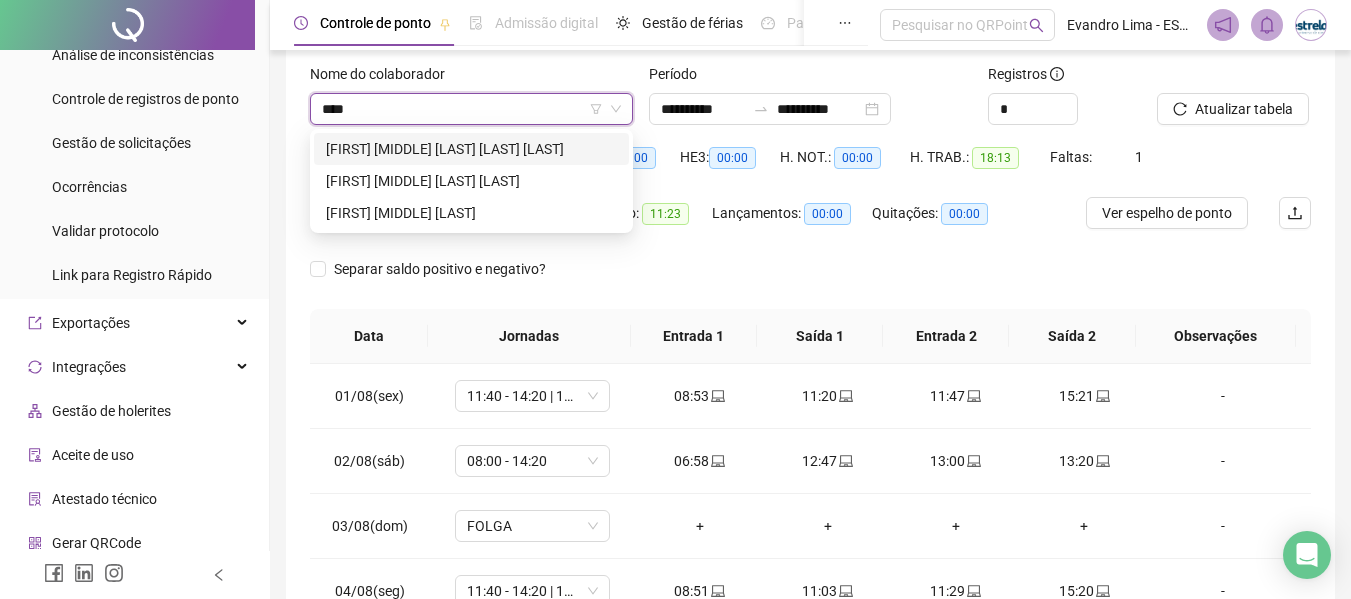 type on "*****" 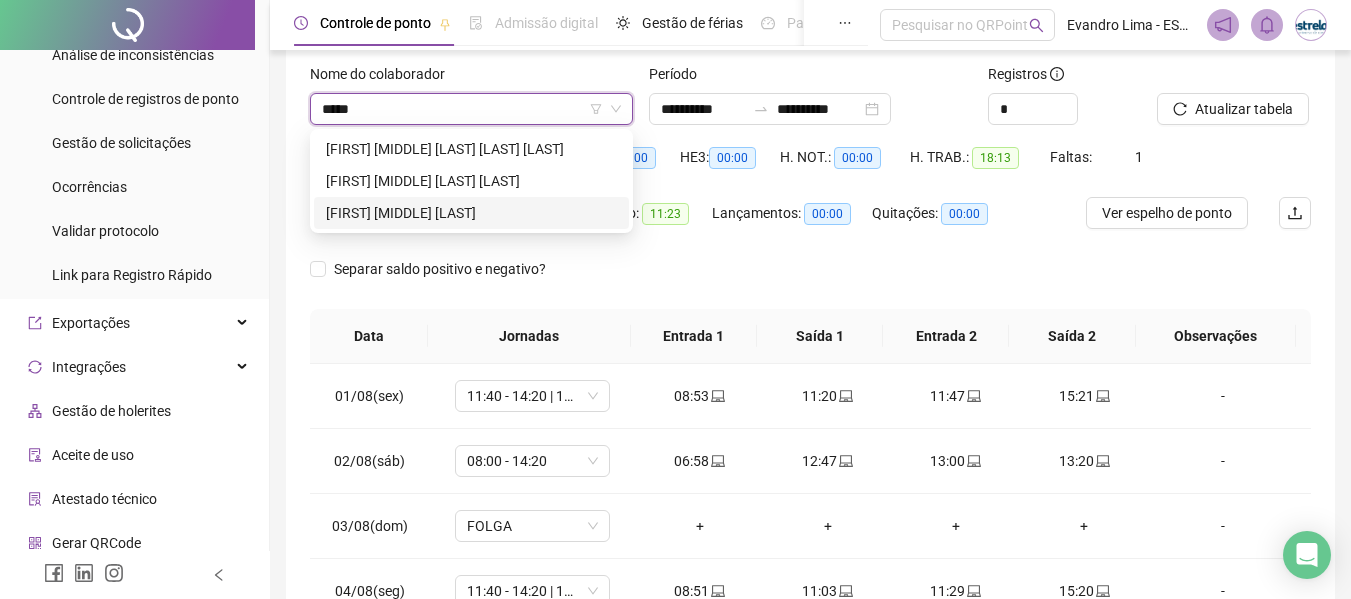 click on "[FIRST] [MIDDLE] [LAST]" at bounding box center (471, 213) 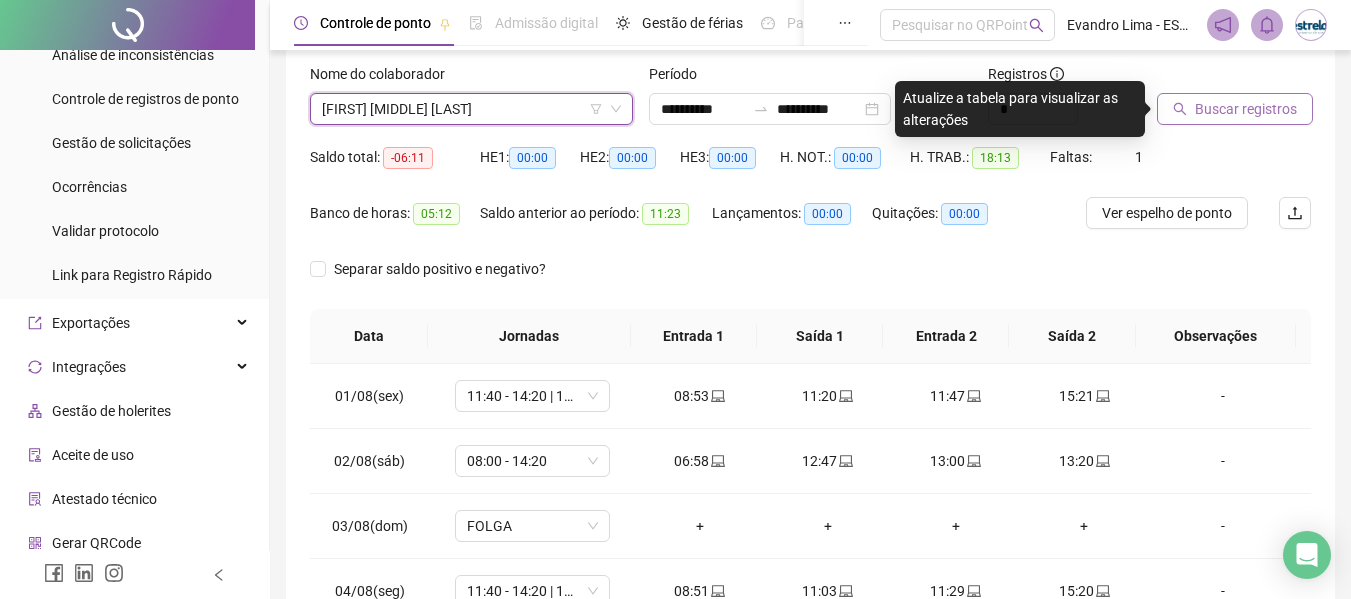 click 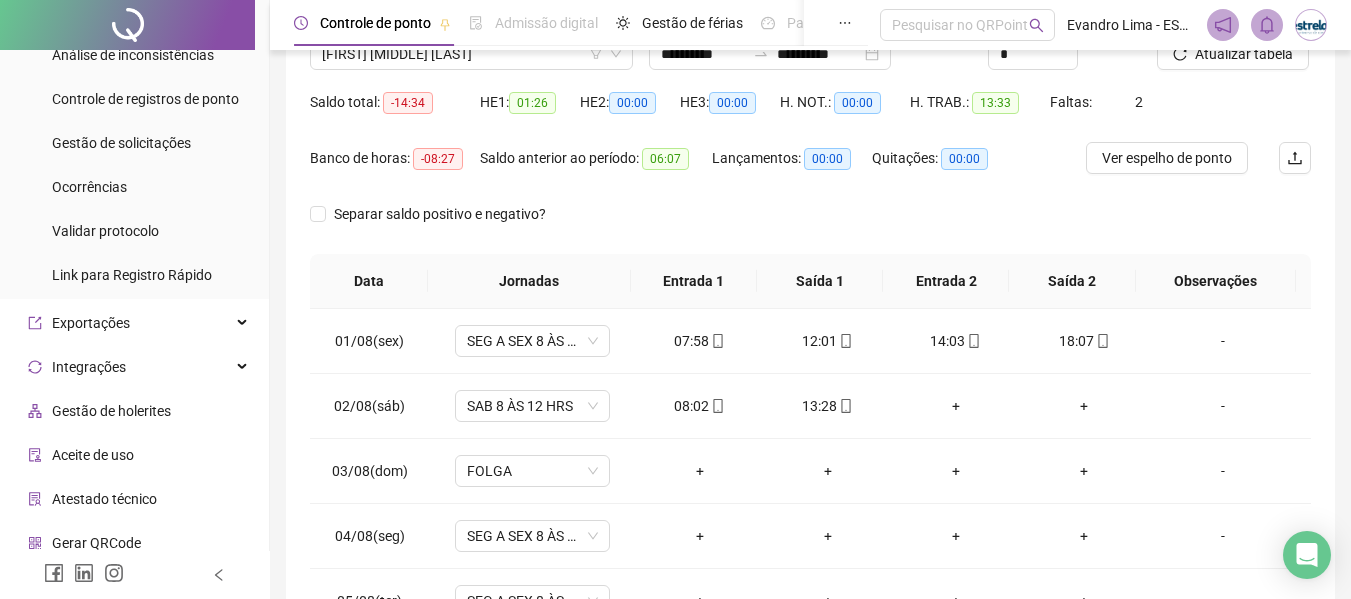 scroll, scrollTop: 321, scrollLeft: 0, axis: vertical 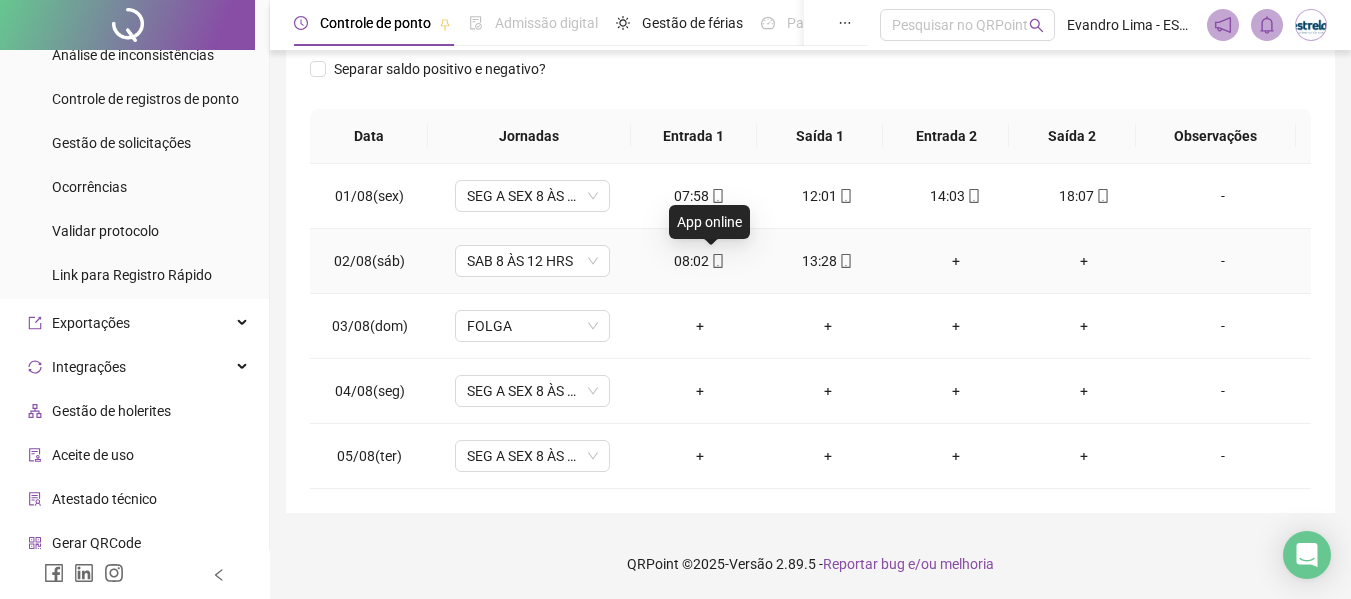 click 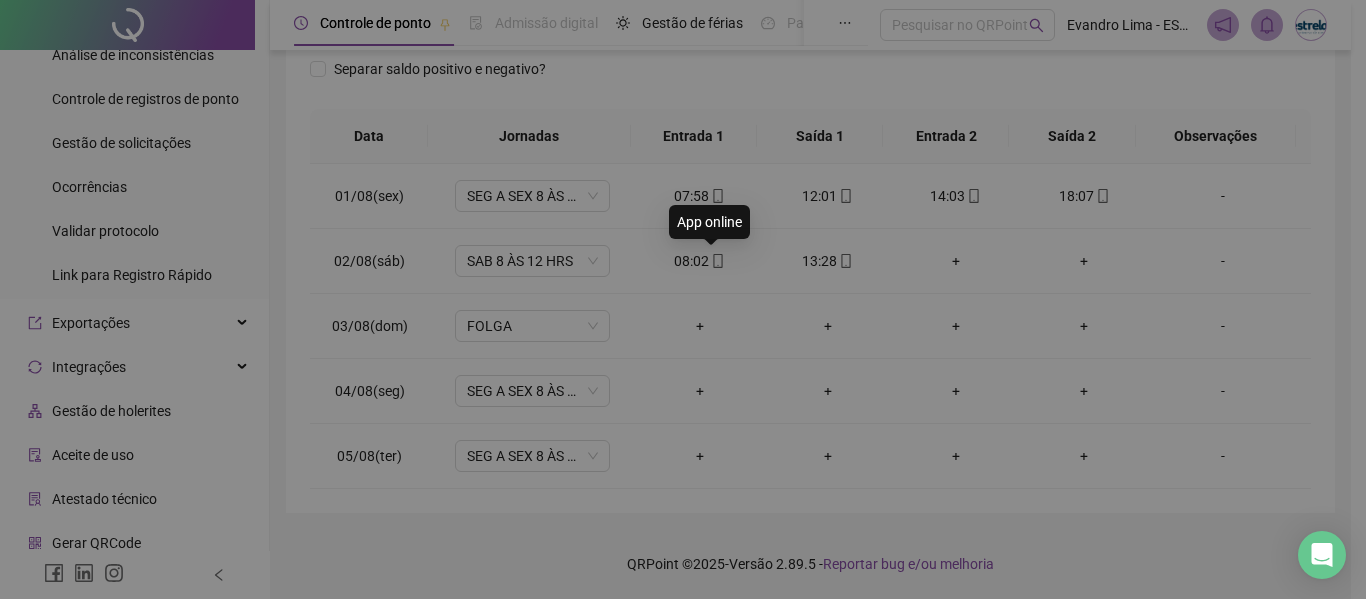 type on "**********" 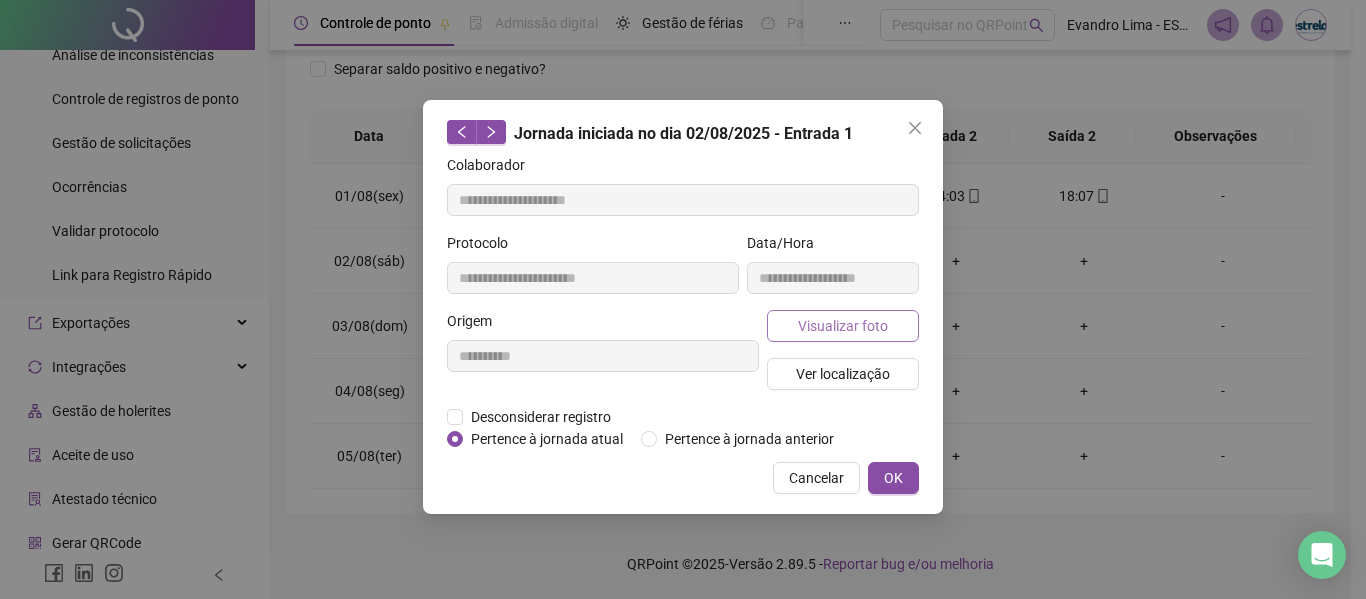 click on "Visualizar foto" at bounding box center (843, 326) 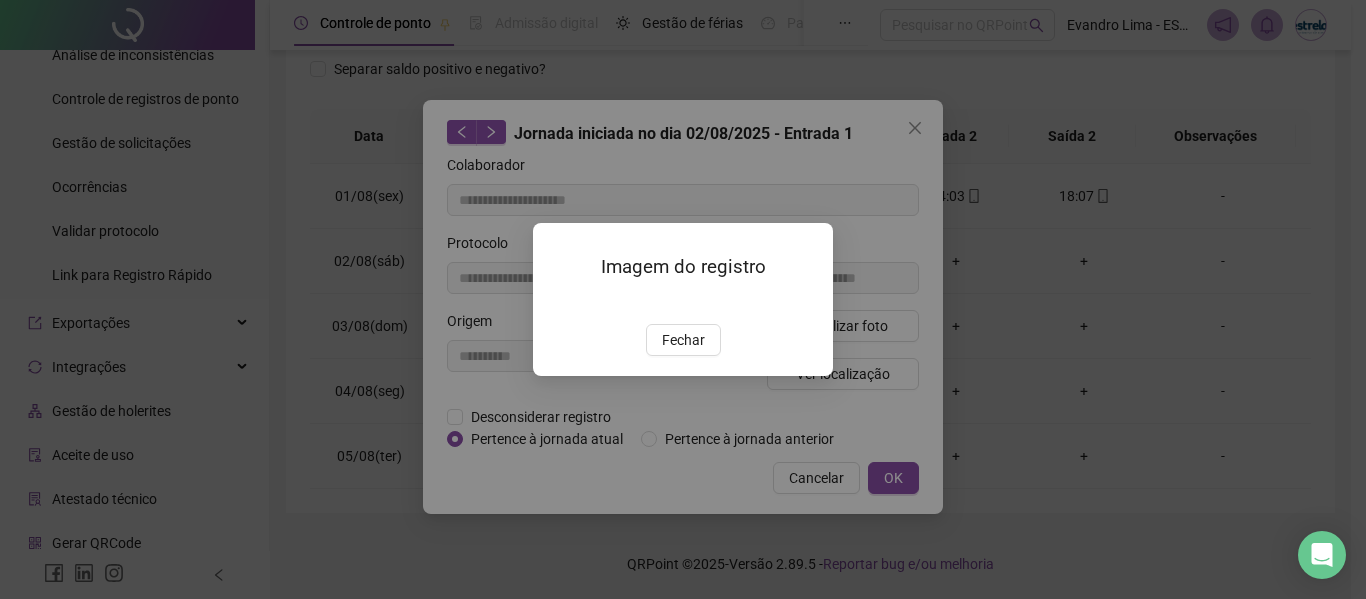 click on "Fechar" at bounding box center (683, 340) 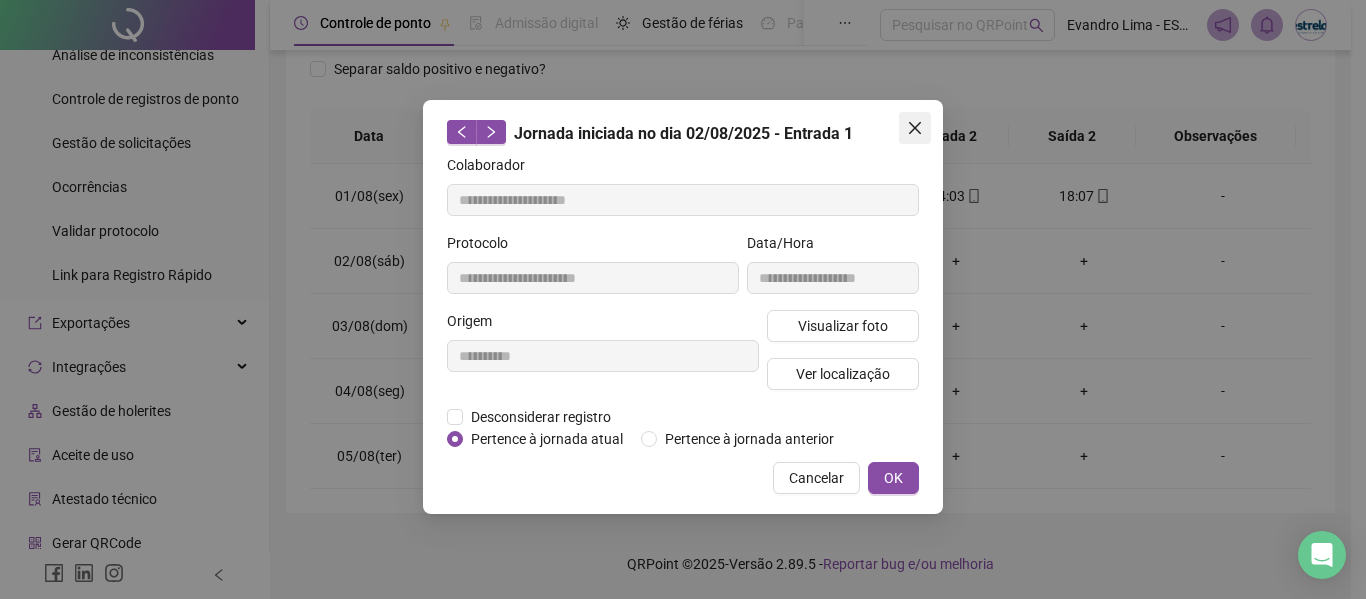 click at bounding box center [915, 128] 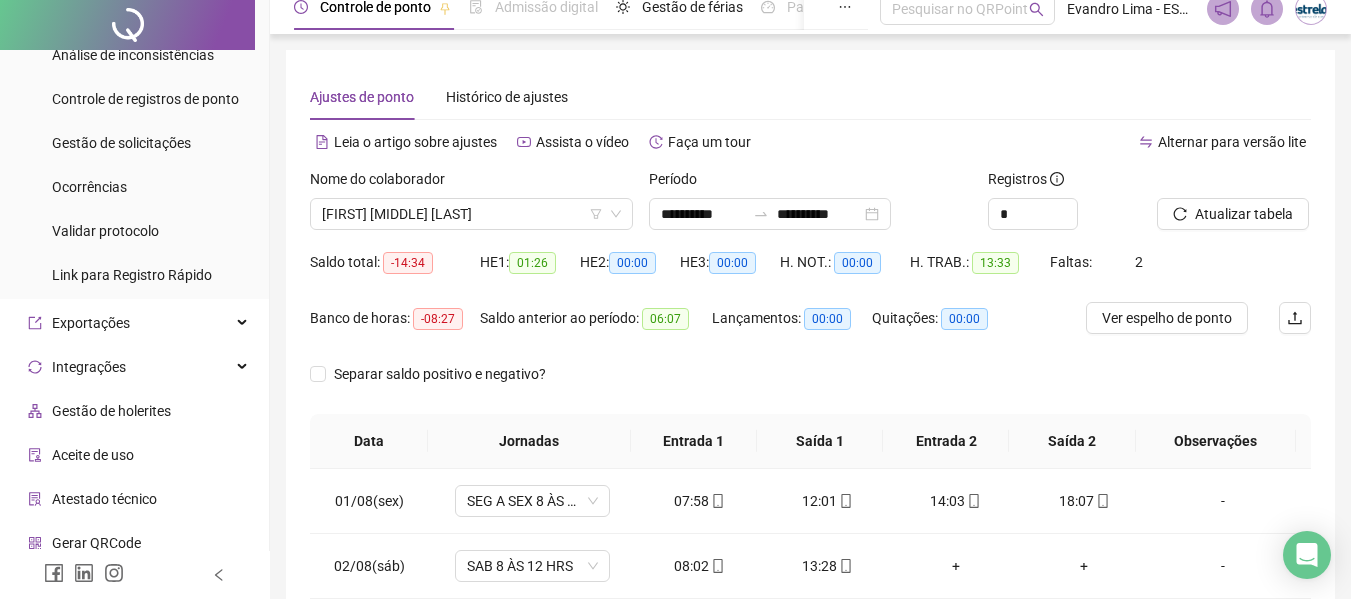 scroll, scrollTop: 0, scrollLeft: 0, axis: both 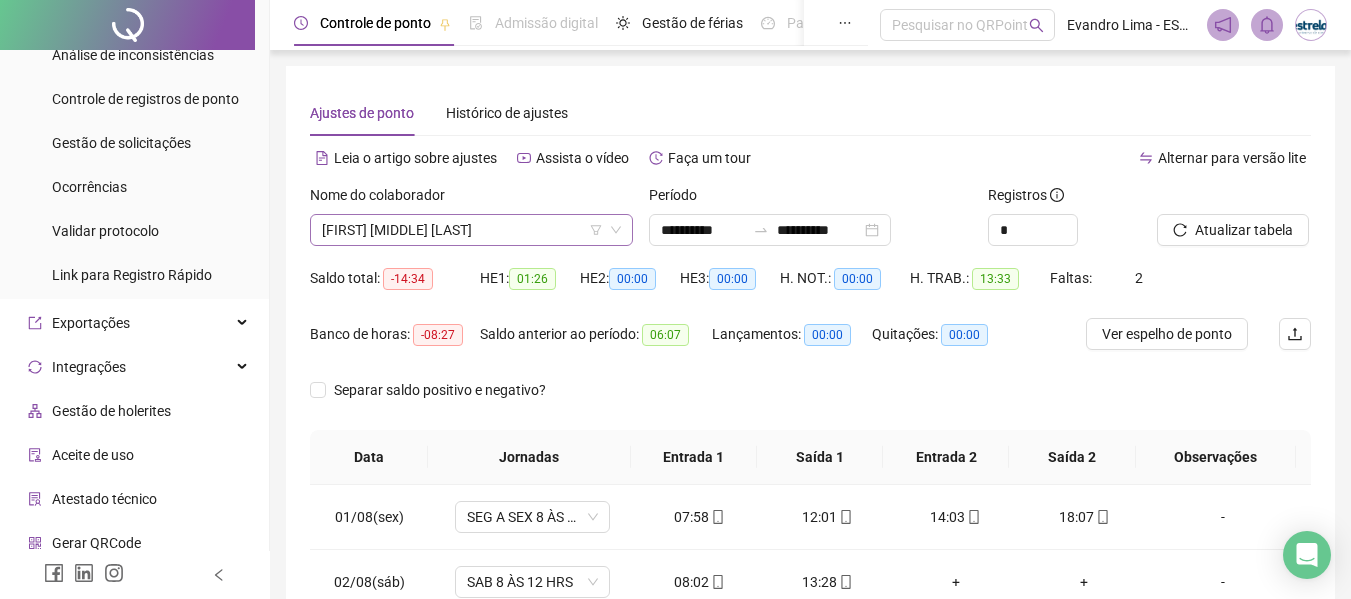 click on "[FIRST] [MIDDLE] [LAST]" at bounding box center [471, 230] 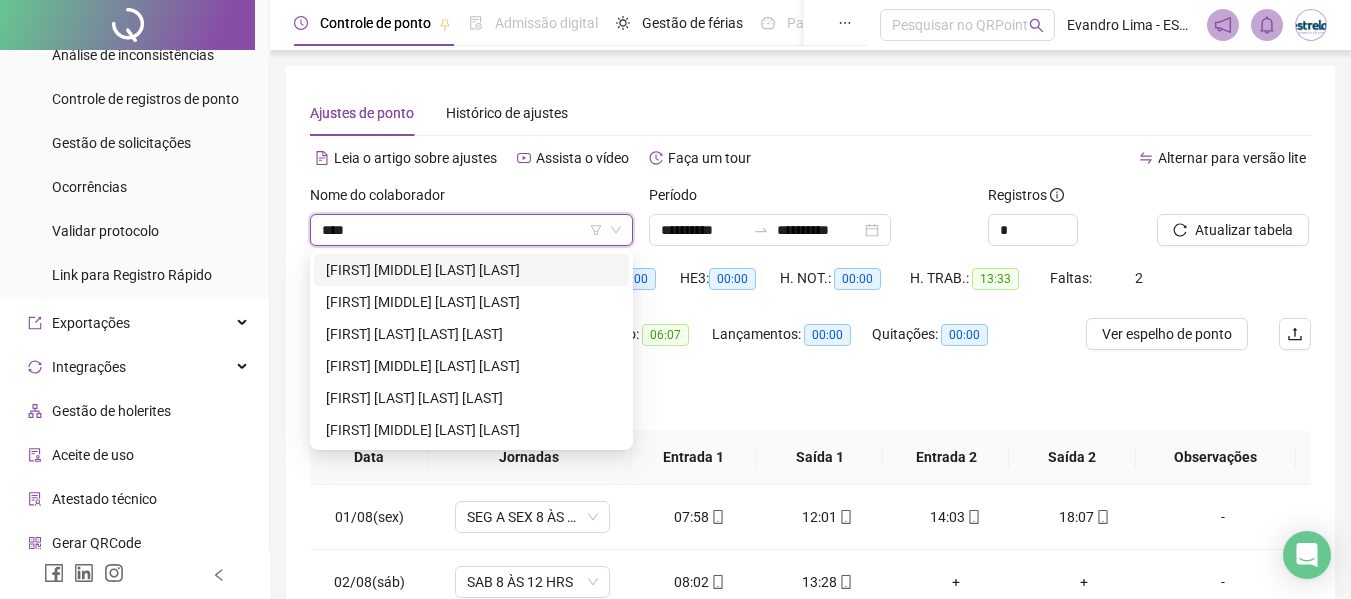 scroll, scrollTop: 0, scrollLeft: 0, axis: both 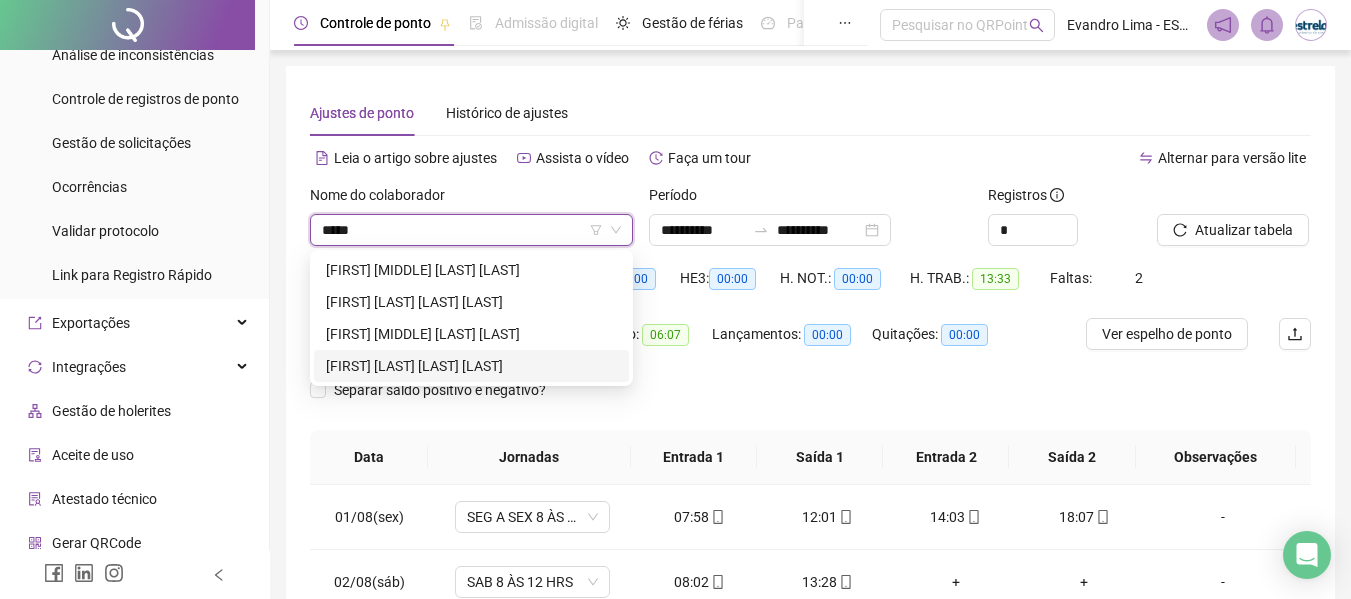 click on "[FIRST] [LAST] [LAST] [LAST]" at bounding box center [471, 366] 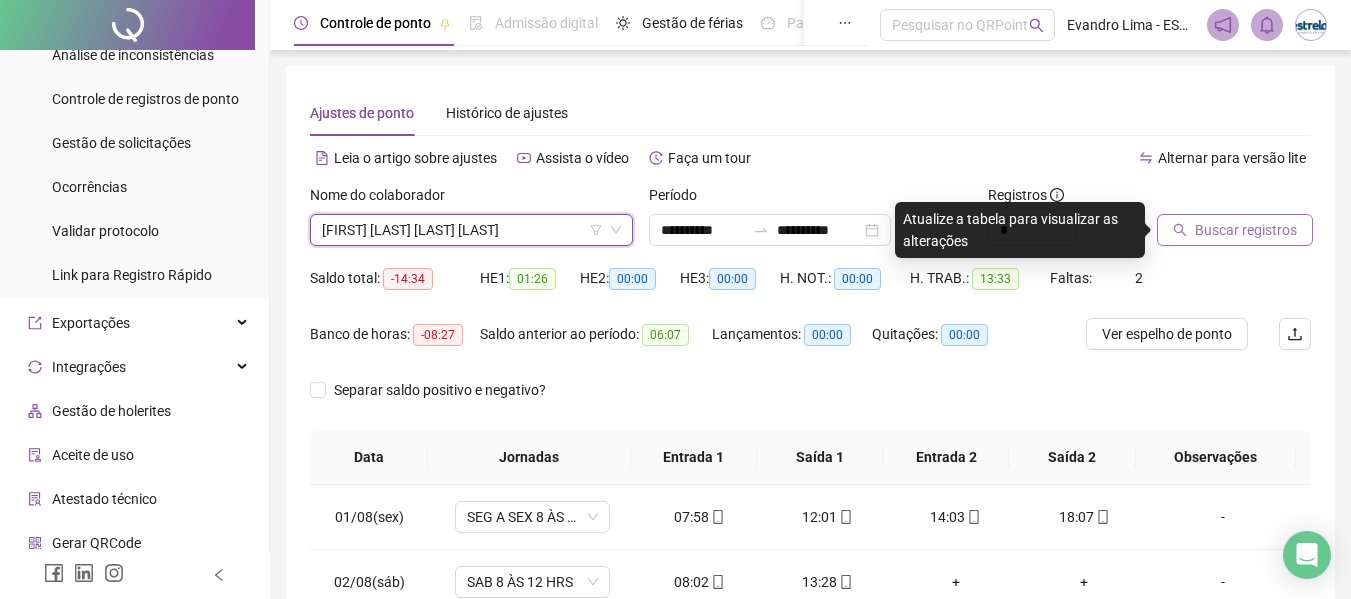 click on "Buscar registros" at bounding box center [1246, 230] 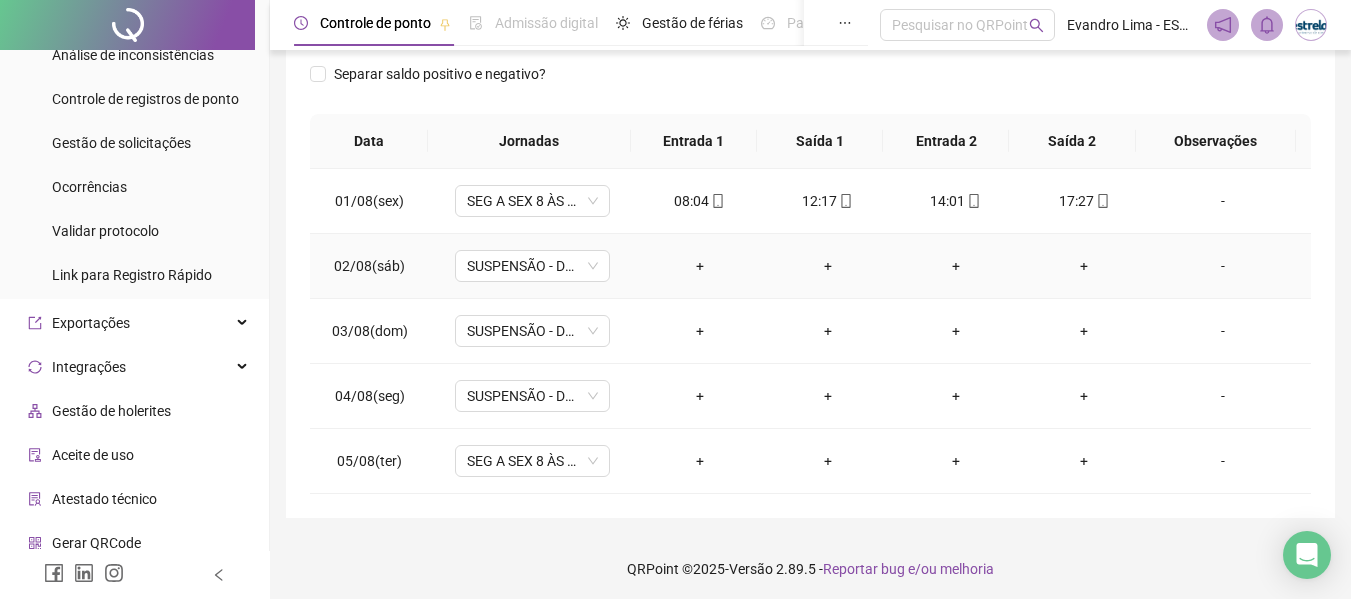 scroll, scrollTop: 321, scrollLeft: 0, axis: vertical 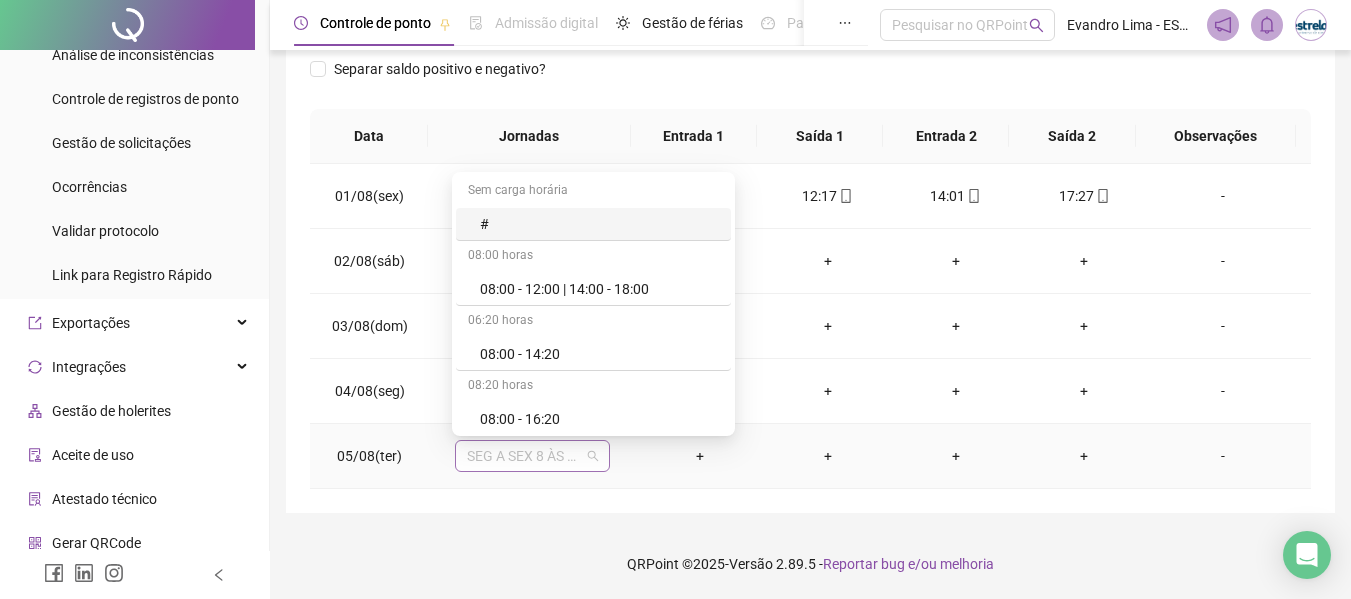 click on "SEG A SEX 8 ÀS 18 HRS" at bounding box center [532, 456] 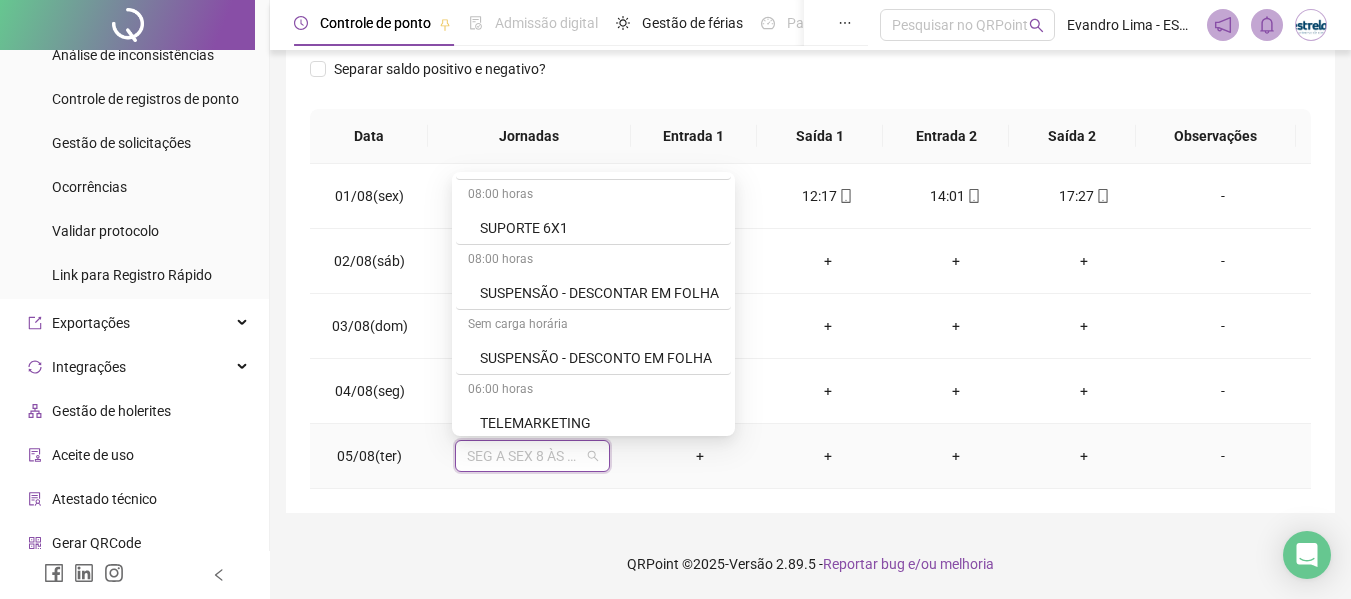 scroll, scrollTop: 1500, scrollLeft: 0, axis: vertical 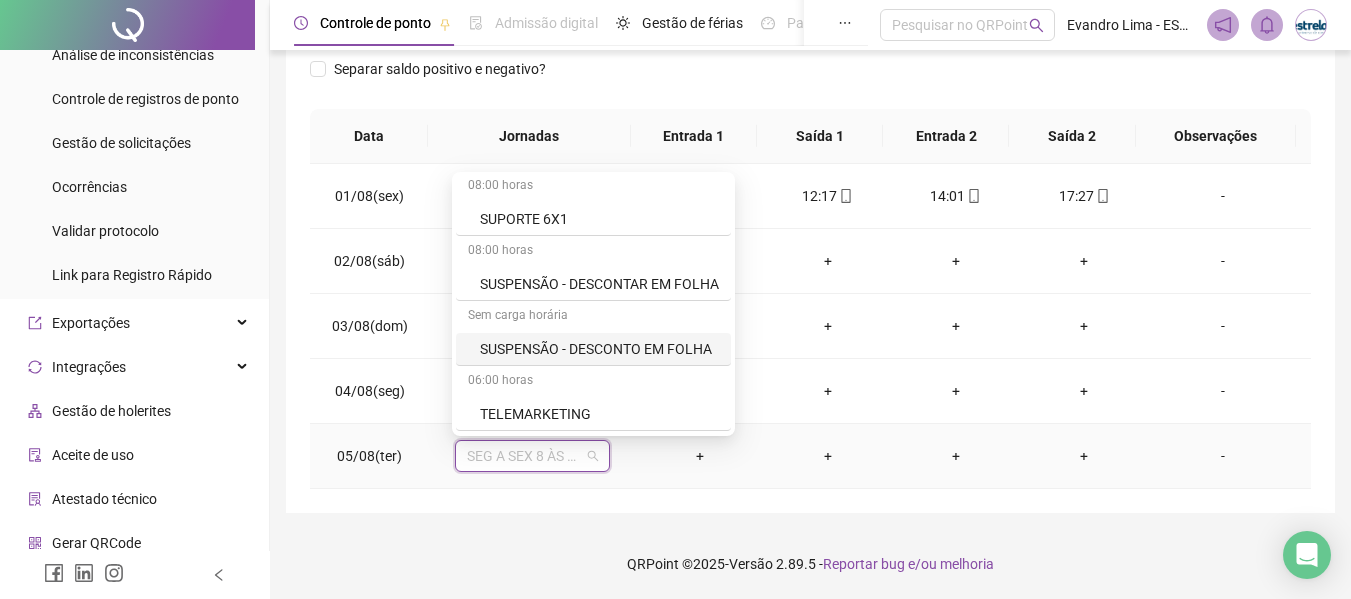 click on "SUSPENSÃO - DESCONTO EM FOLHA" at bounding box center (599, 349) 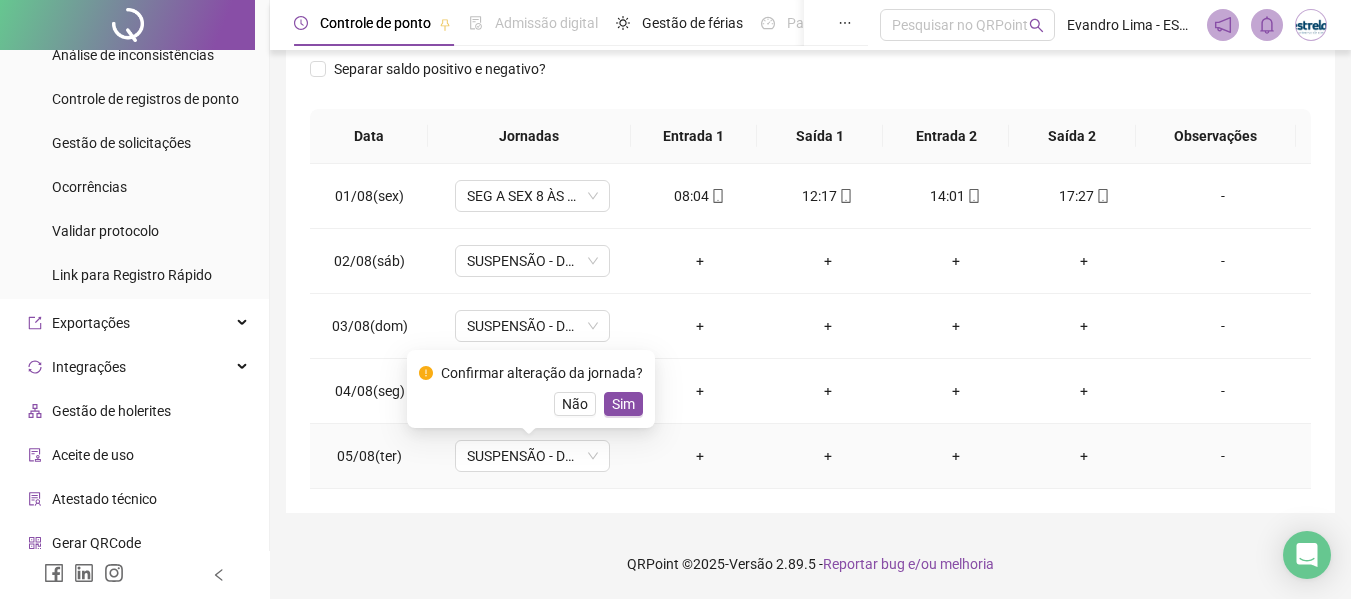 drag, startPoint x: 621, startPoint y: 405, endPoint x: 755, endPoint y: 394, distance: 134.45073 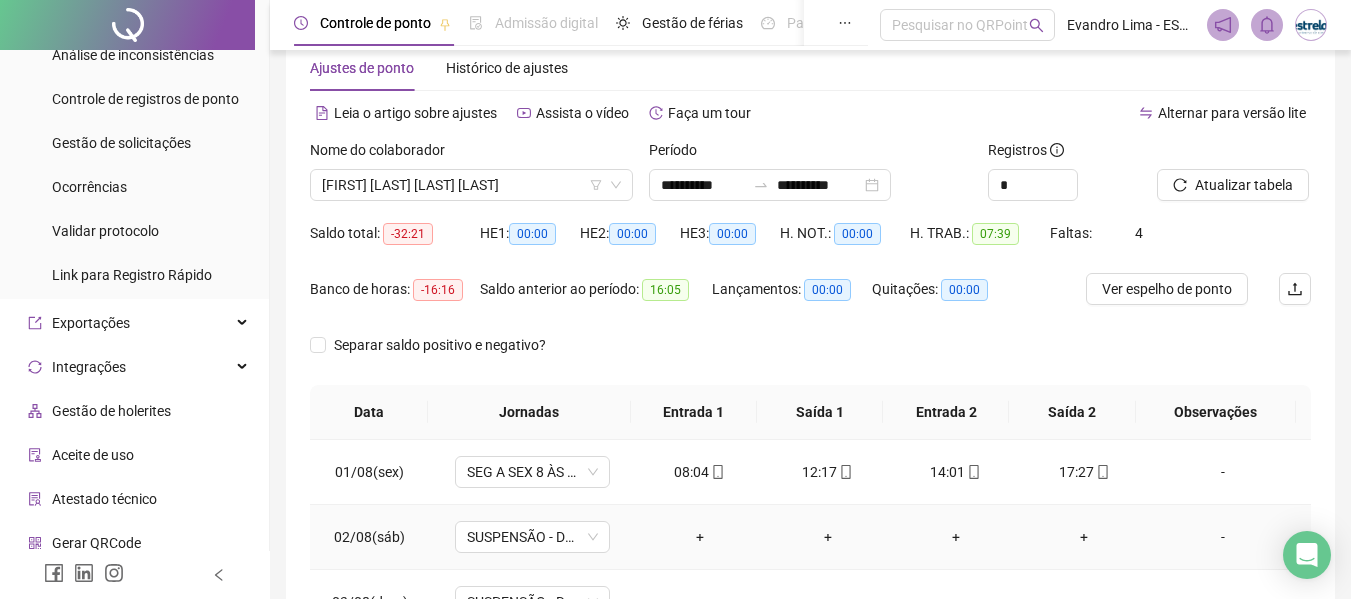 scroll, scrollTop: 0, scrollLeft: 0, axis: both 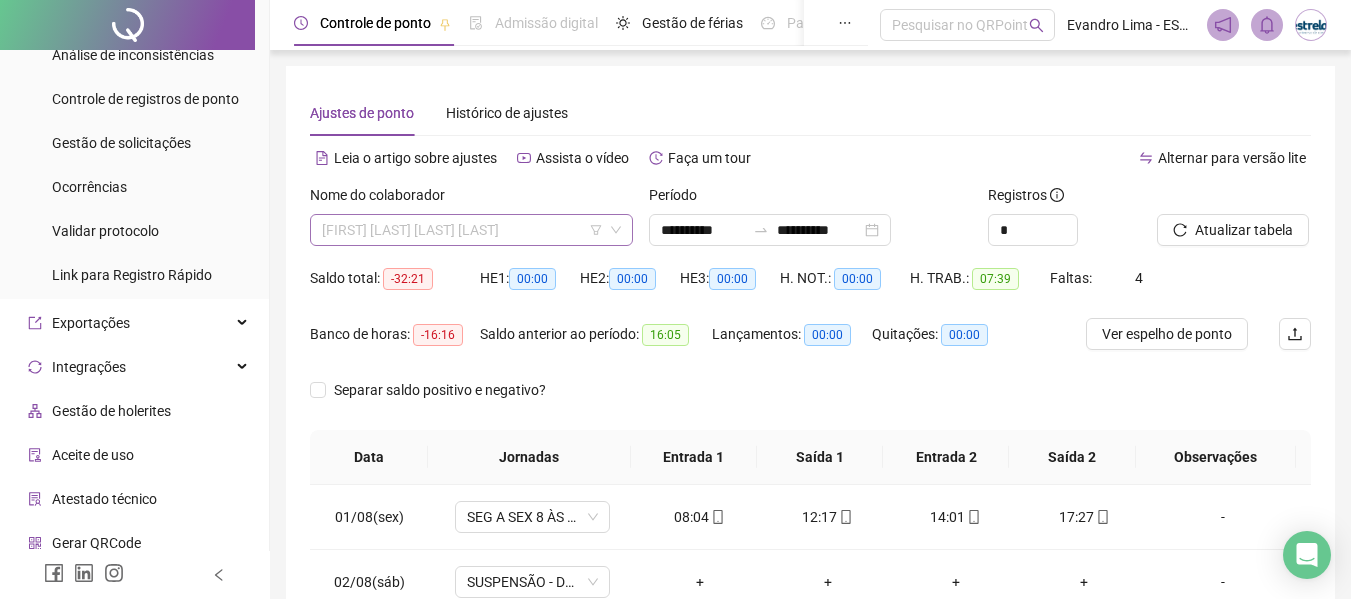 click on "[FIRST] [LAST] [LAST] [LAST]" at bounding box center [471, 230] 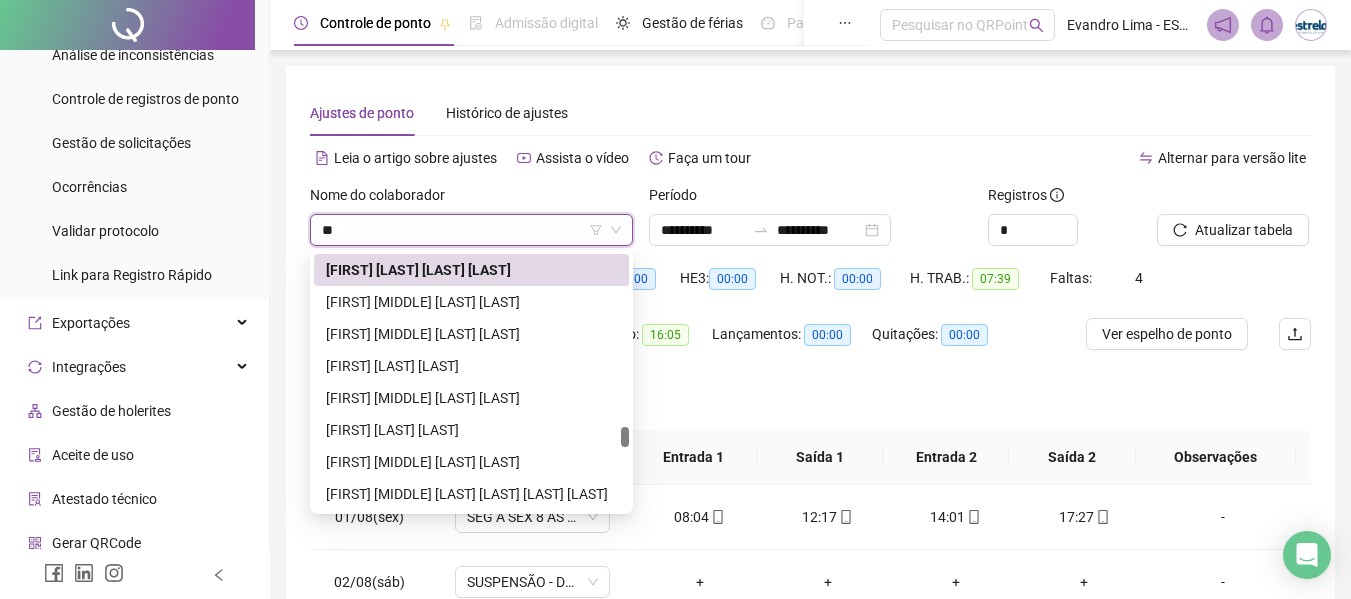 scroll, scrollTop: 736, scrollLeft: 0, axis: vertical 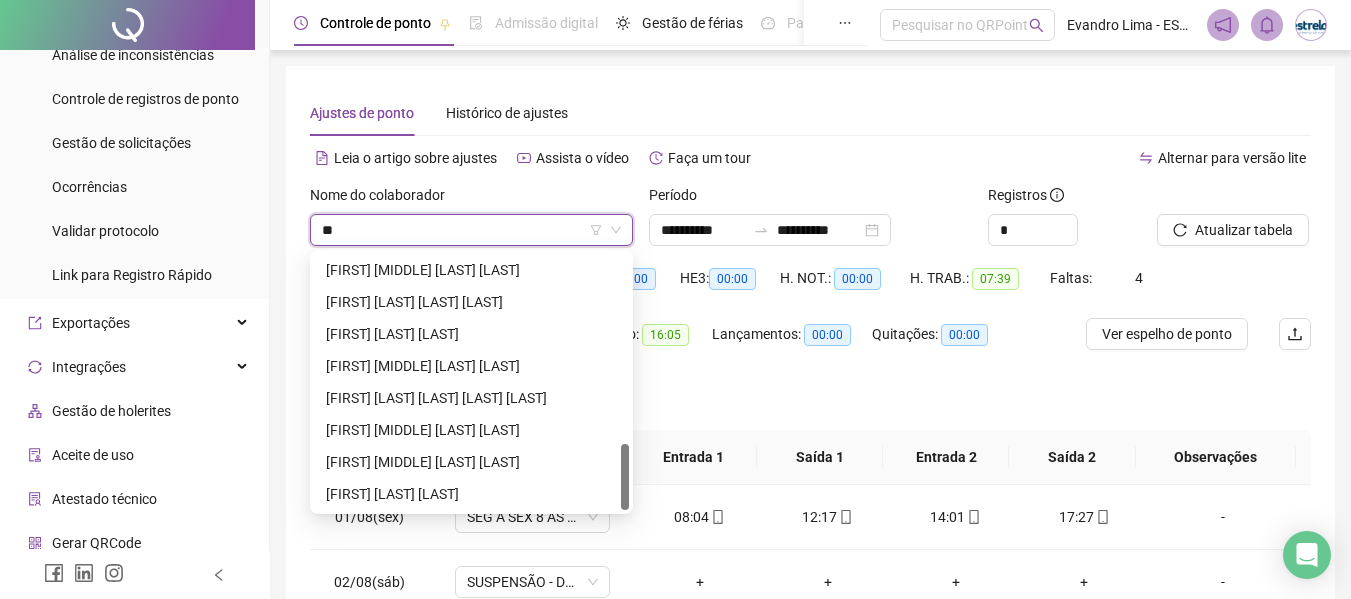 type on "***" 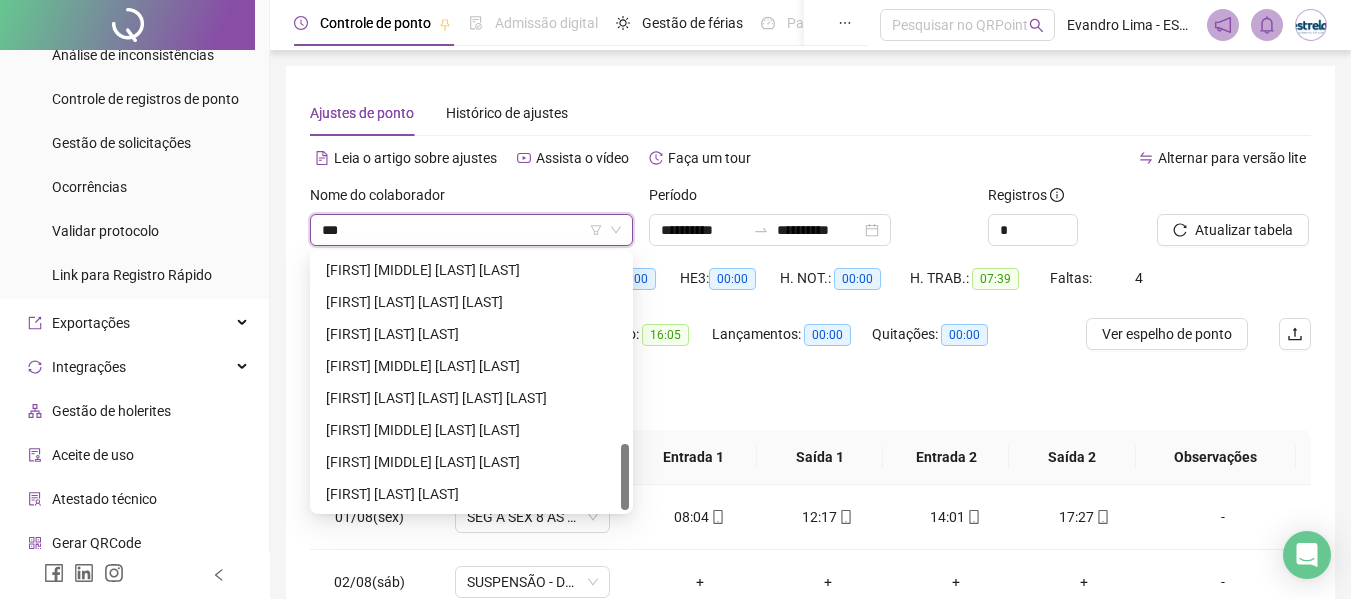 scroll, scrollTop: 0, scrollLeft: 0, axis: both 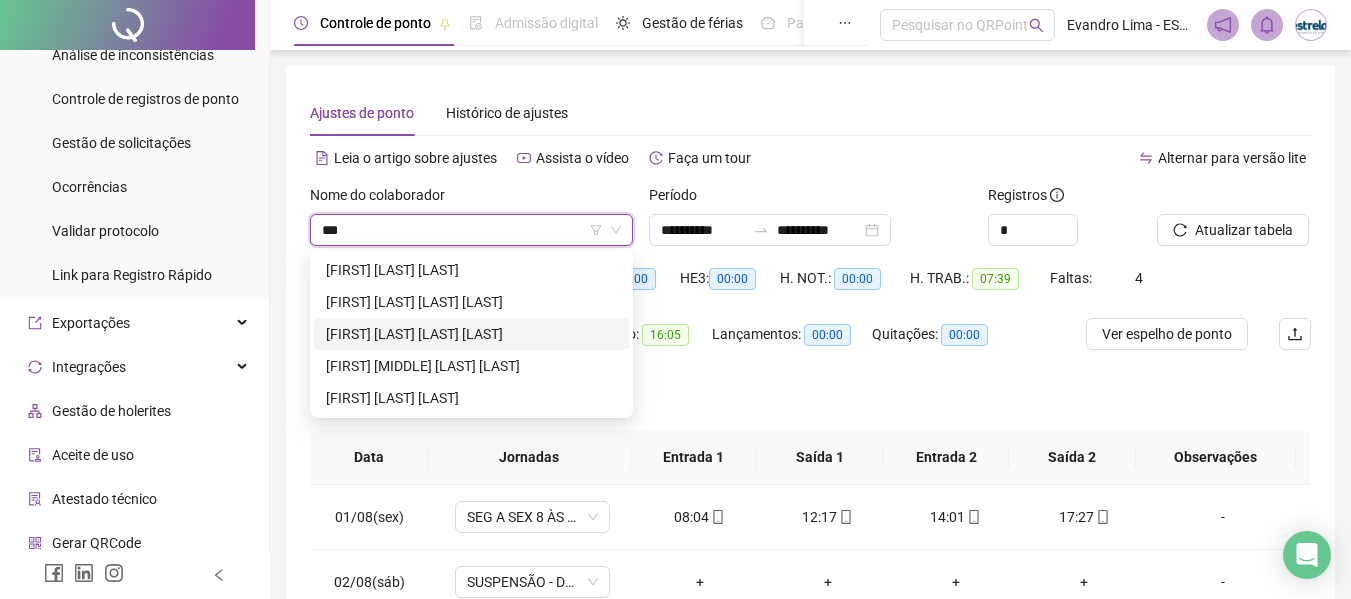 click on "[FIRST] [MIDDLE] [LAST] [LAST]" at bounding box center [471, 366] 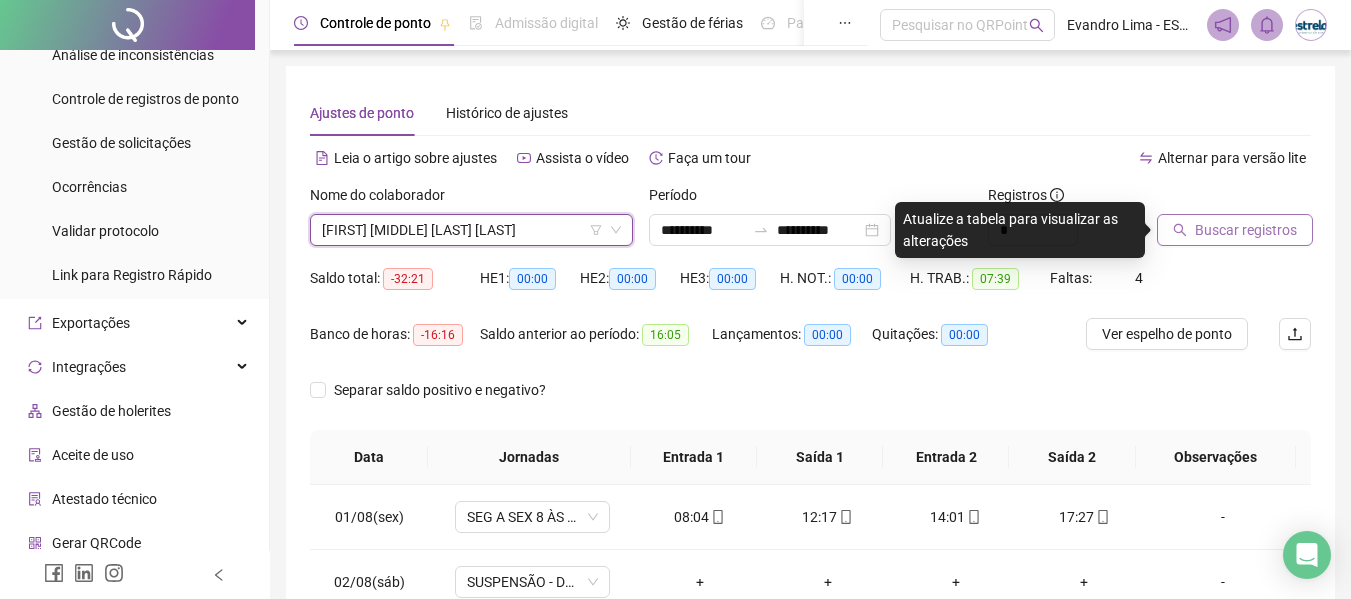 click 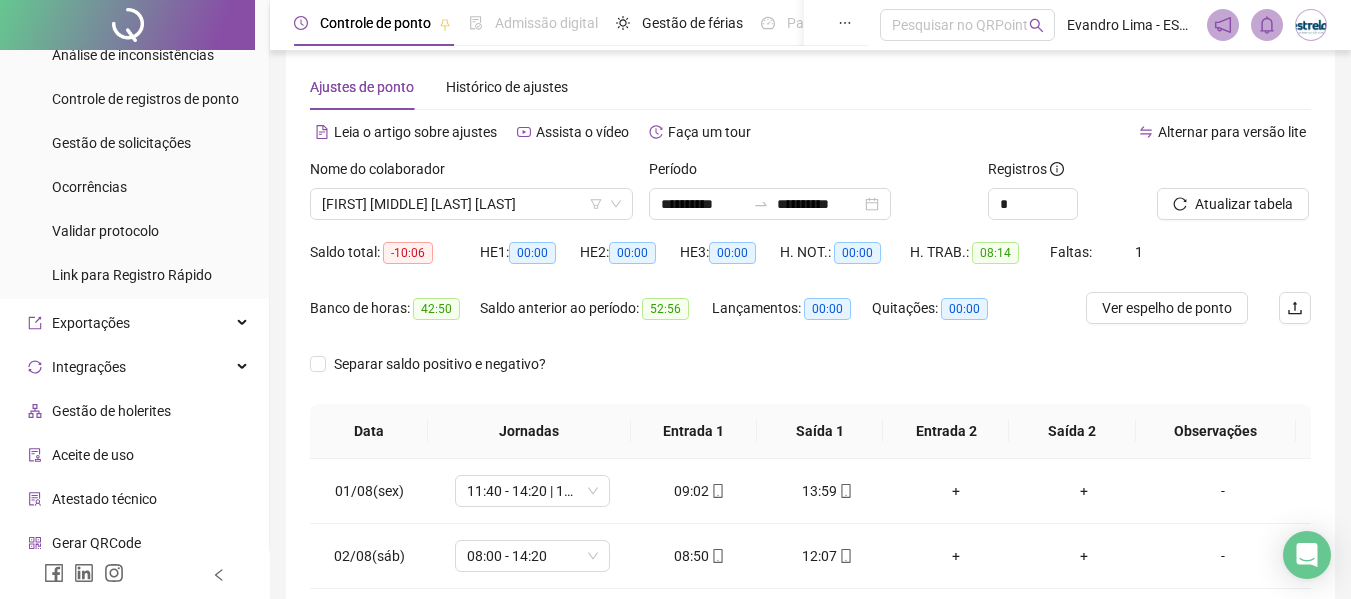 scroll, scrollTop: 21, scrollLeft: 0, axis: vertical 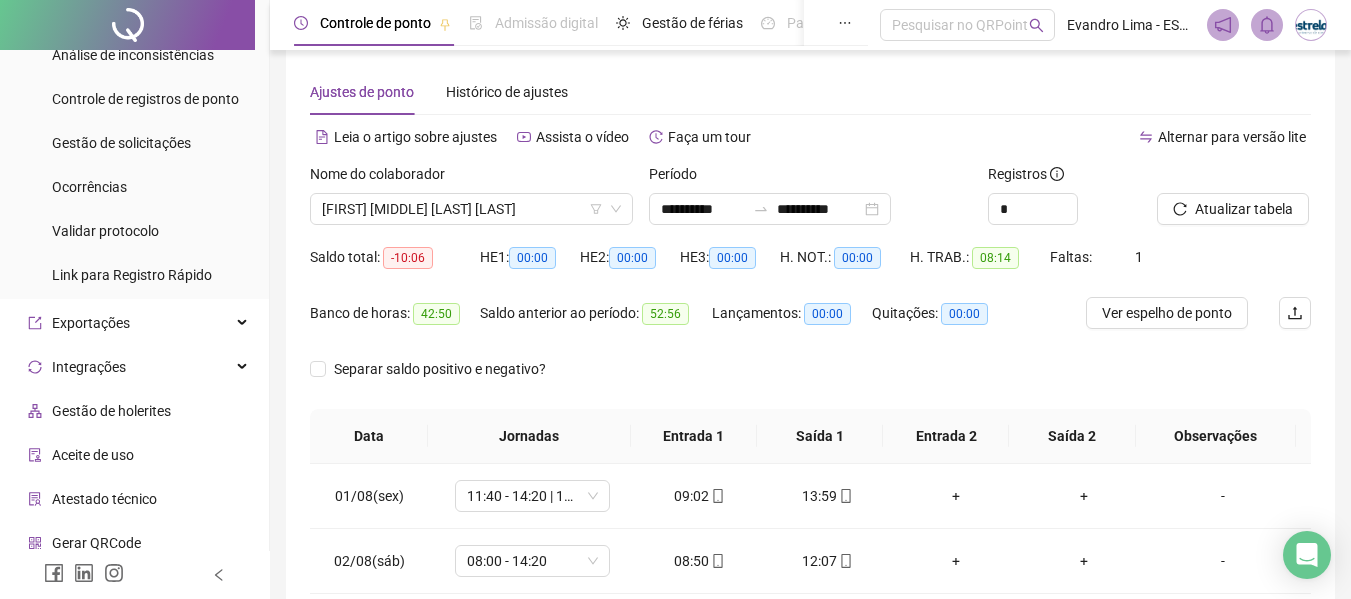 click on "Nome do colaborador [FIRST] [MIDDLE] [LAST] [LAST]" at bounding box center (471, 202) 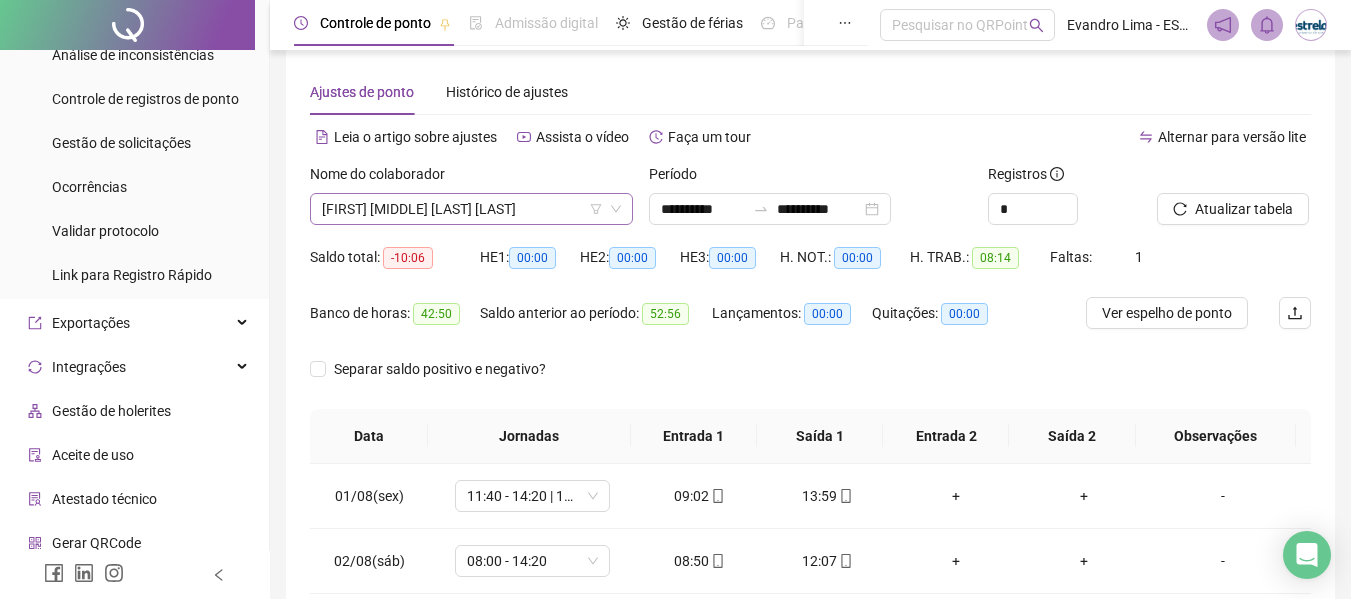 click on "[FIRST] [MIDDLE] [LAST] [LAST]" at bounding box center [471, 209] 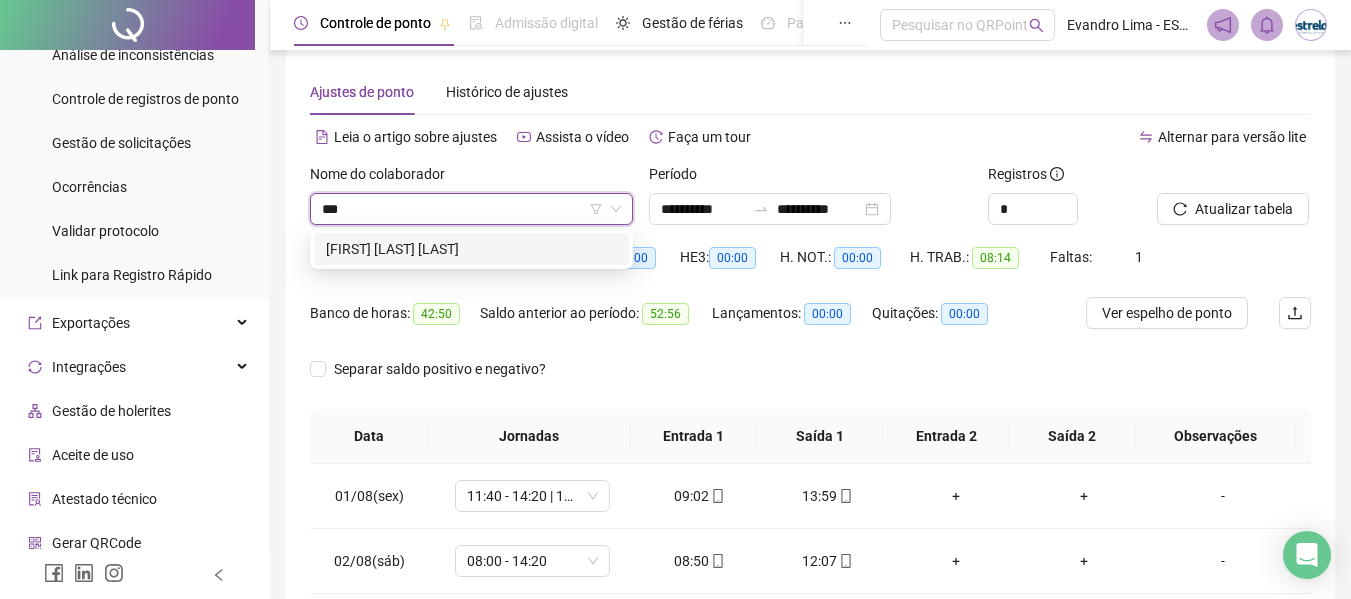 scroll, scrollTop: 0, scrollLeft: 0, axis: both 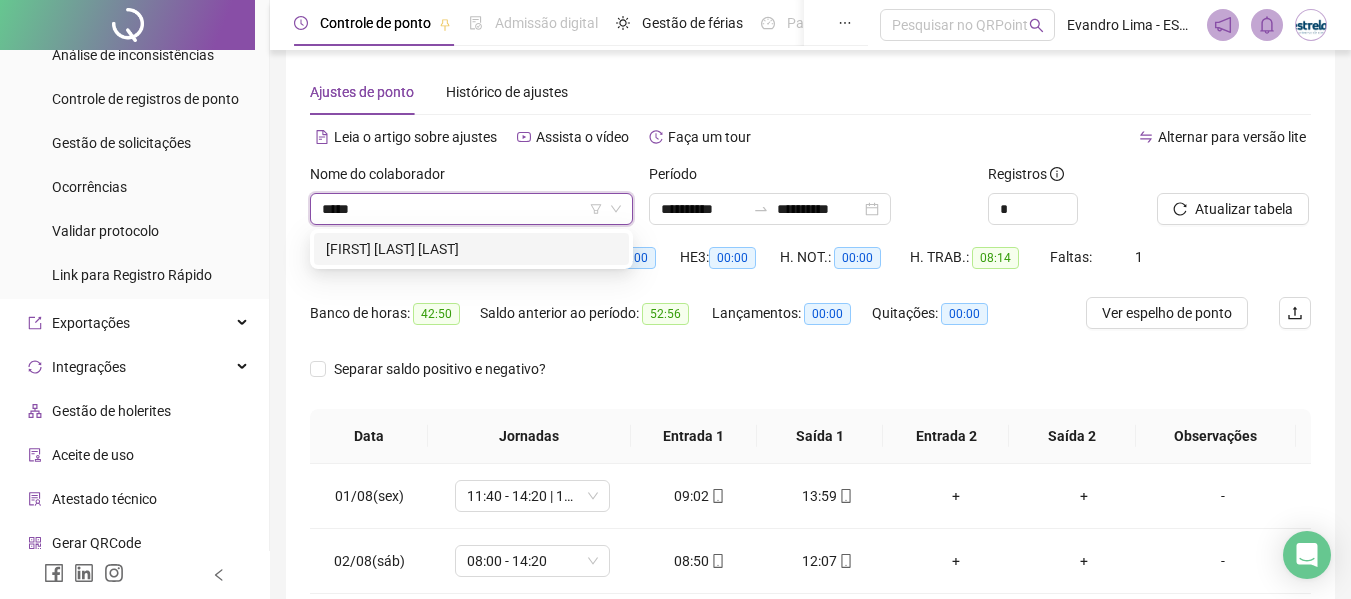 type on "******" 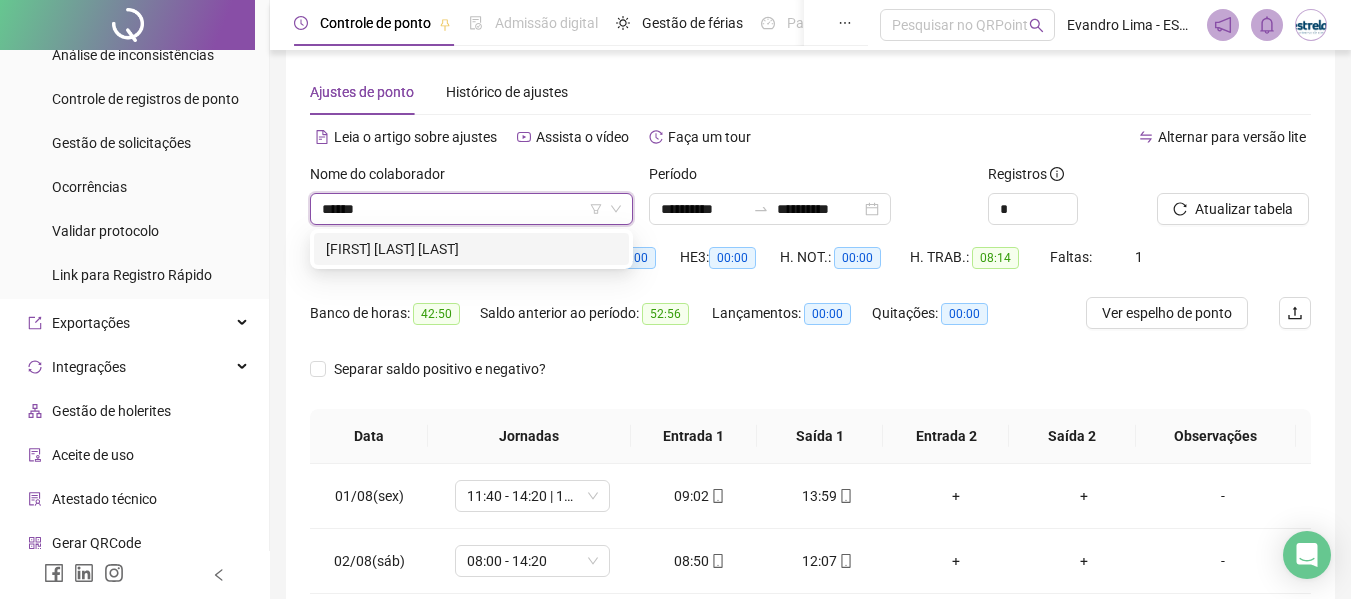 click on "[FIRST] [LAST] [LAST]" at bounding box center (471, 249) 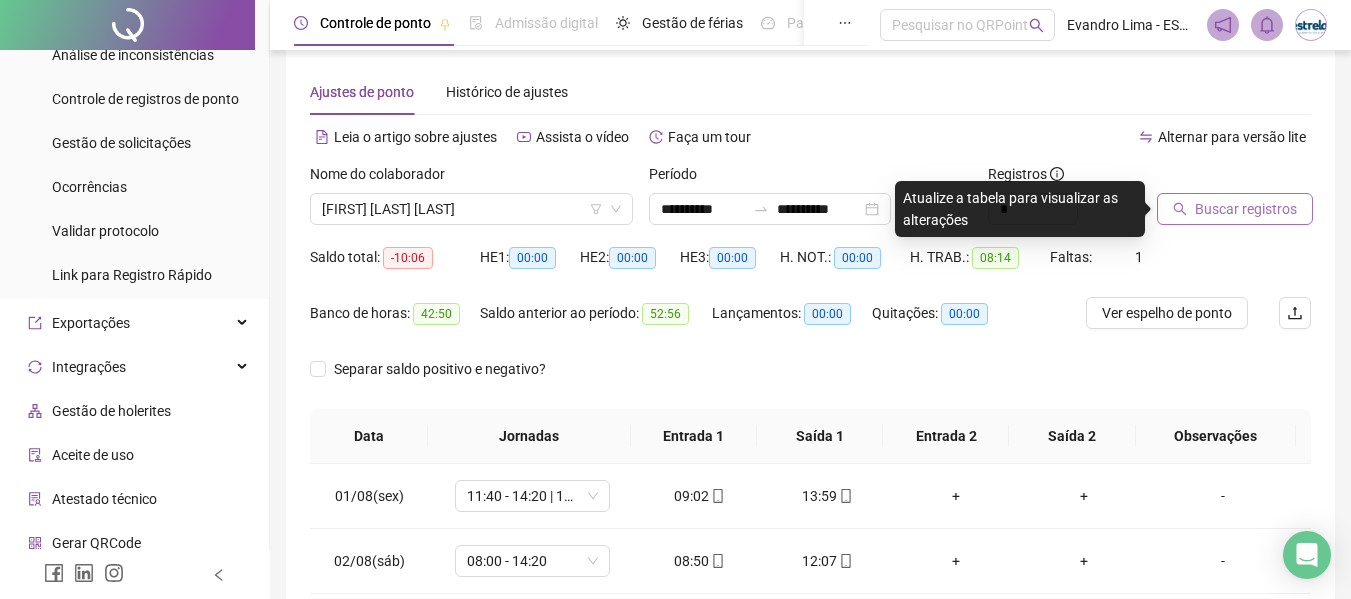 click on "Buscar registros" at bounding box center (1246, 209) 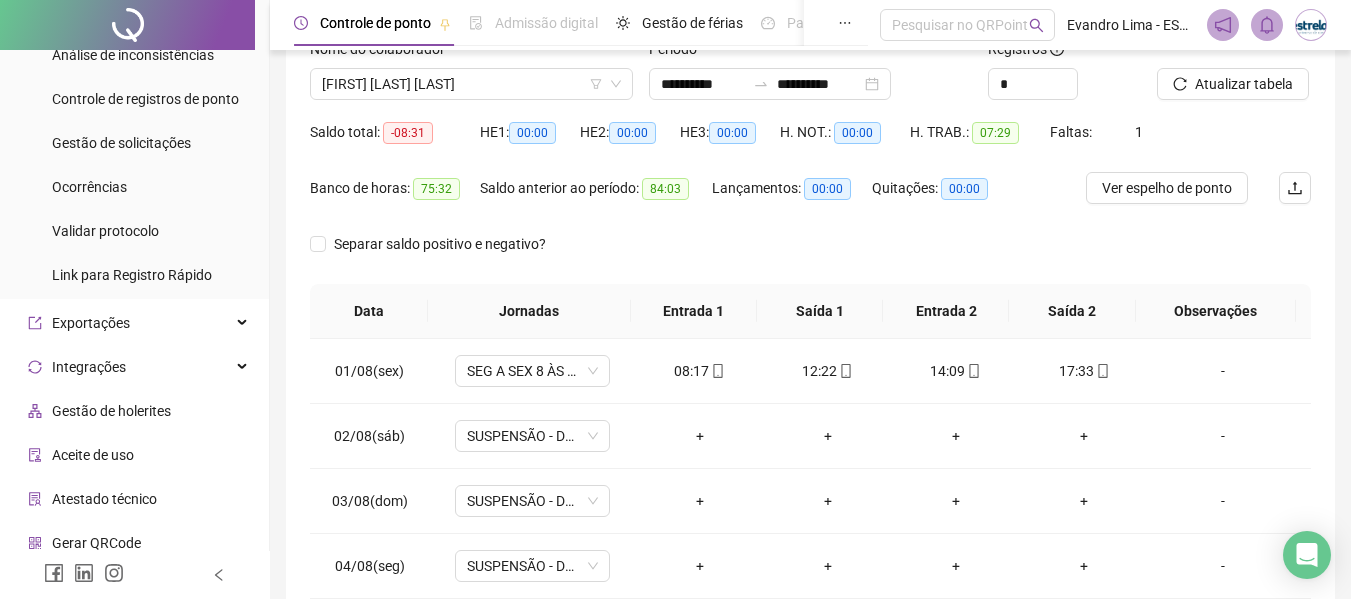 scroll, scrollTop: 321, scrollLeft: 0, axis: vertical 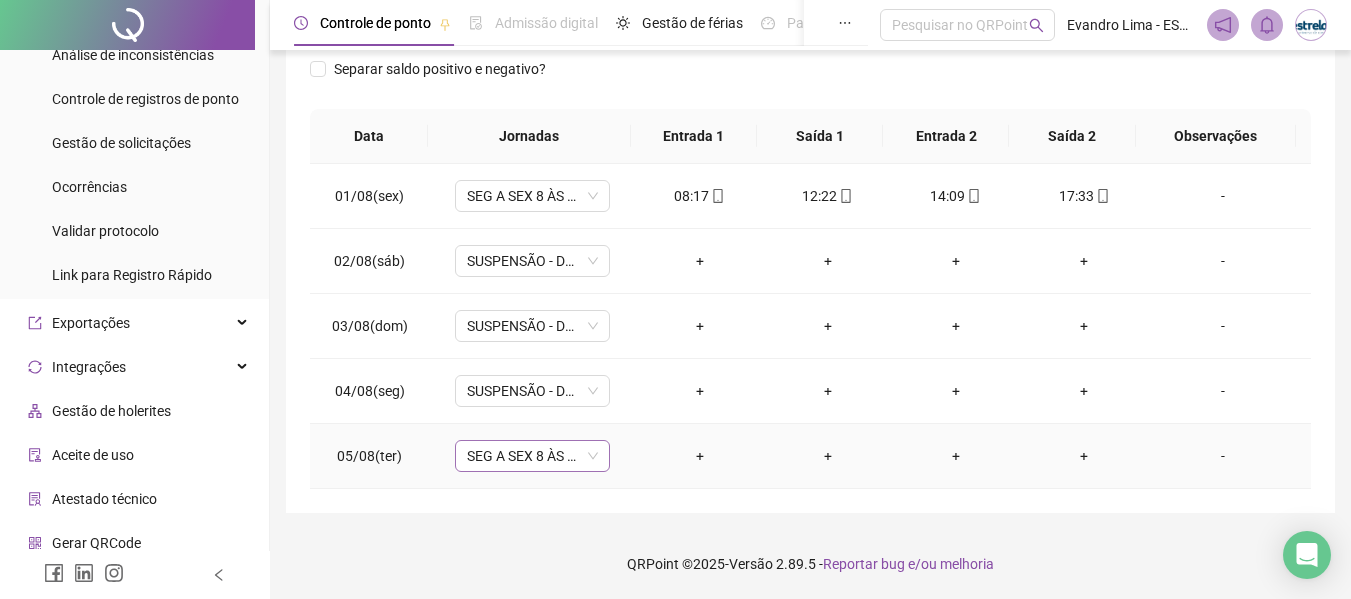 click on "SEG A SEX 8 ÀS 18 HRS" at bounding box center [532, 456] 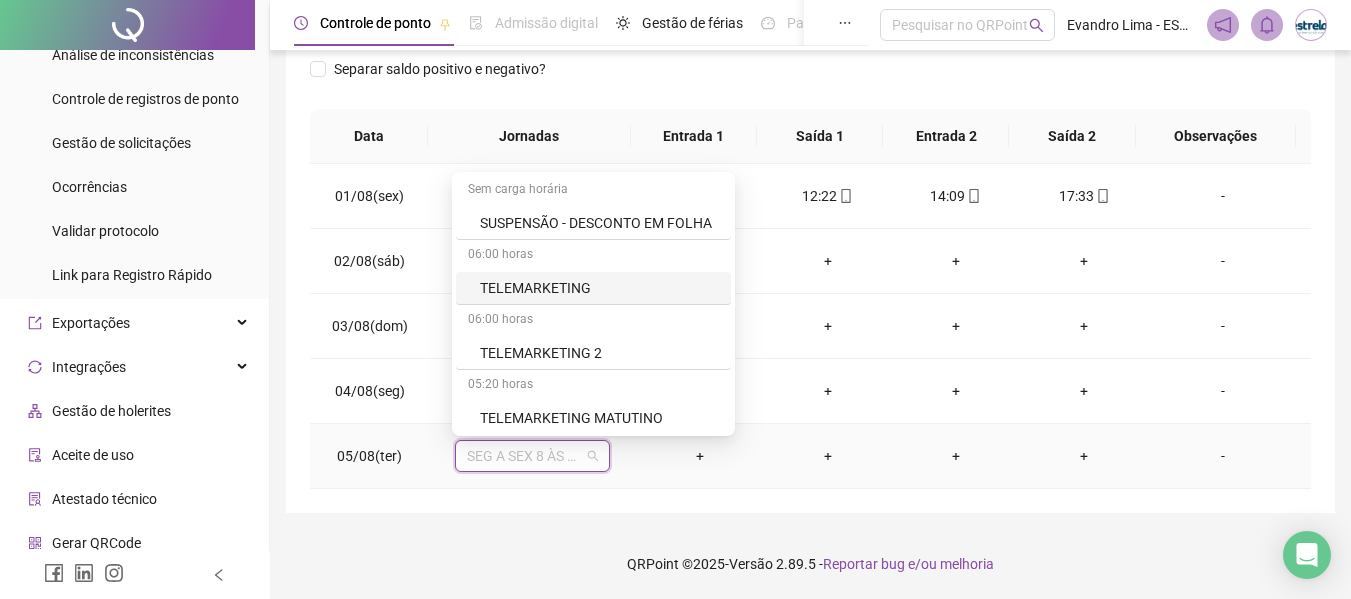 scroll, scrollTop: 1594, scrollLeft: 0, axis: vertical 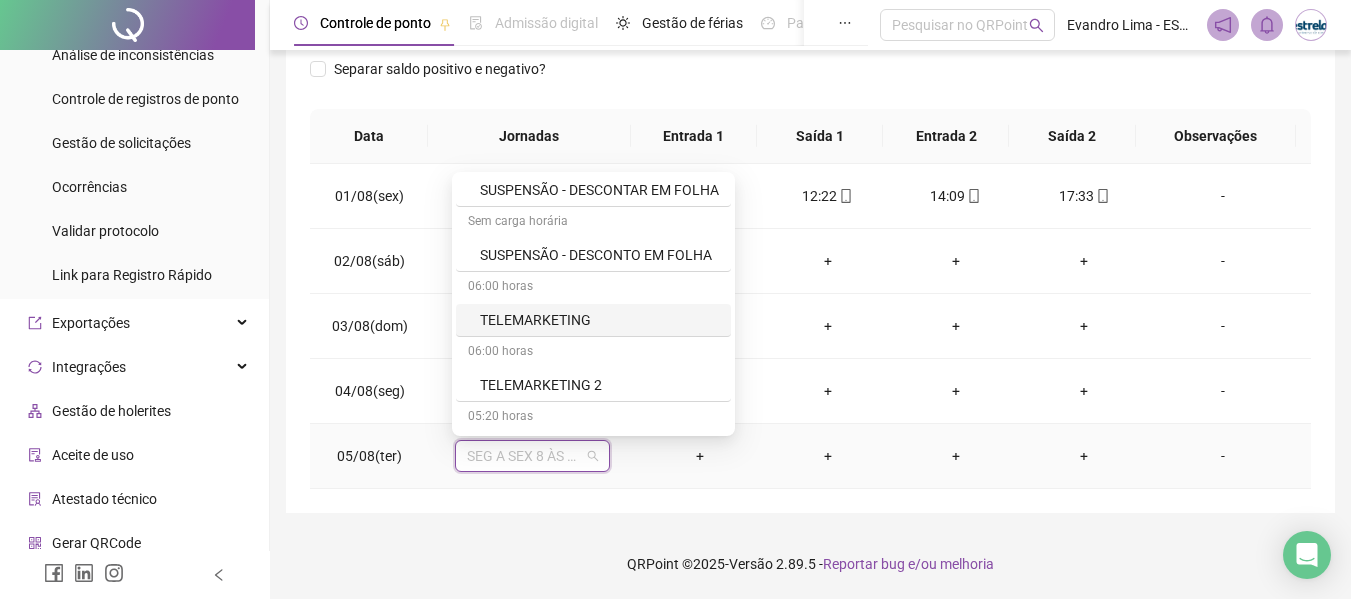 click on "SUSPENSÃO - DESCONTO EM FOLHA" at bounding box center [599, 255] 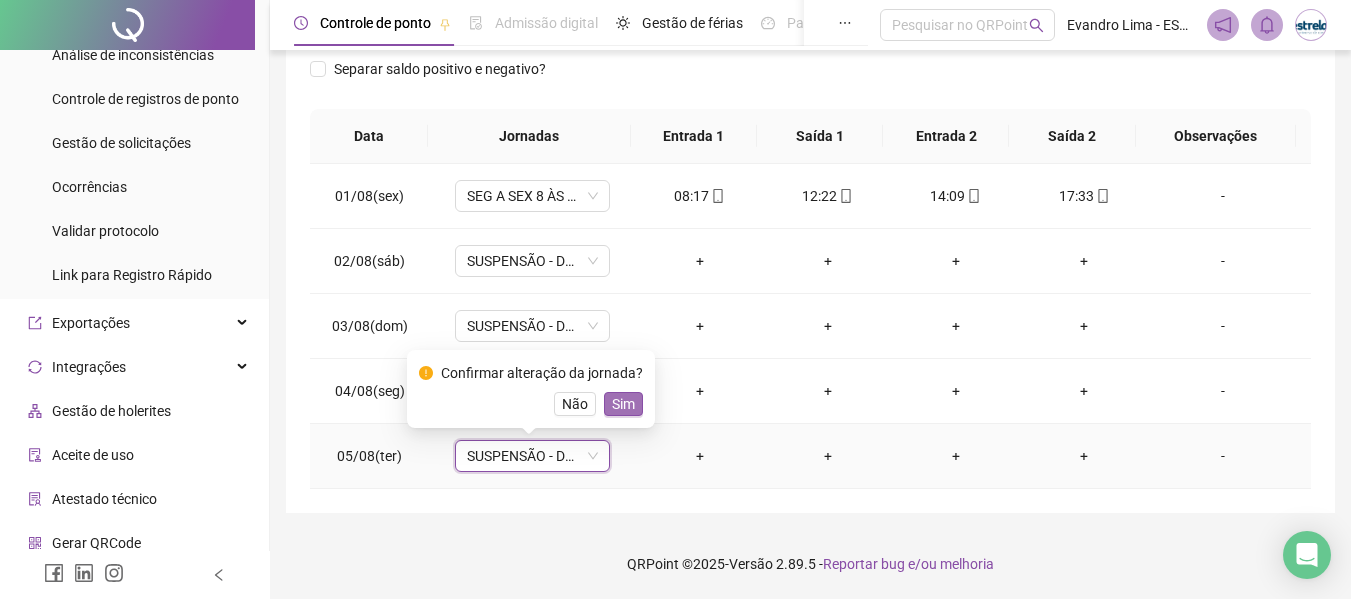 click on "Sim" at bounding box center [623, 404] 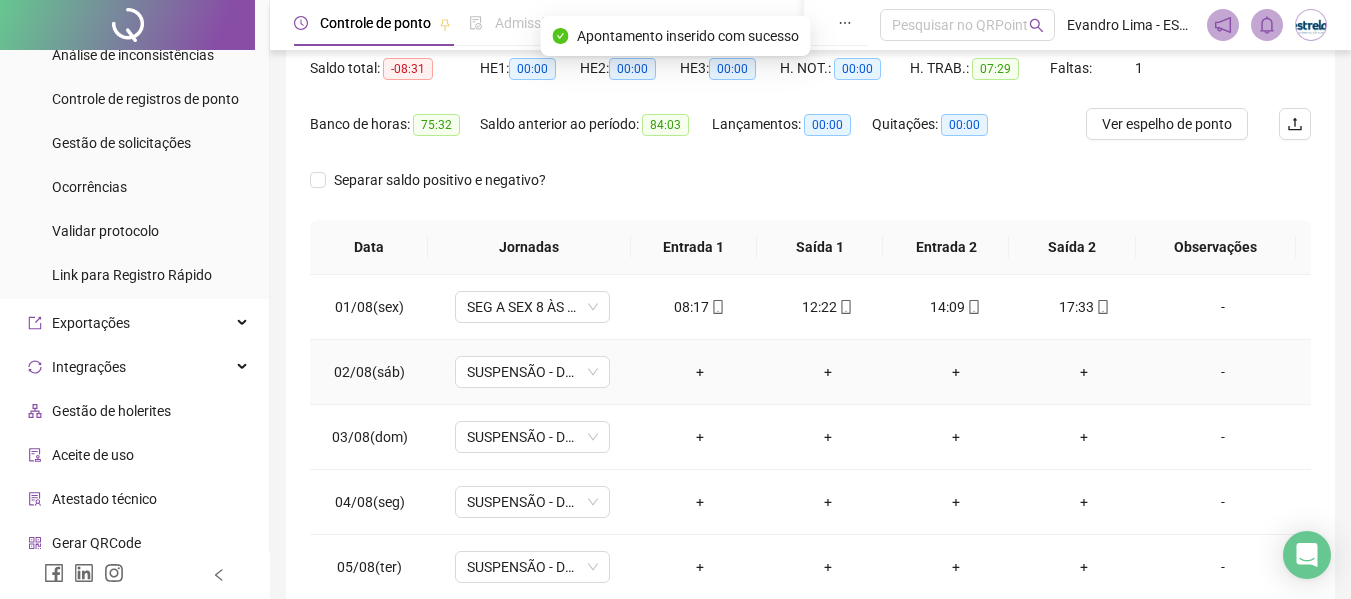 scroll, scrollTop: 21, scrollLeft: 0, axis: vertical 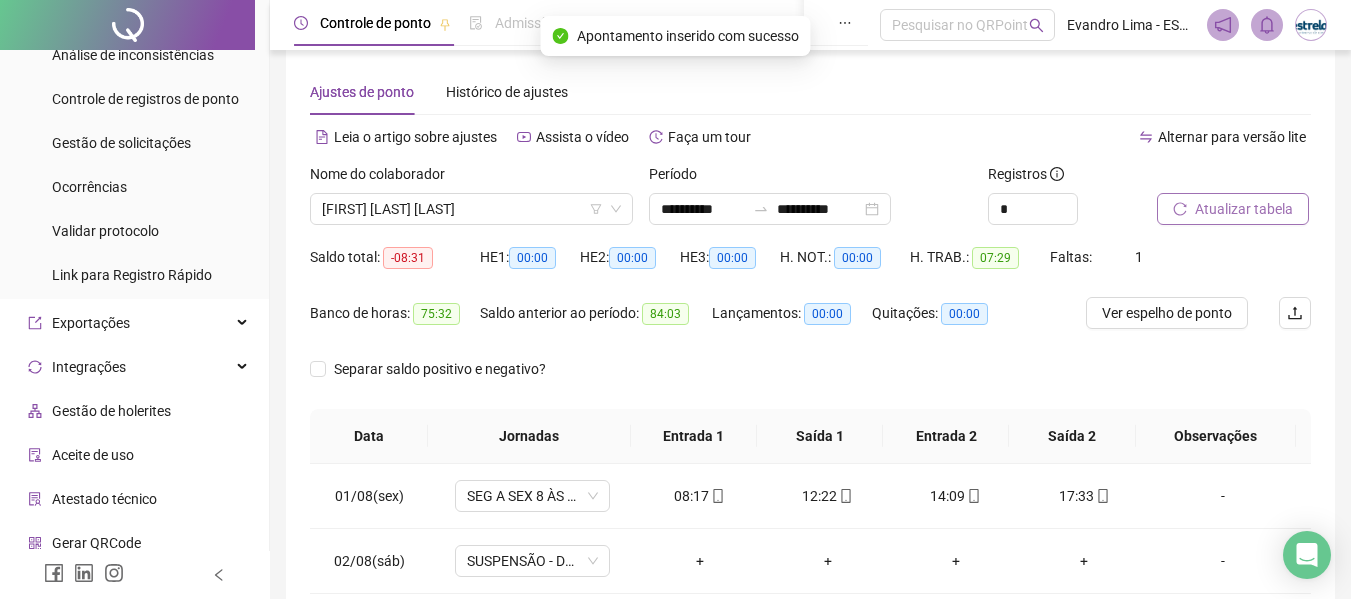click on "Atualizar tabela" at bounding box center [1244, 209] 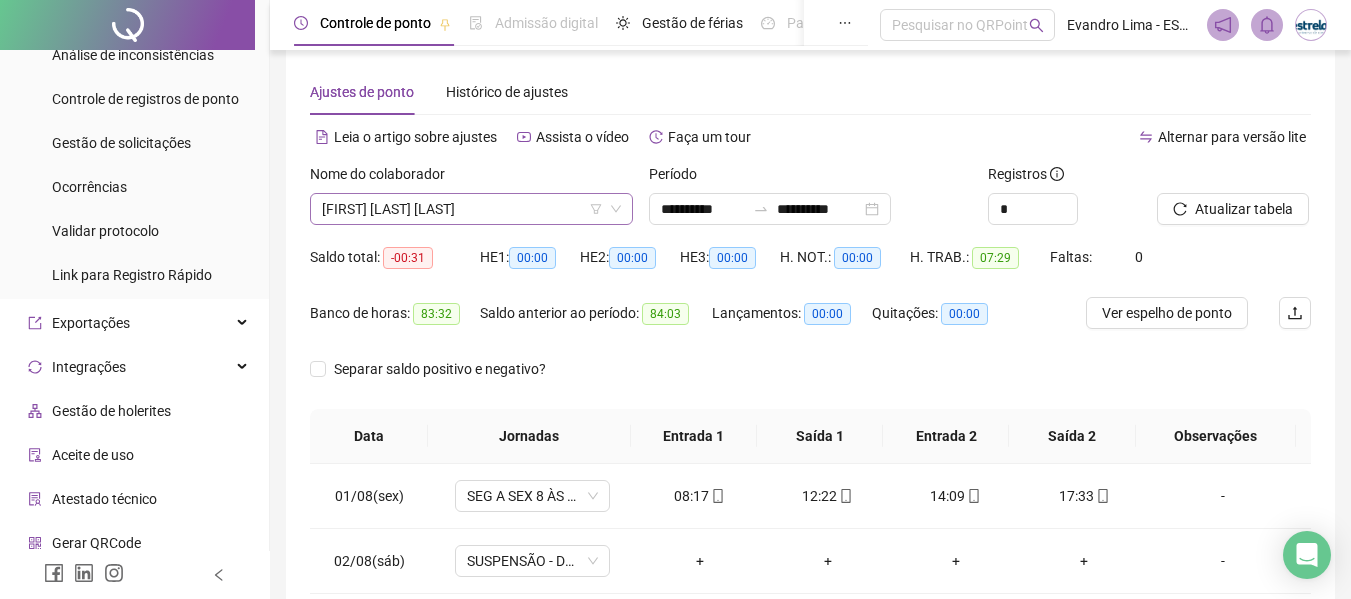 click on "[FIRST] [LAST] [LAST]" at bounding box center [471, 209] 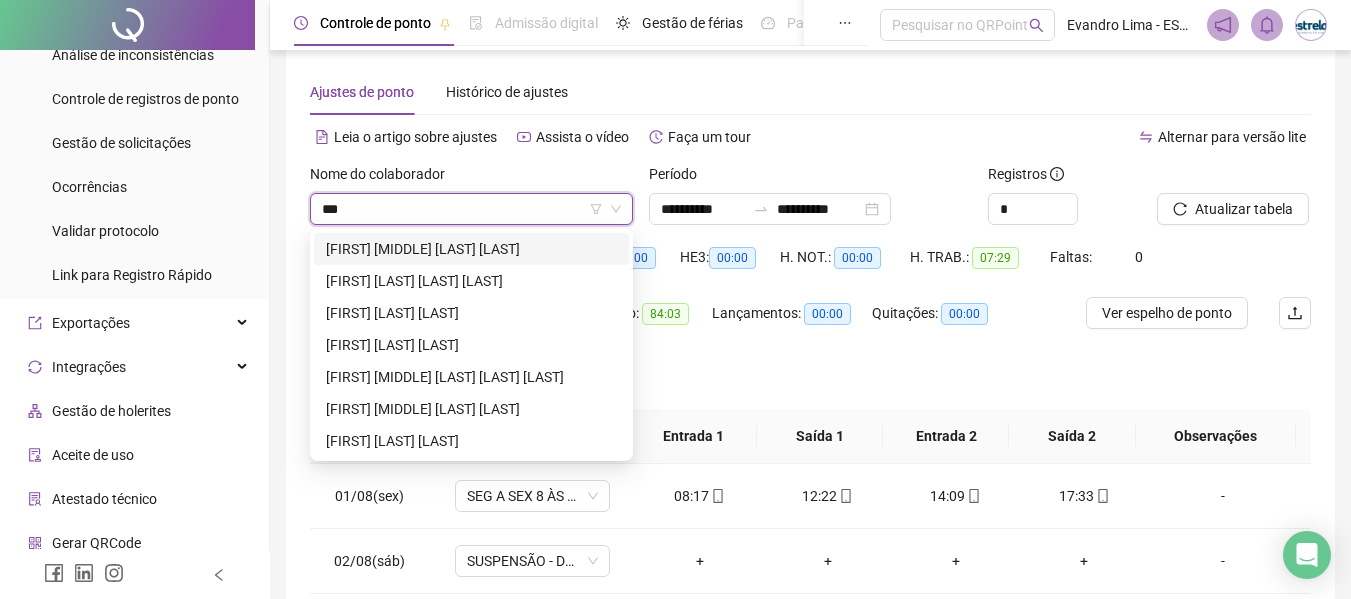 scroll, scrollTop: 0, scrollLeft: 0, axis: both 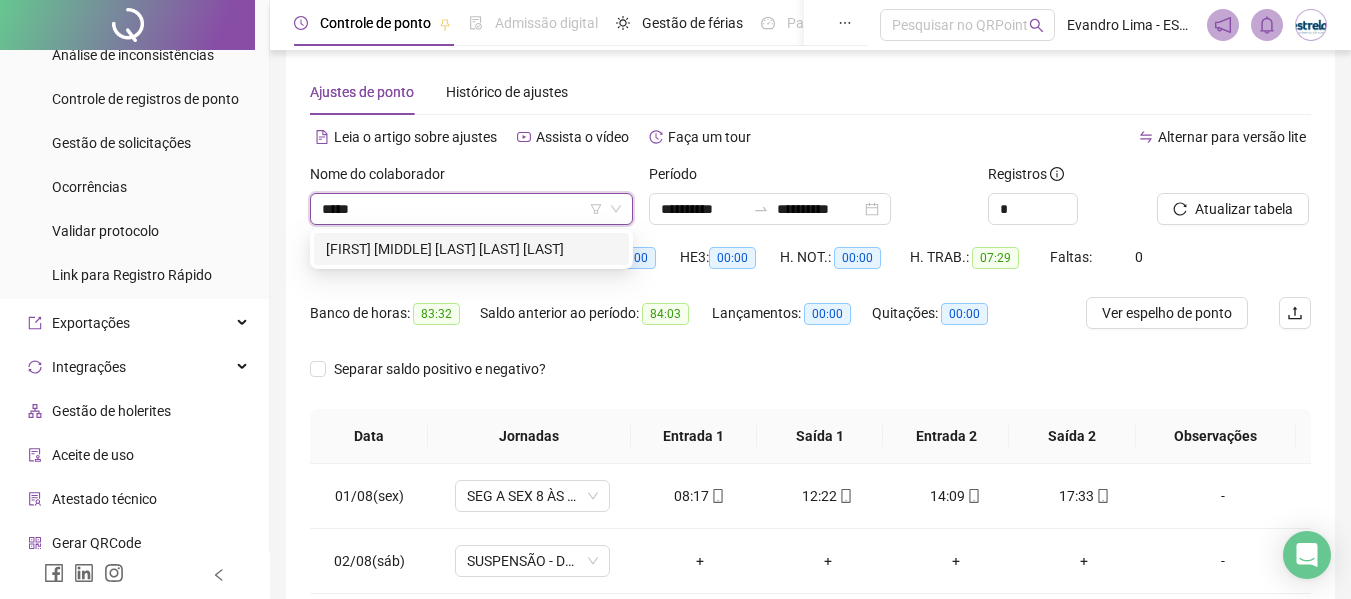type on "******" 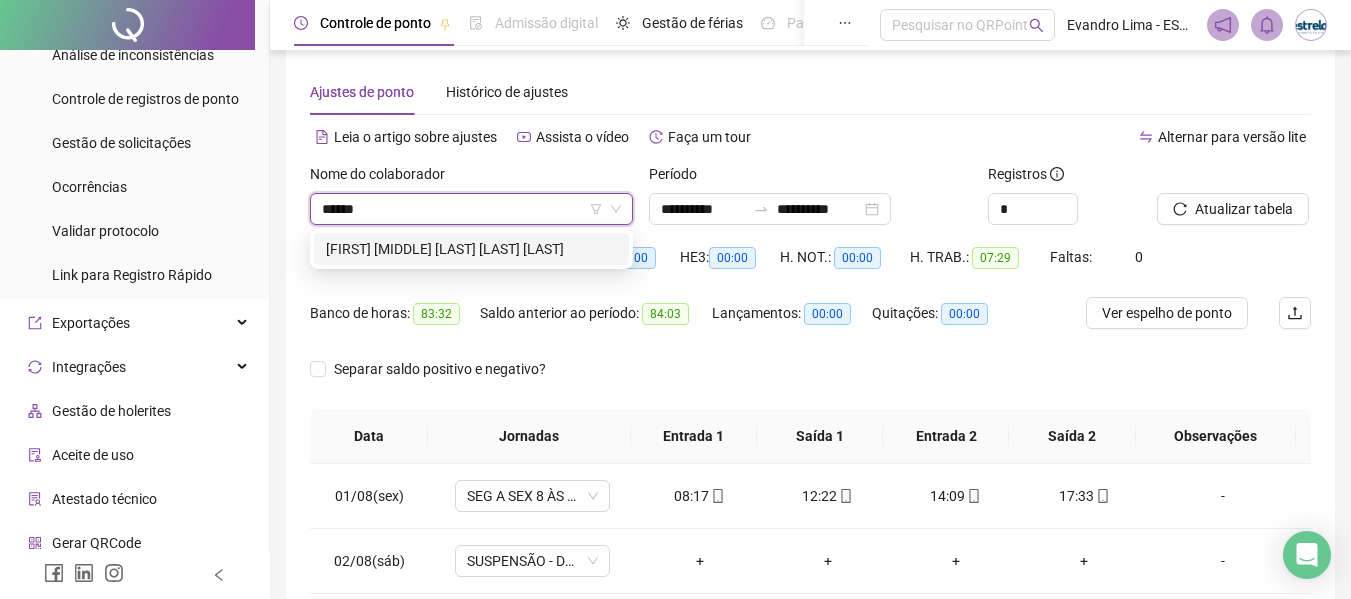 click on "[FIRST] [MIDDLE] [LAST] [LAST] [LAST]" at bounding box center [471, 249] 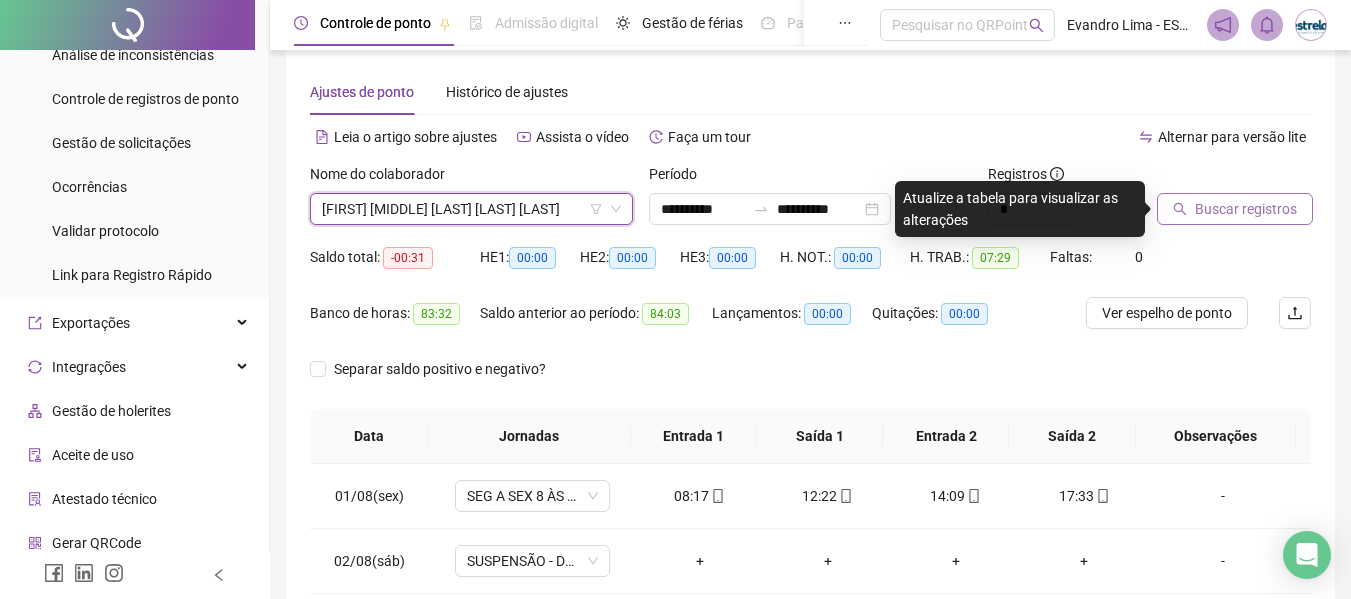 click on "Buscar registros" at bounding box center [1235, 209] 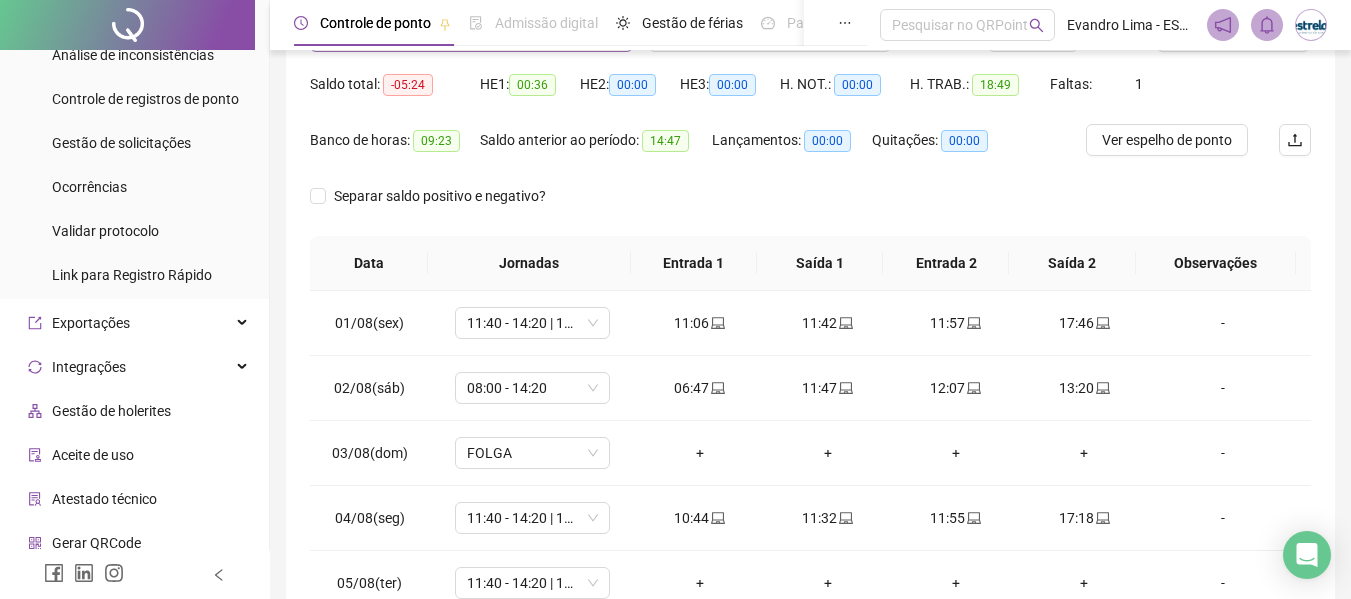 scroll, scrollTop: 0, scrollLeft: 0, axis: both 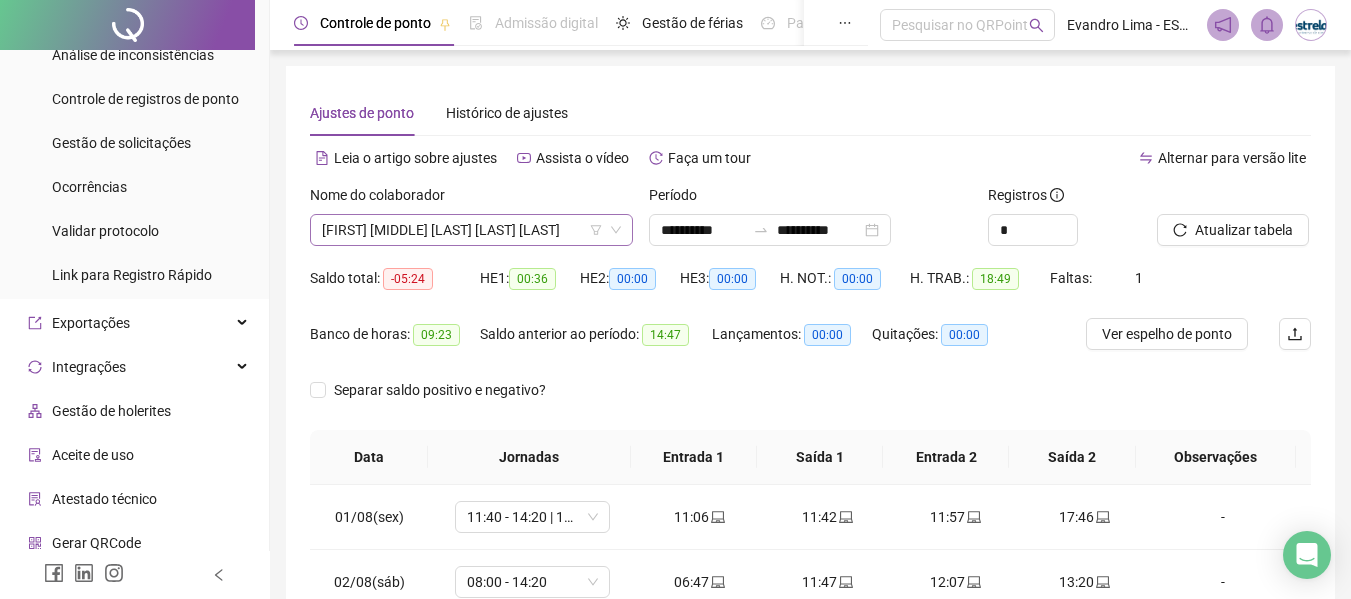 click on "[FIRST] [MIDDLE] [LAST] [LAST] [LAST]" at bounding box center [471, 230] 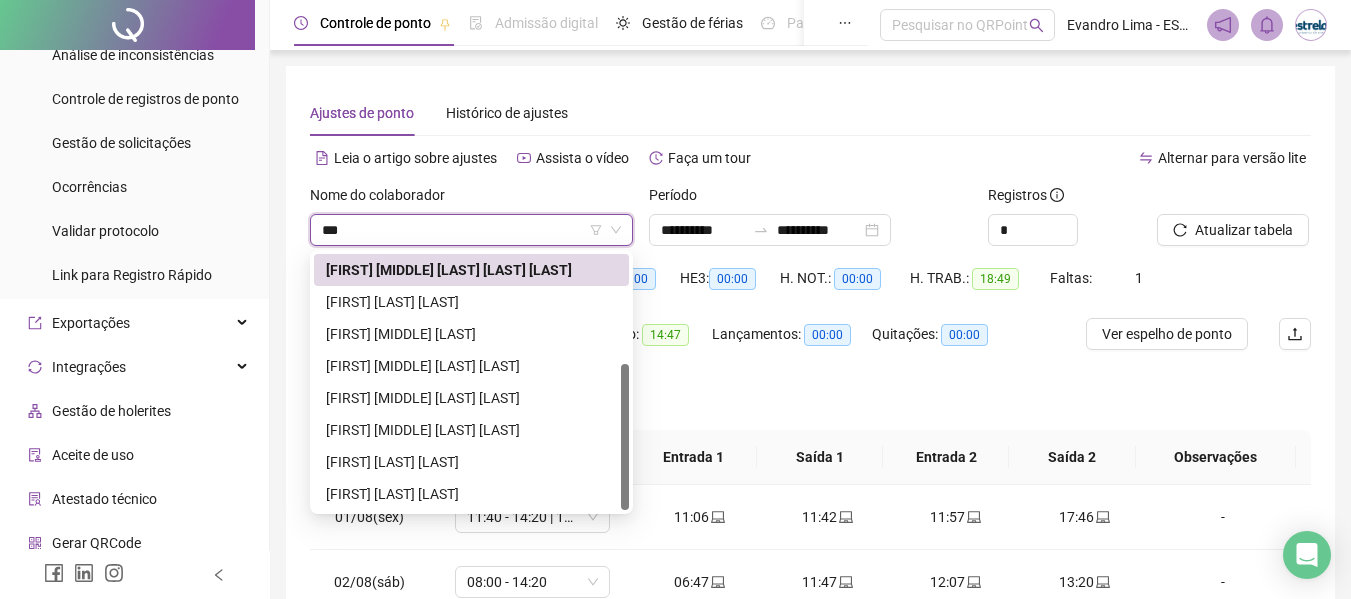 scroll, scrollTop: 0, scrollLeft: 0, axis: both 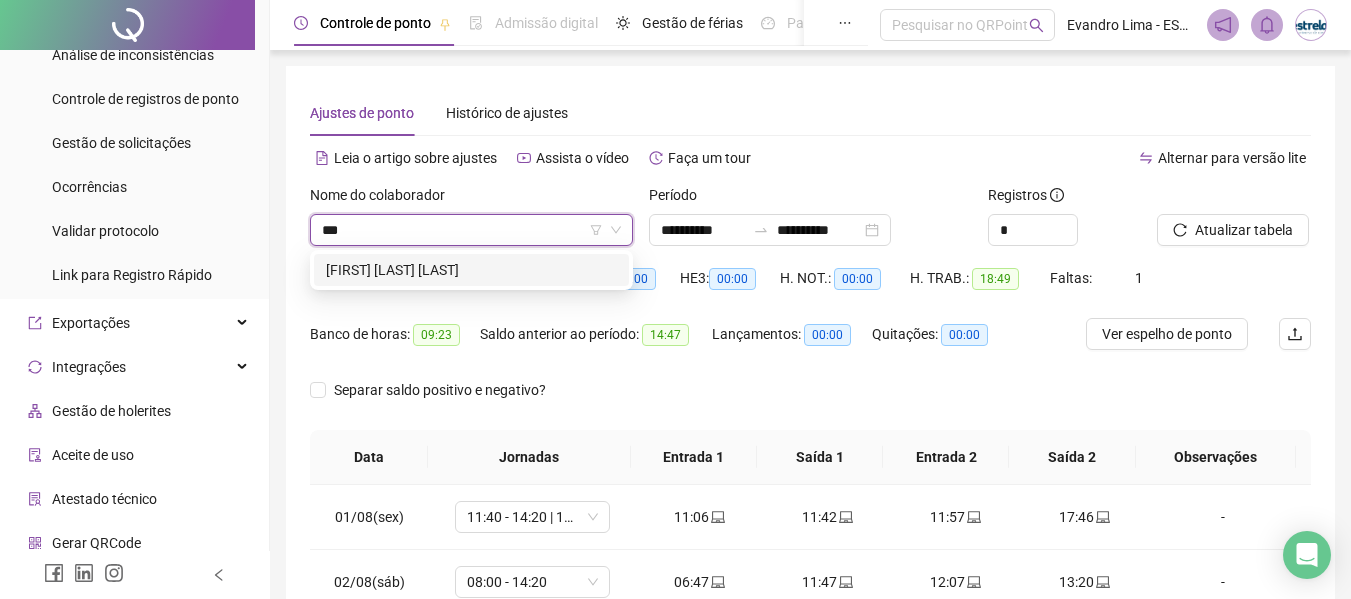 type on "****" 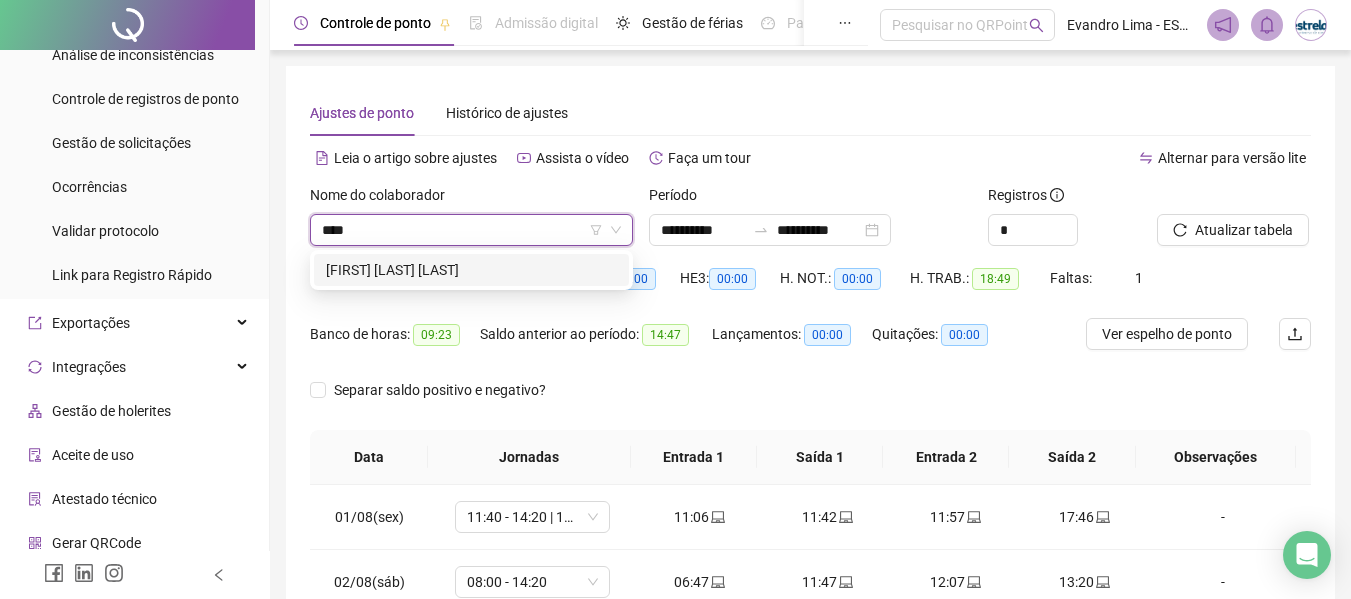 click on "[FIRST] [LAST] [LAST]" at bounding box center [471, 270] 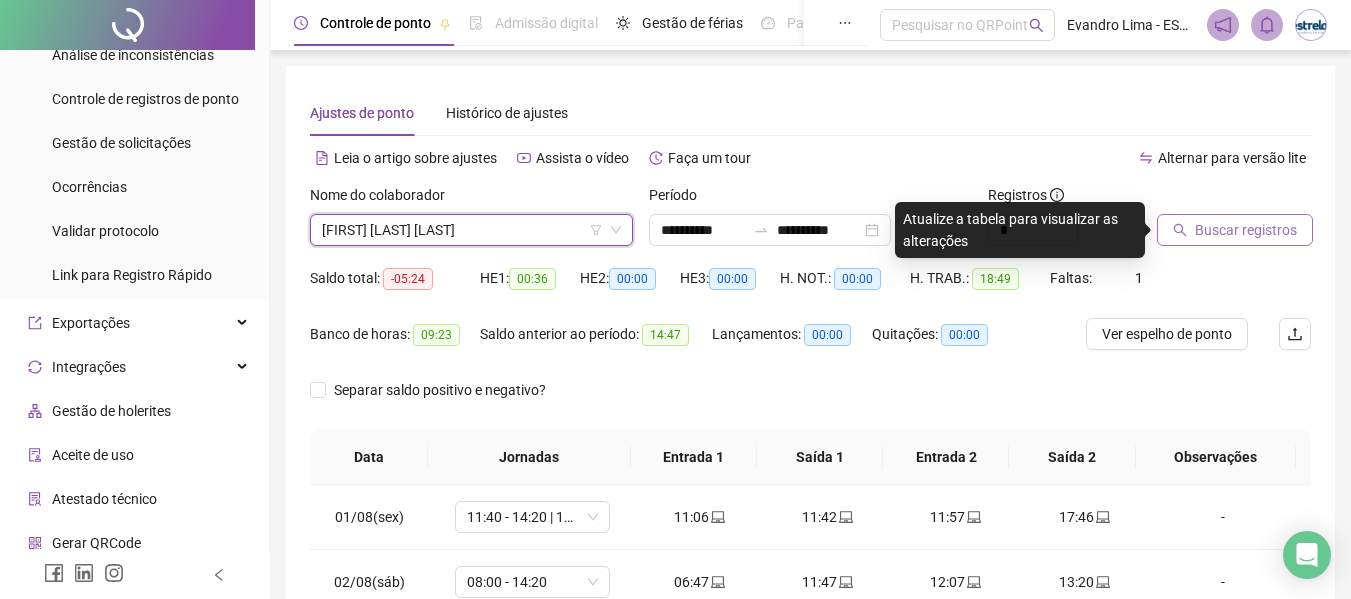 click on "Buscar registros" at bounding box center [1246, 230] 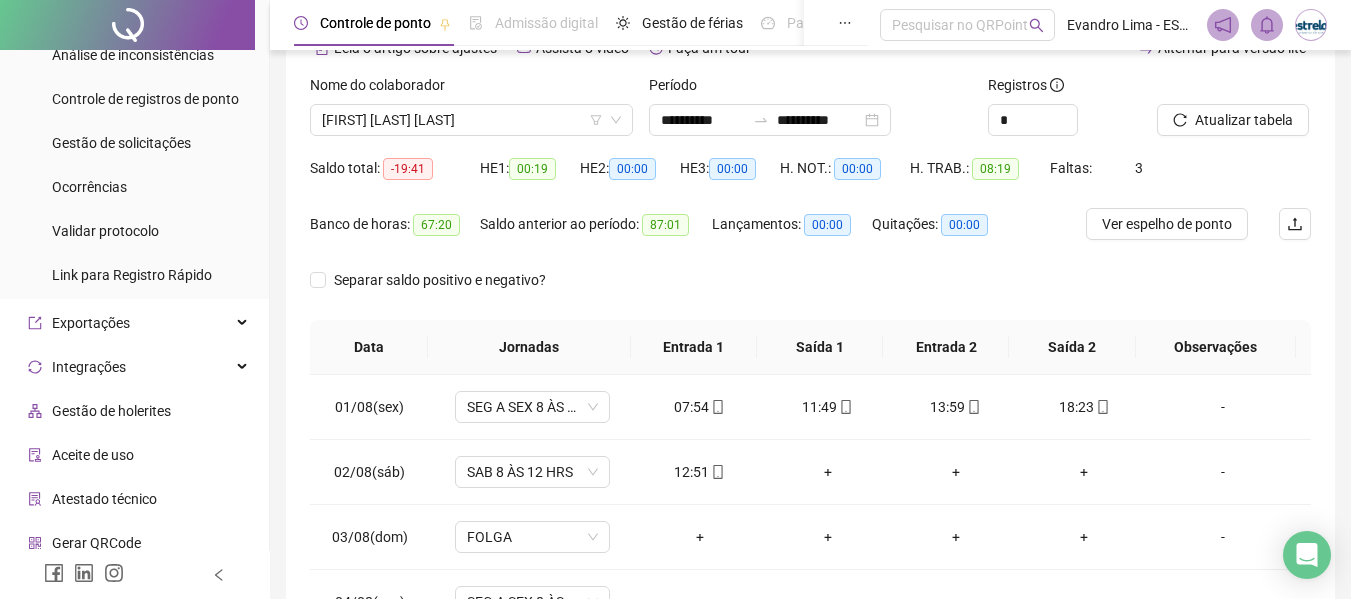 scroll, scrollTop: 300, scrollLeft: 0, axis: vertical 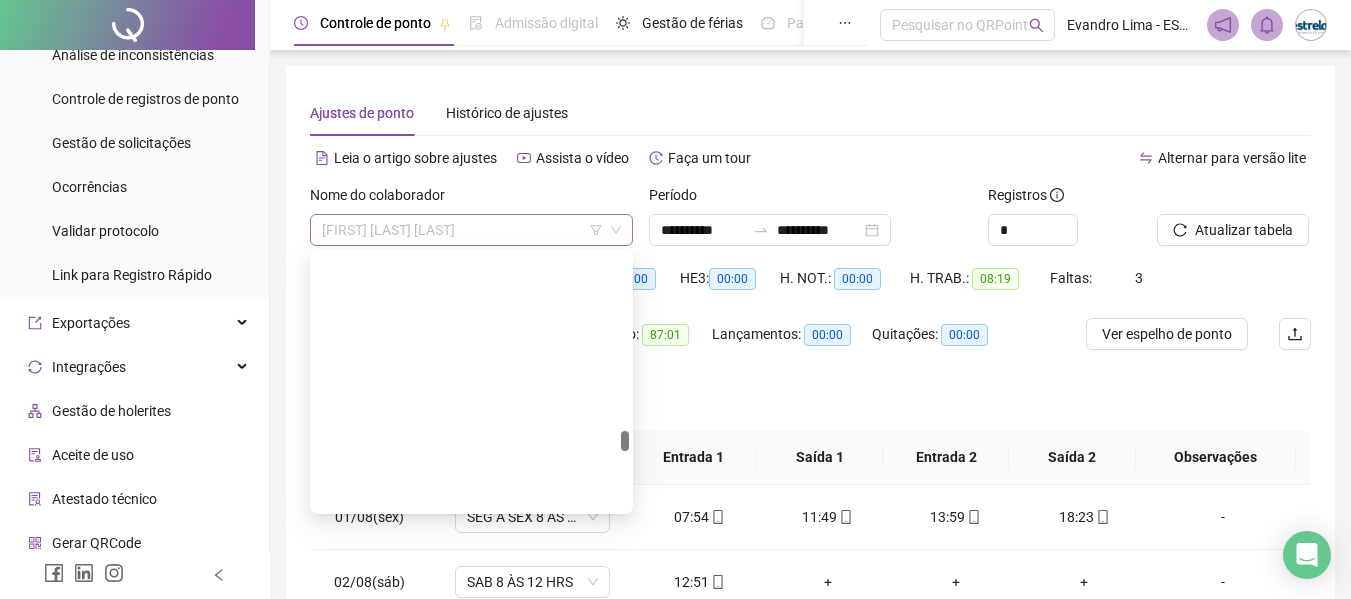 click on "[FIRST] [LAST] [LAST]" at bounding box center (471, 230) 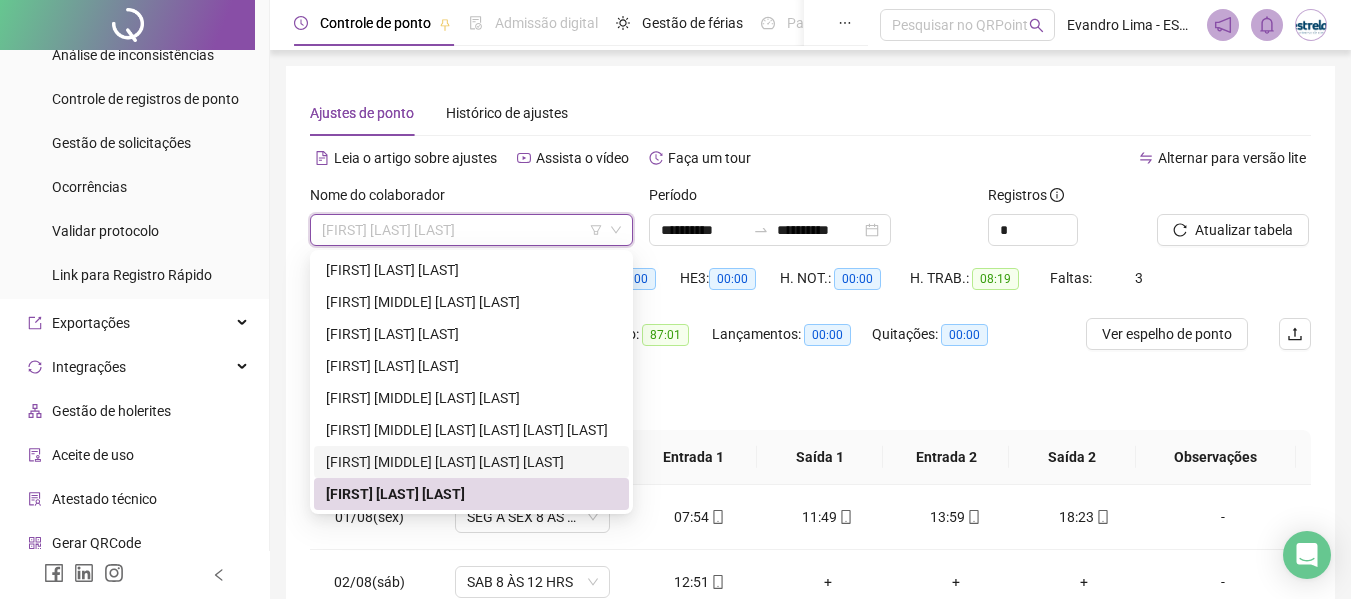 click on "**********" at bounding box center (810, 450) 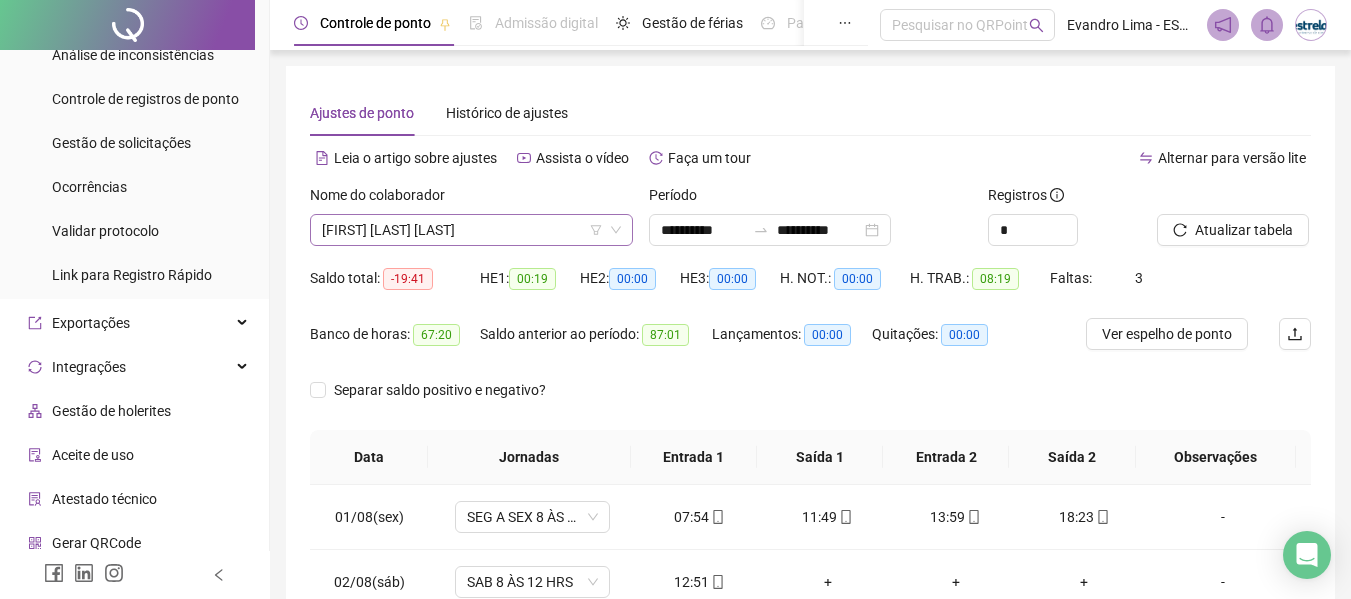 click on "[FIRST] [LAST] [LAST]" at bounding box center [471, 230] 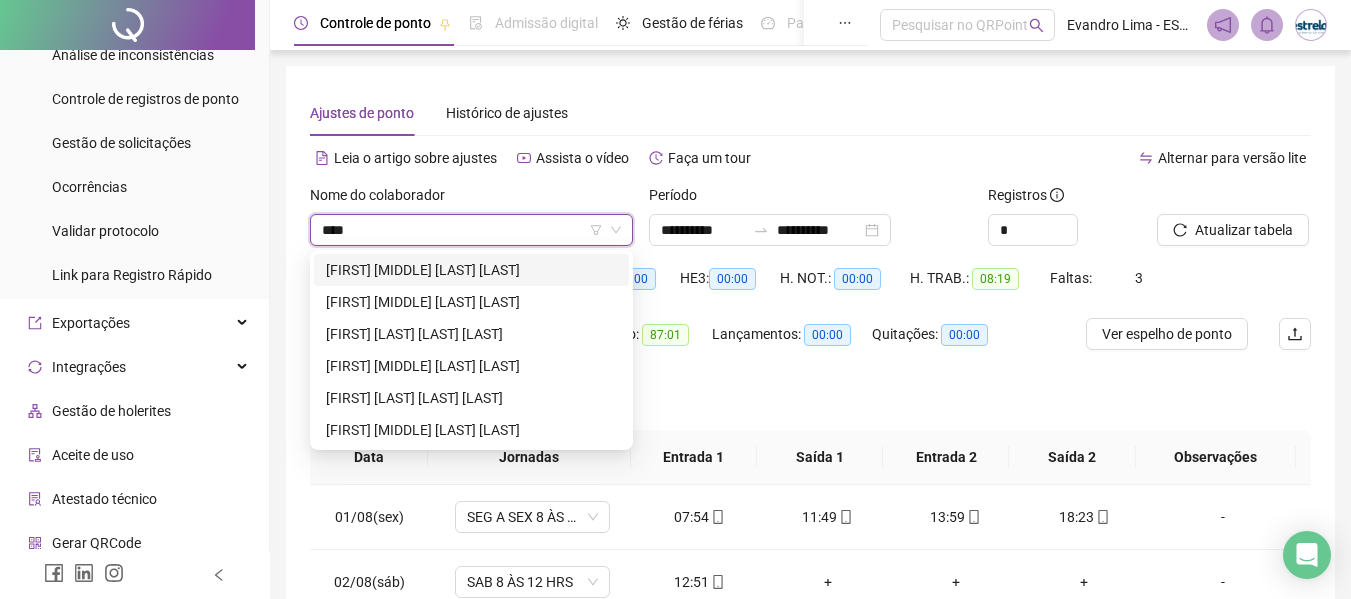 scroll, scrollTop: 0, scrollLeft: 0, axis: both 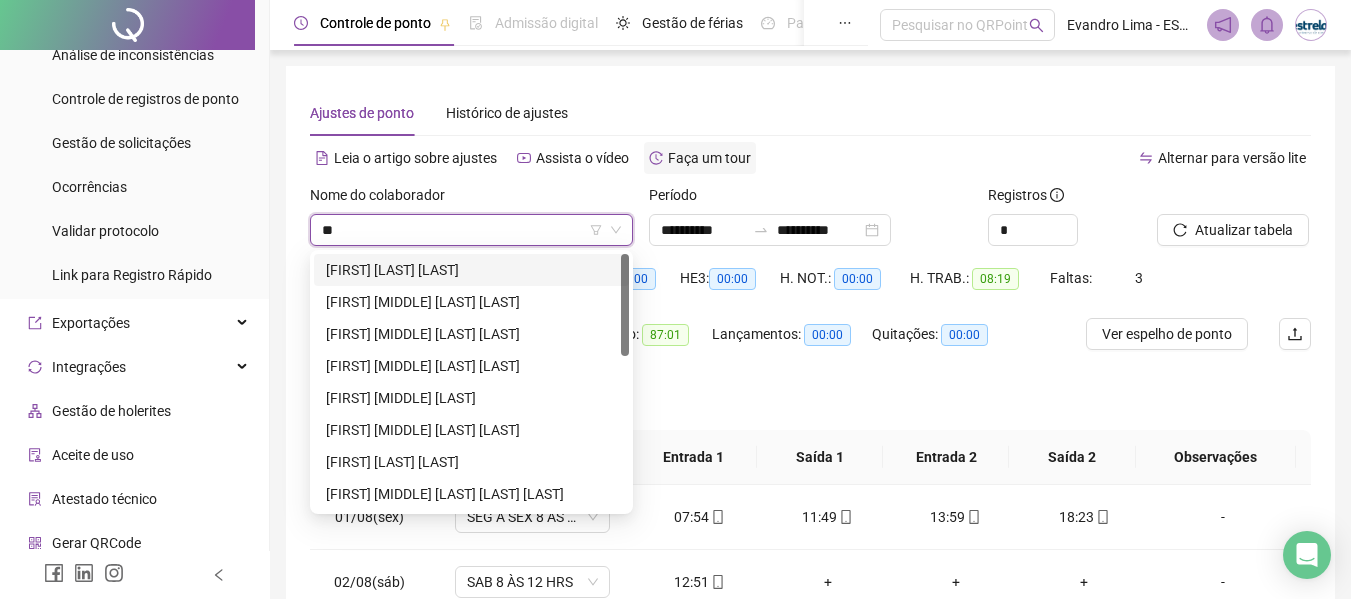 type on "*" 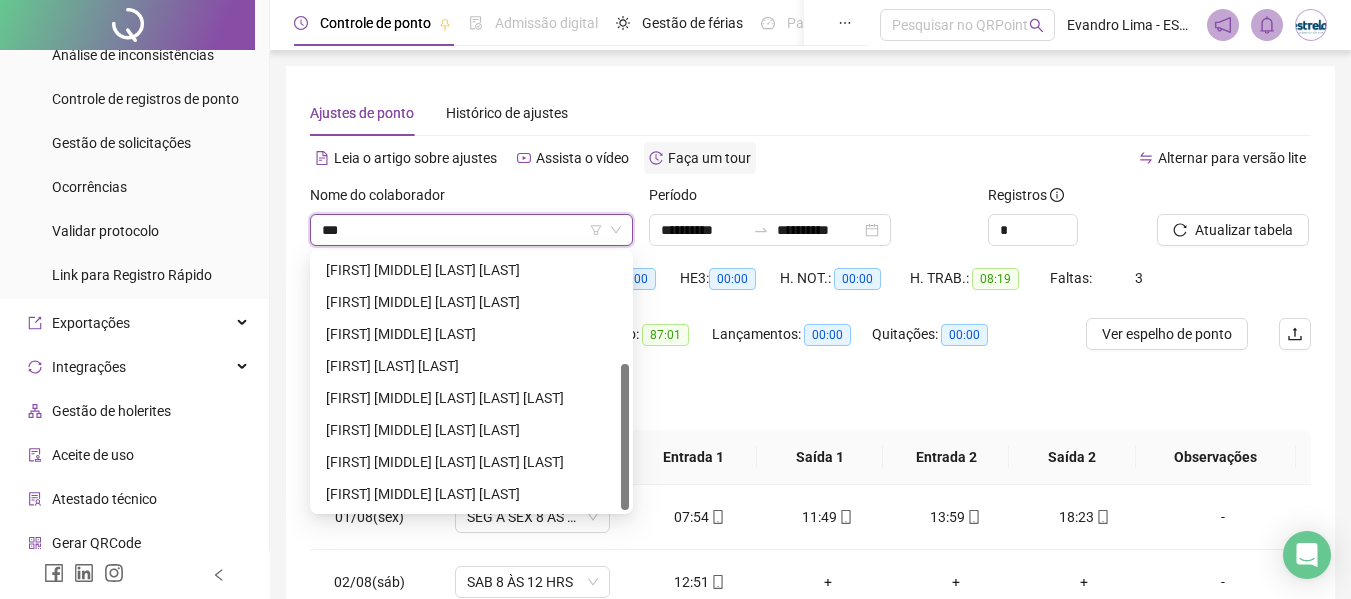 scroll, scrollTop: 0, scrollLeft: 0, axis: both 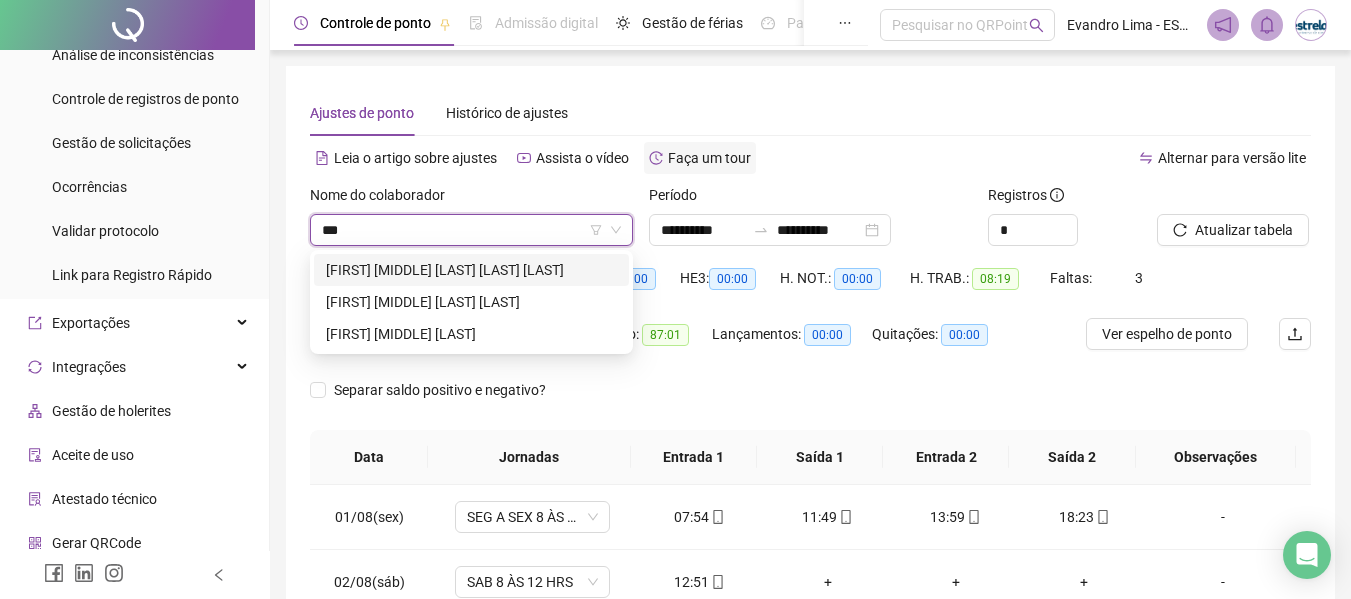 type on "****" 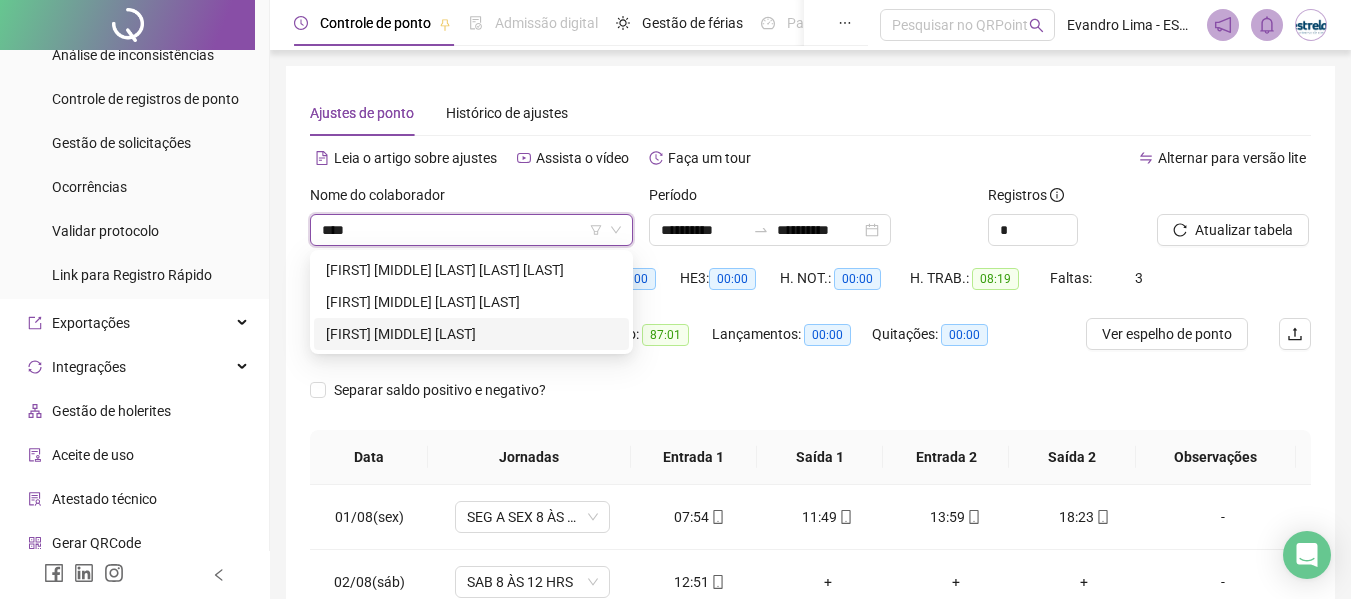 click on "[FIRST] [MIDDLE] [LAST]" at bounding box center [471, 334] 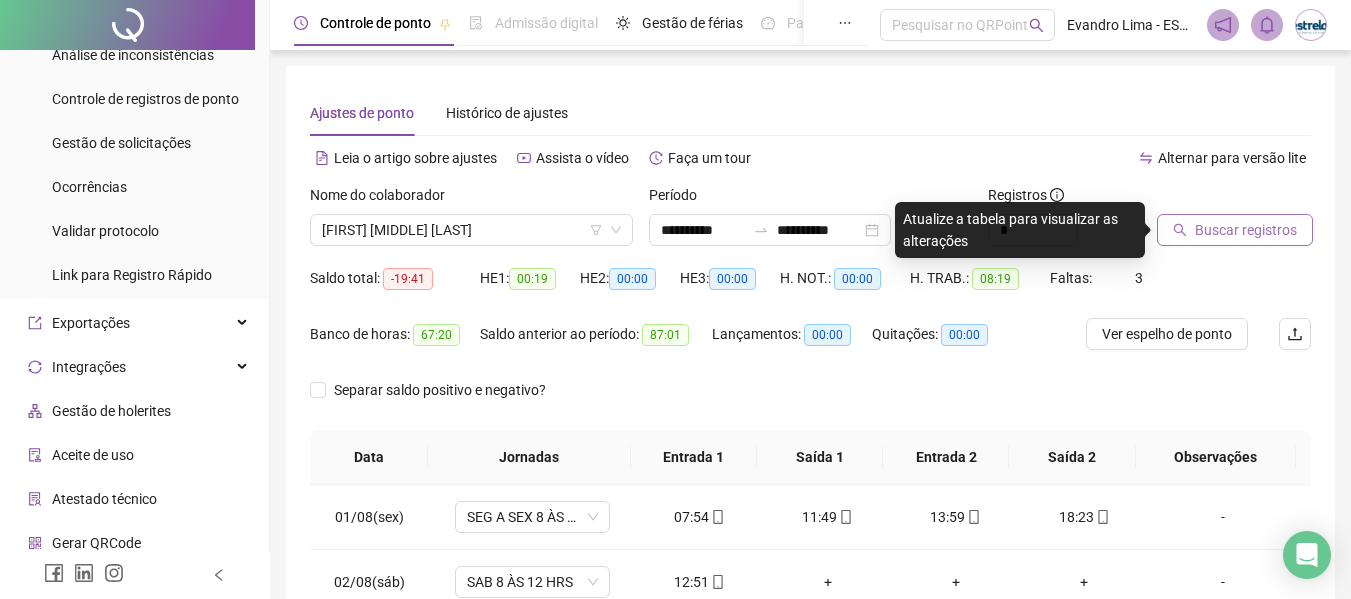 click 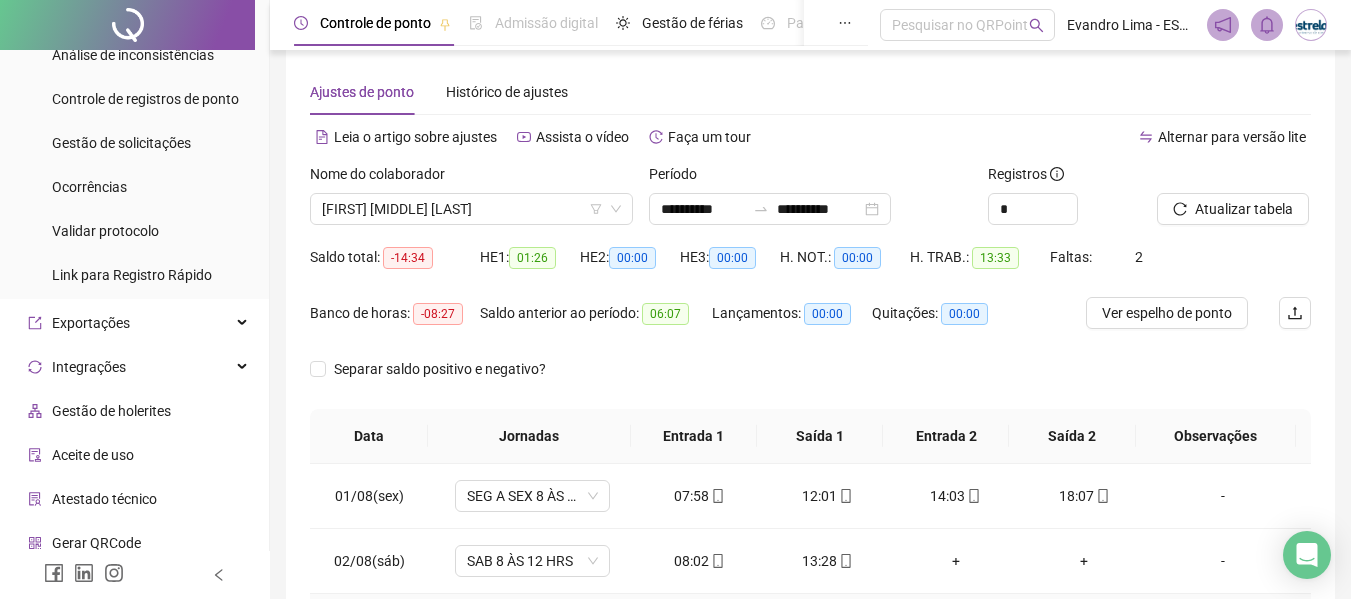 scroll, scrollTop: 0, scrollLeft: 0, axis: both 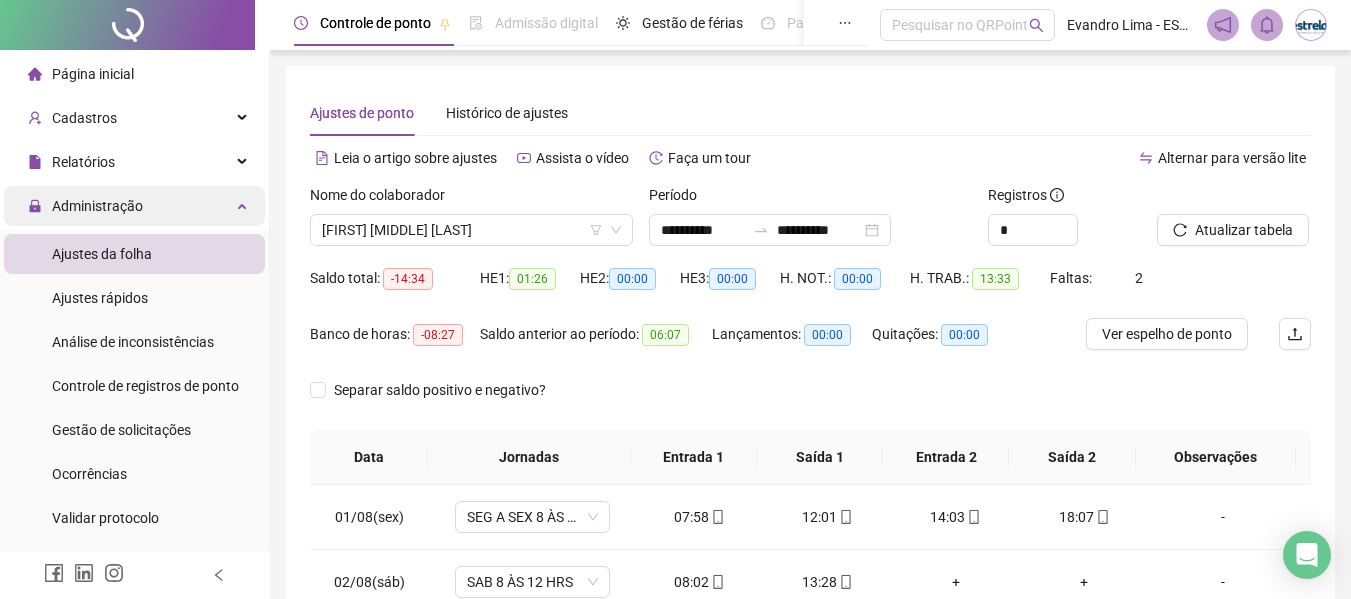 click on "Administração" at bounding box center [134, 206] 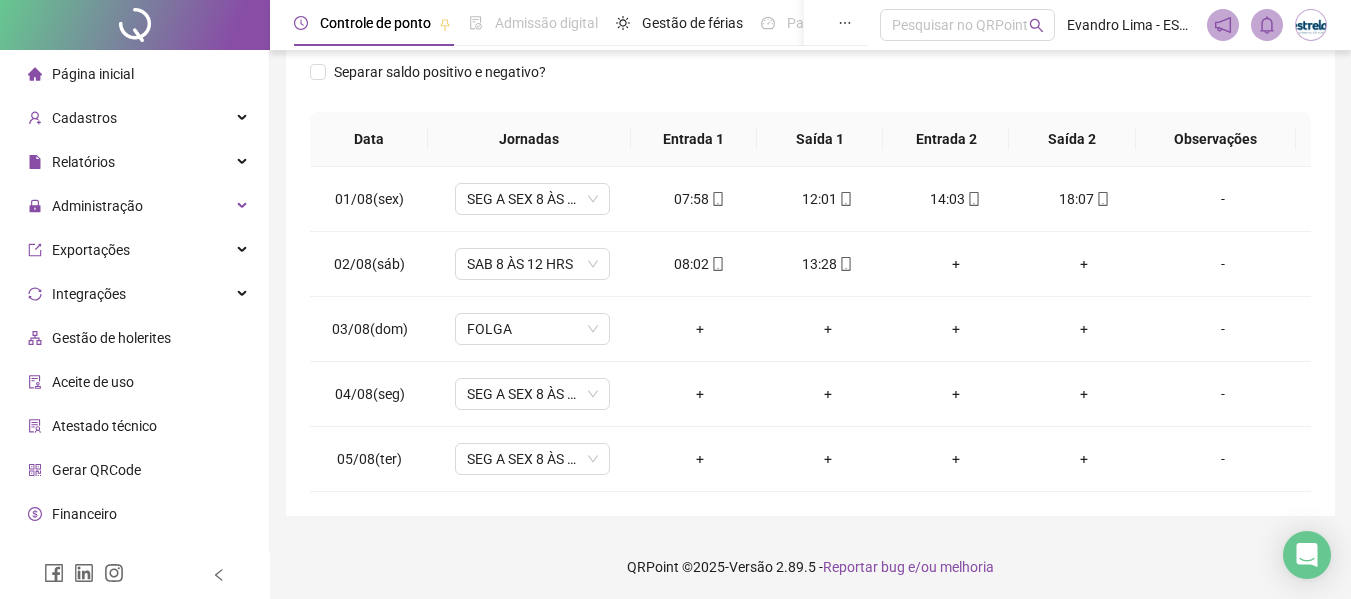 scroll, scrollTop: 321, scrollLeft: 0, axis: vertical 